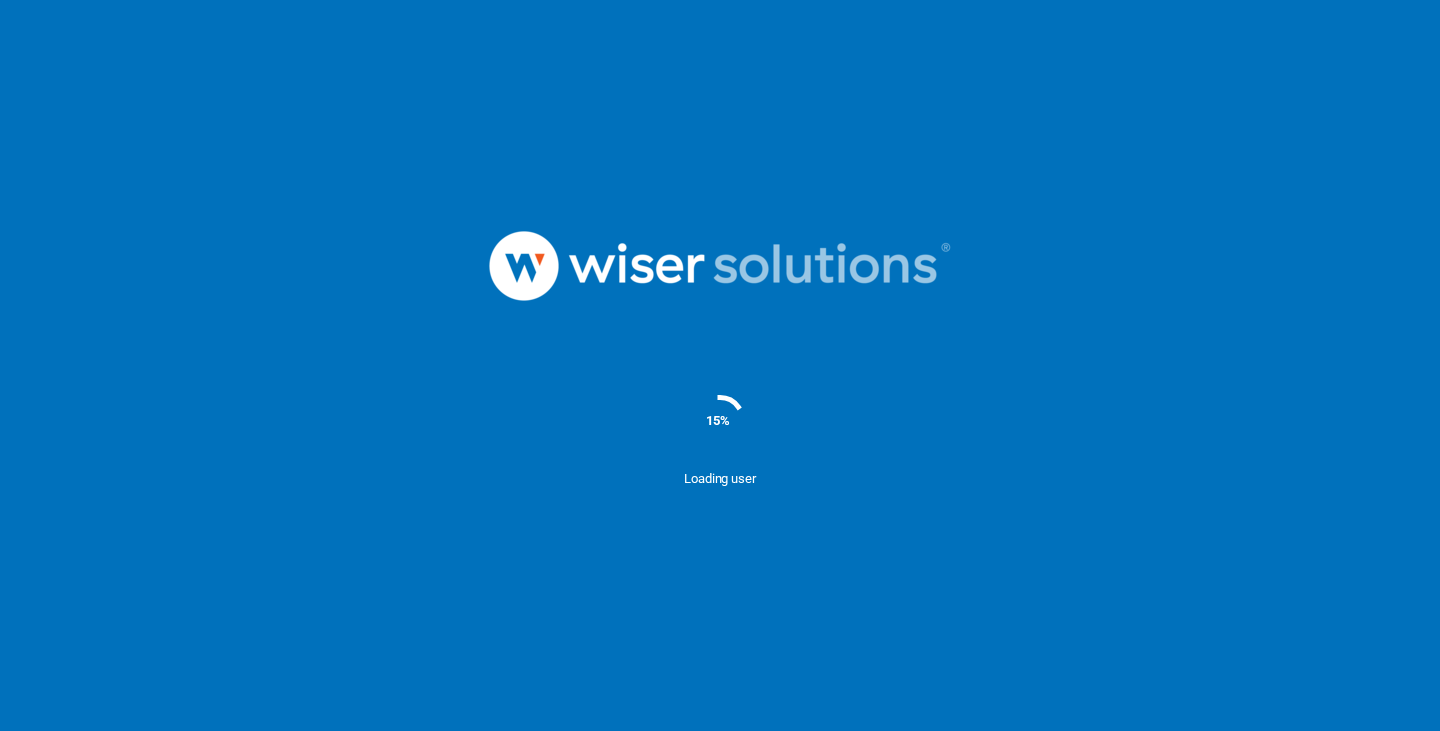 scroll, scrollTop: 0, scrollLeft: 0, axis: both 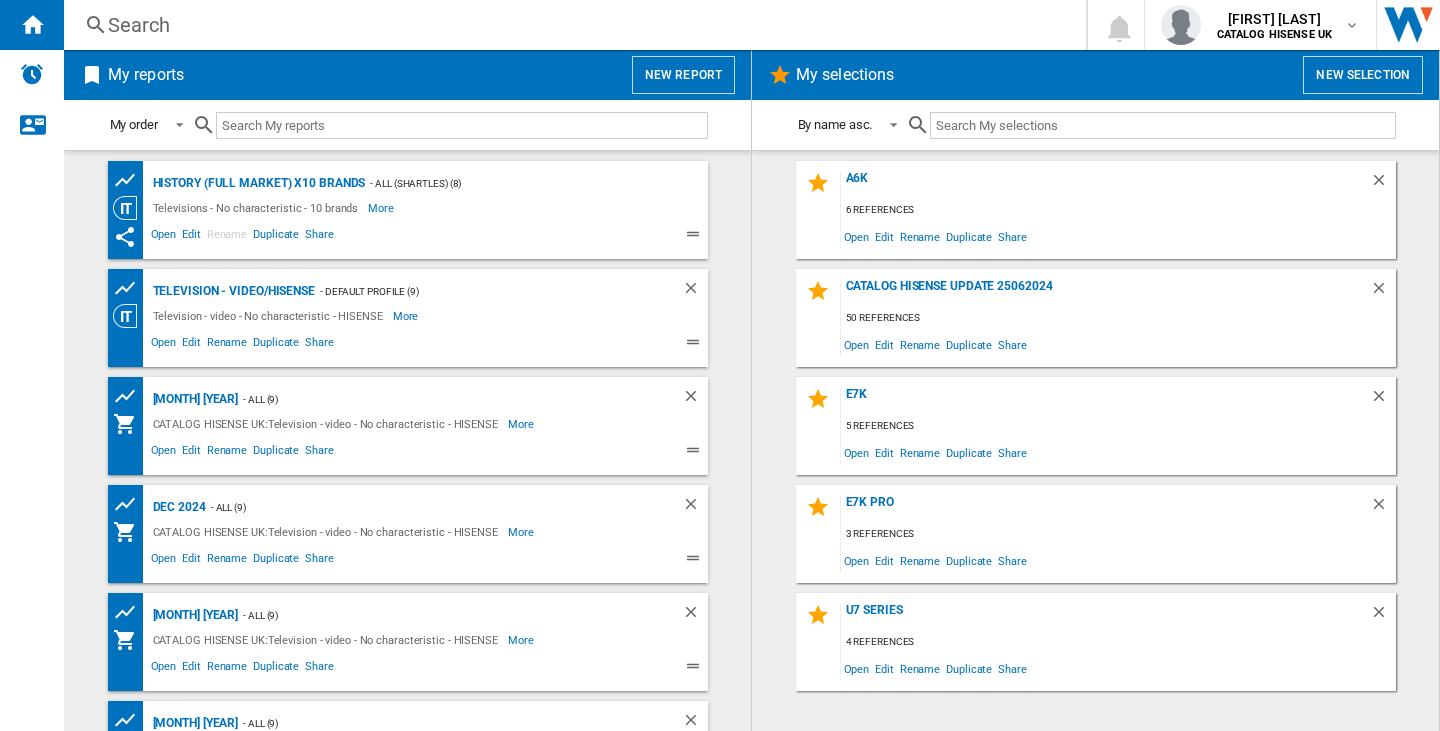 click on "New report" at bounding box center [683, 75] 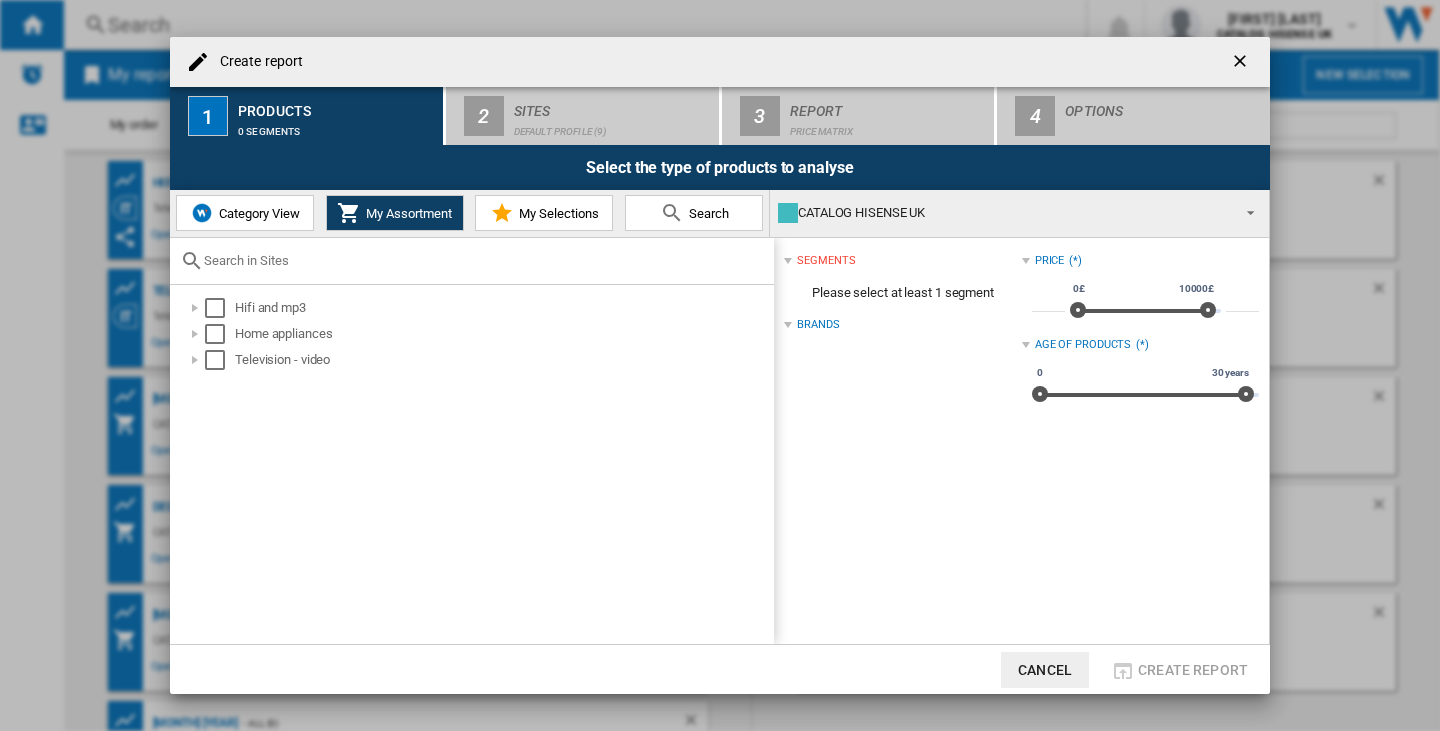click on "Category View" at bounding box center (257, 213) 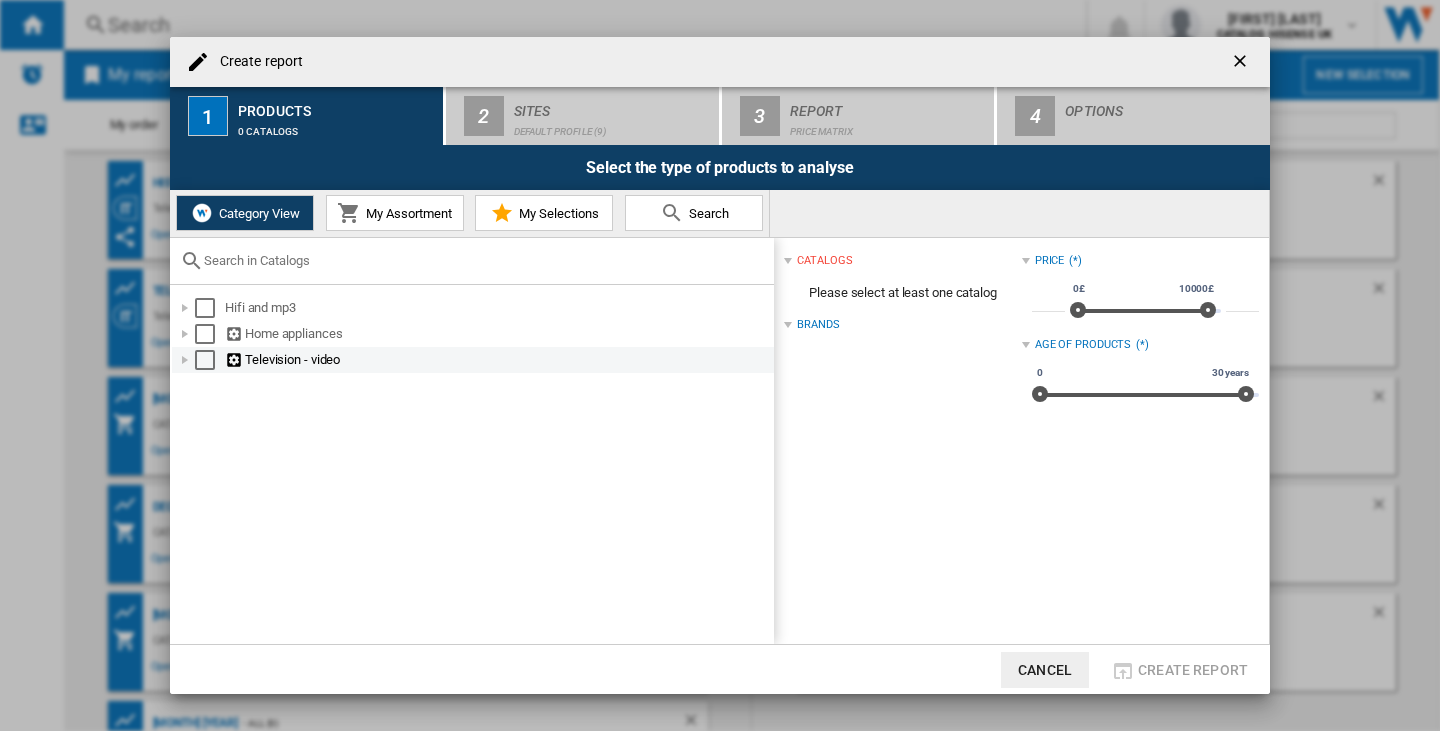 click at bounding box center (185, 360) 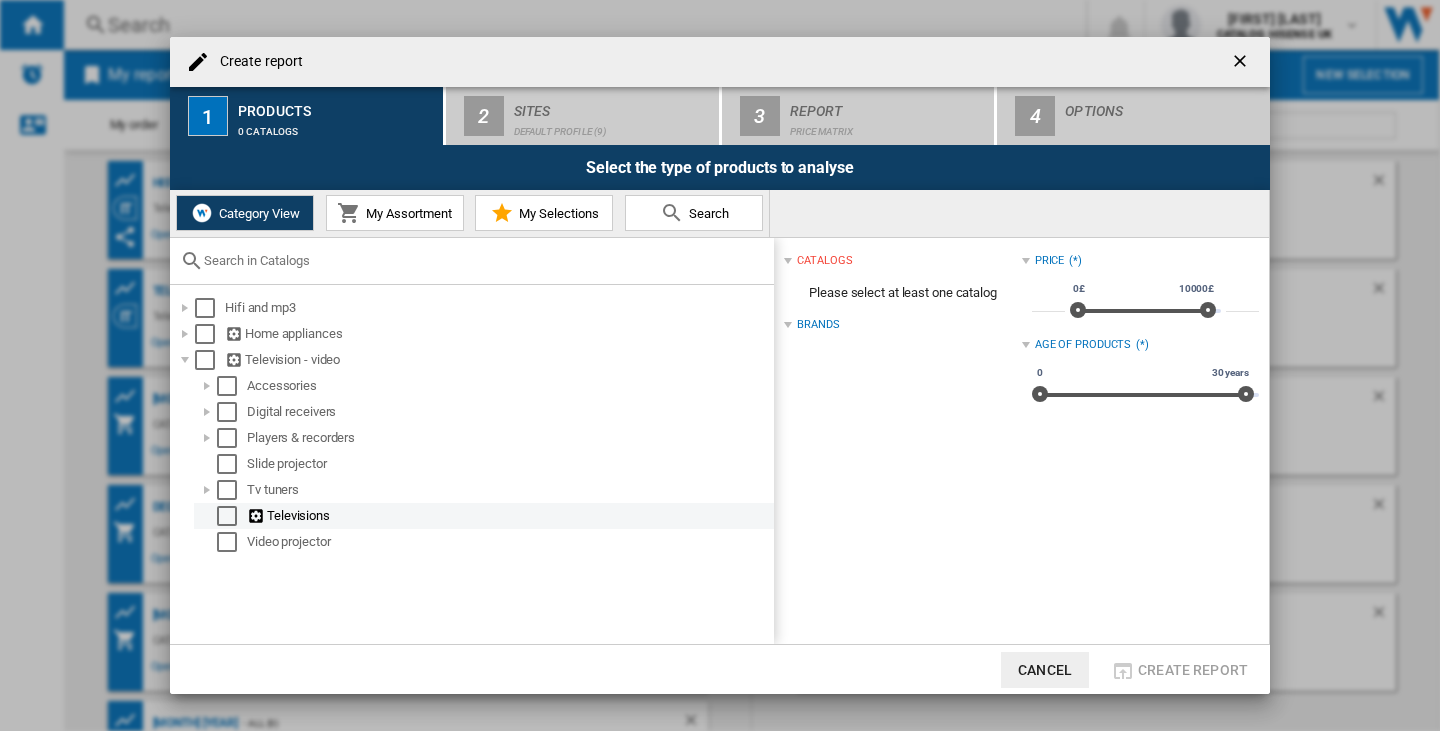 click at bounding box center [227, 516] 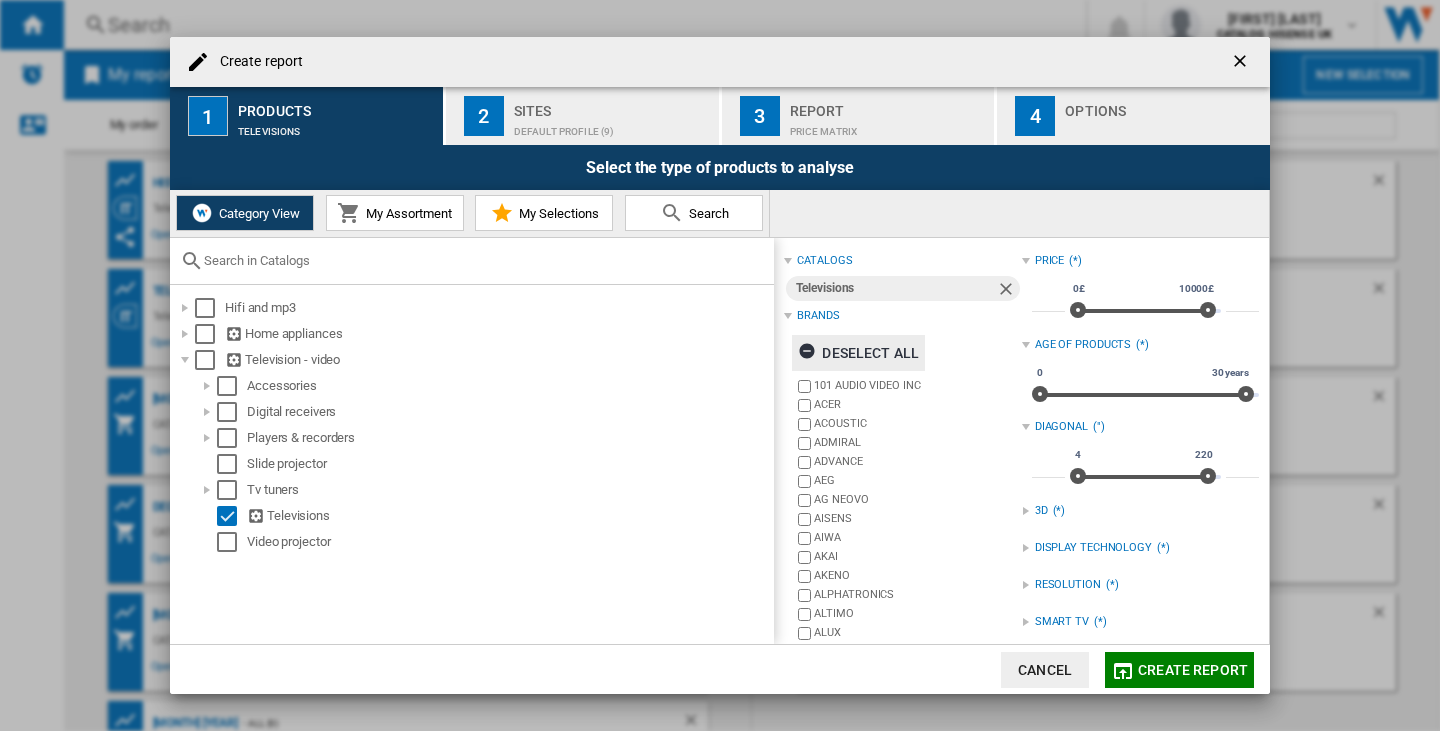 click on "Deselect all" at bounding box center (858, 353) 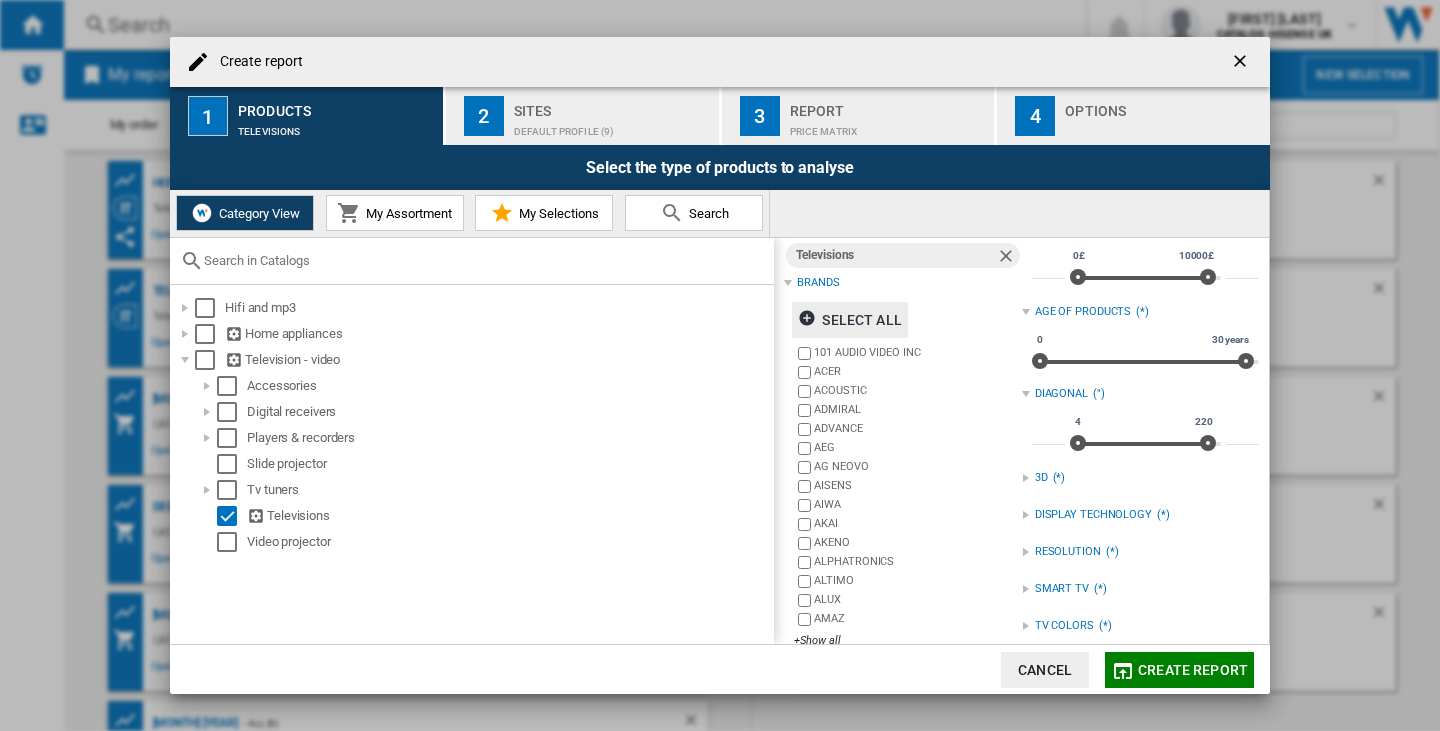 scroll, scrollTop: 85, scrollLeft: 0, axis: vertical 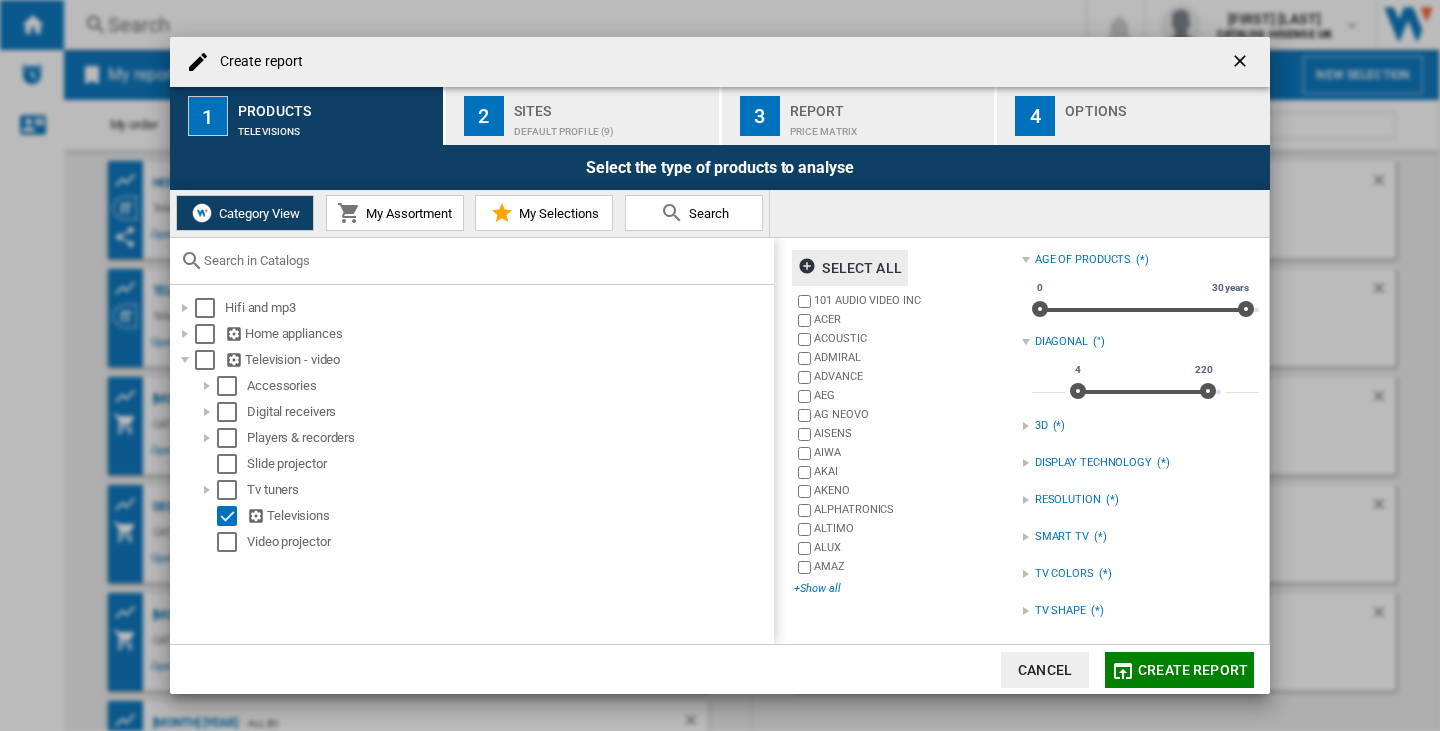 click on "+Show all" at bounding box center [907, 588] 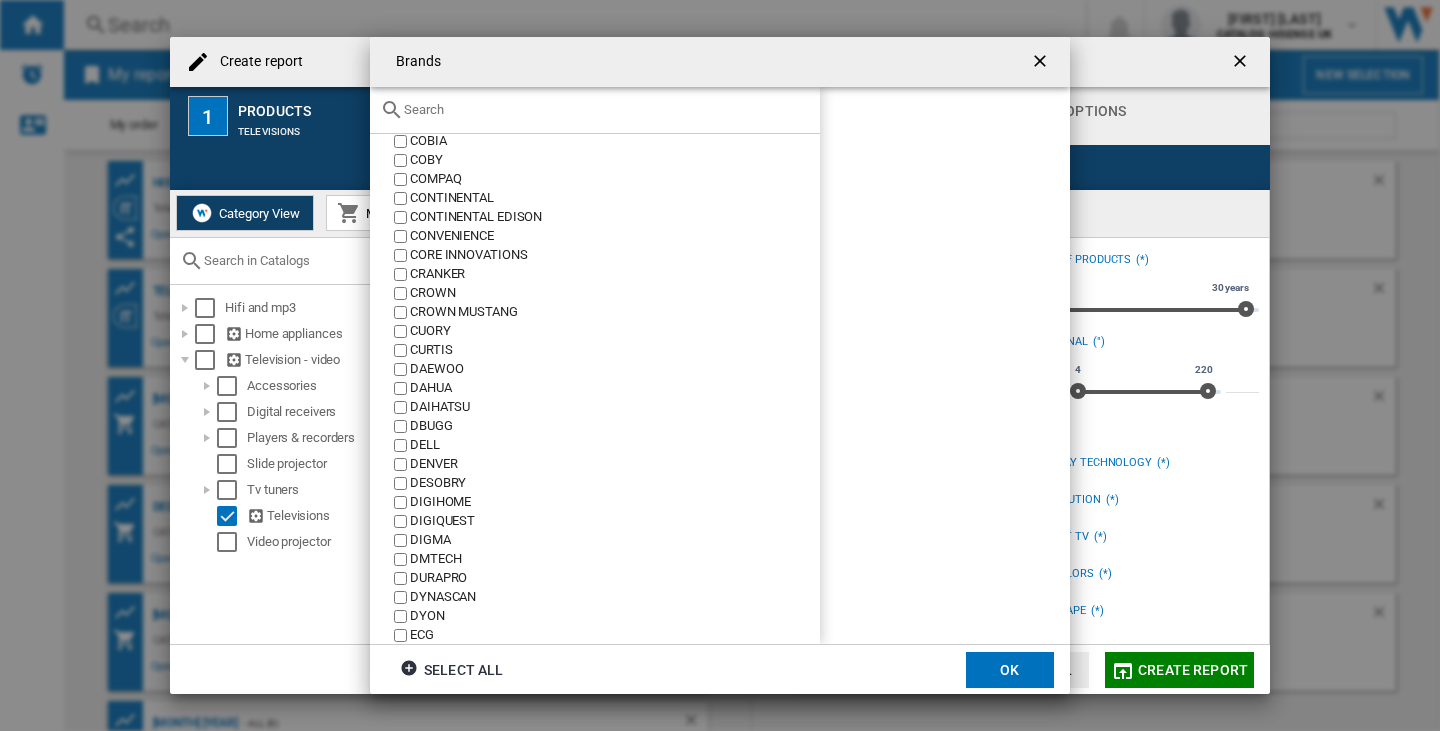 scroll, scrollTop: 1500, scrollLeft: 0, axis: vertical 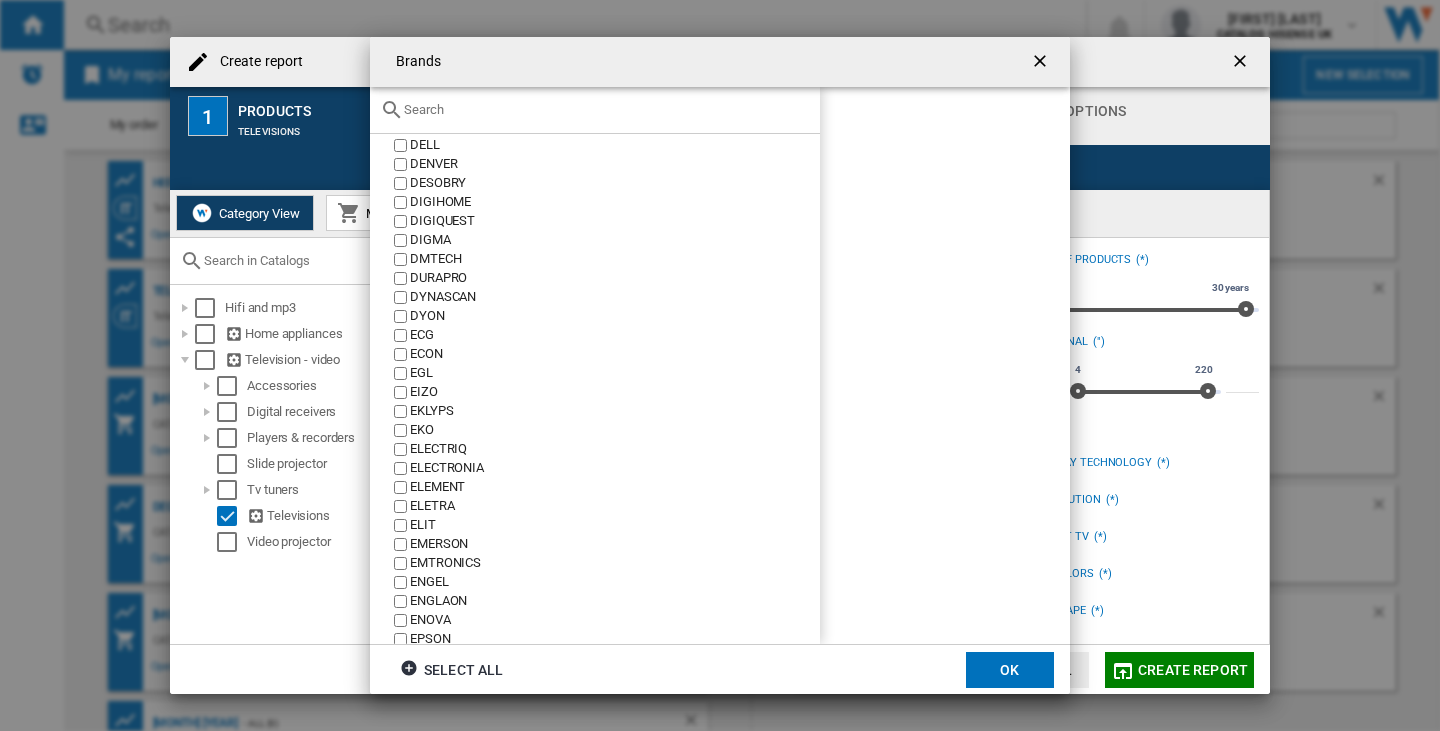 click 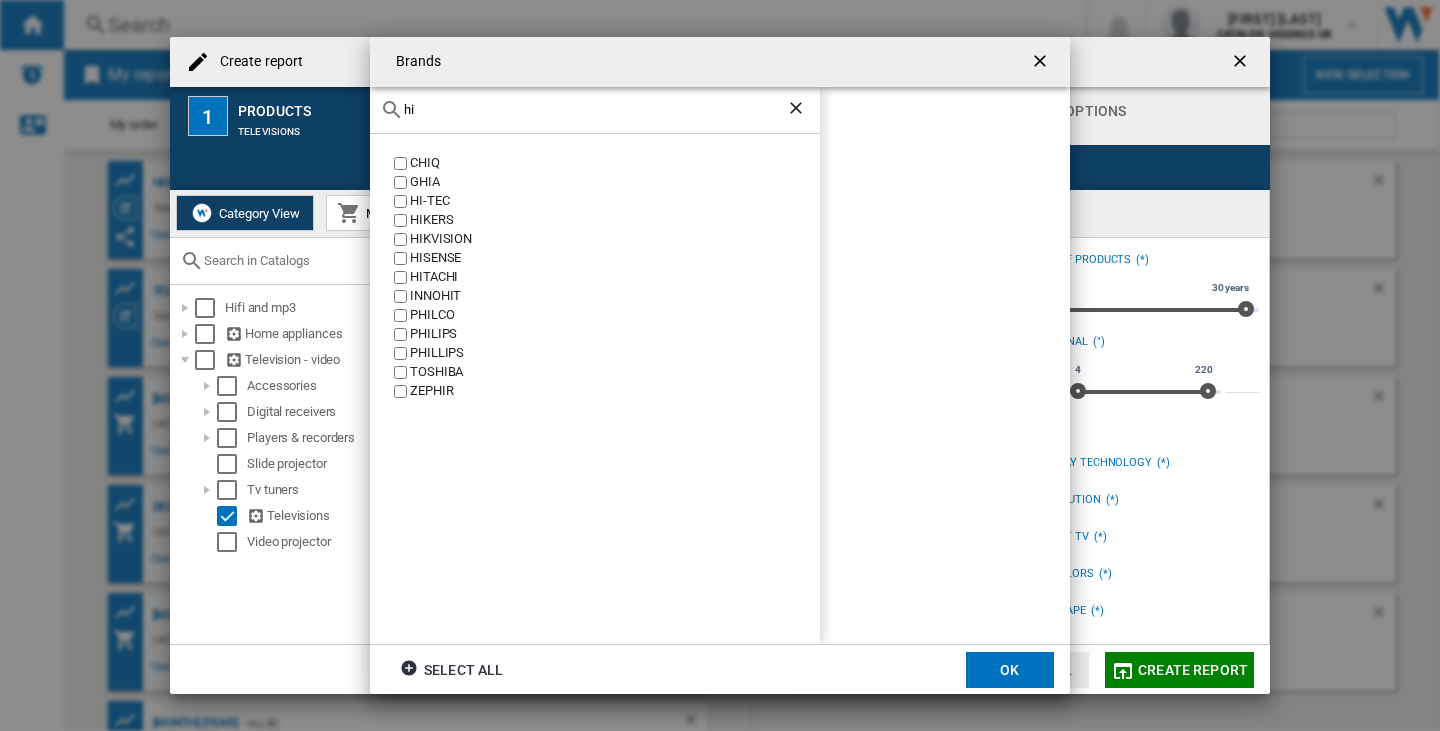 scroll, scrollTop: 0, scrollLeft: 0, axis: both 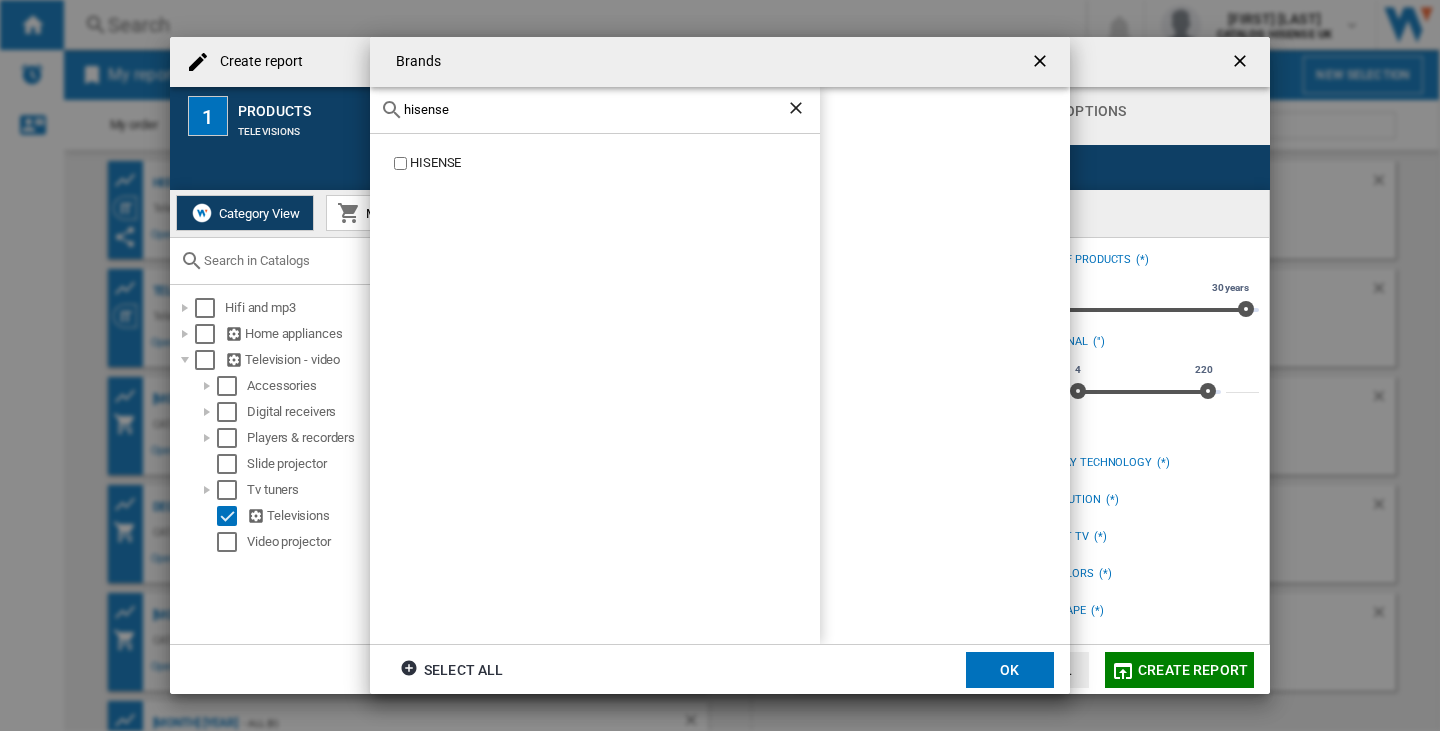 type on "hisense" 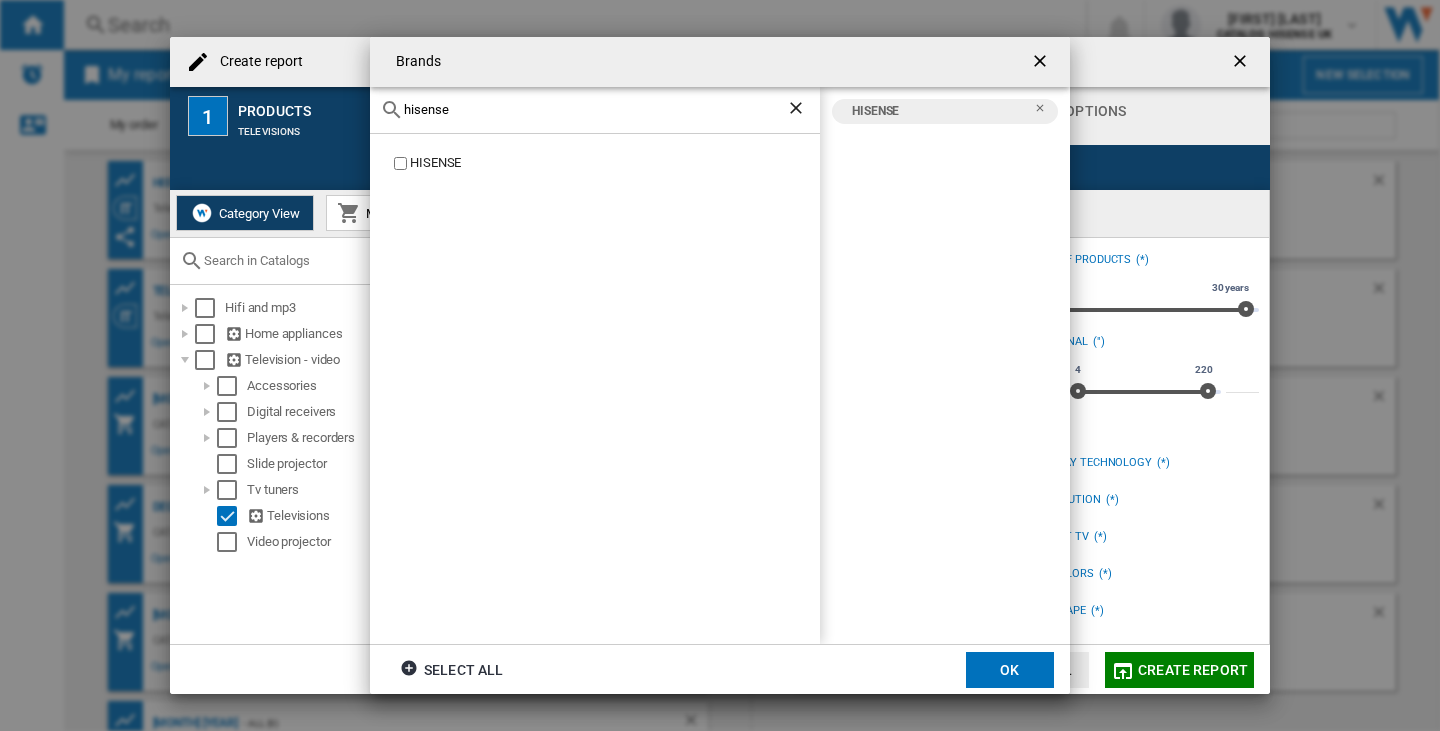 click on "OK" 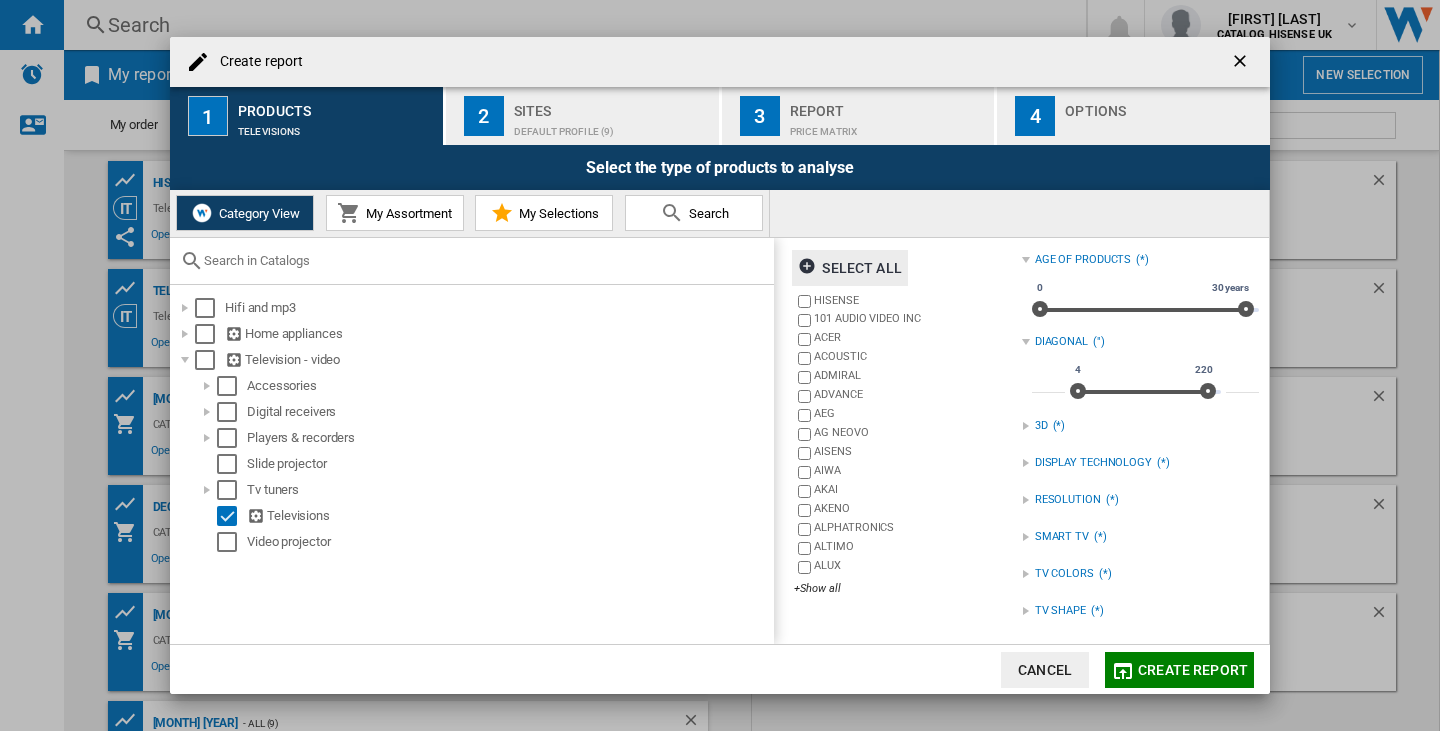 click on "Default profile (9)" at bounding box center (612, 126) 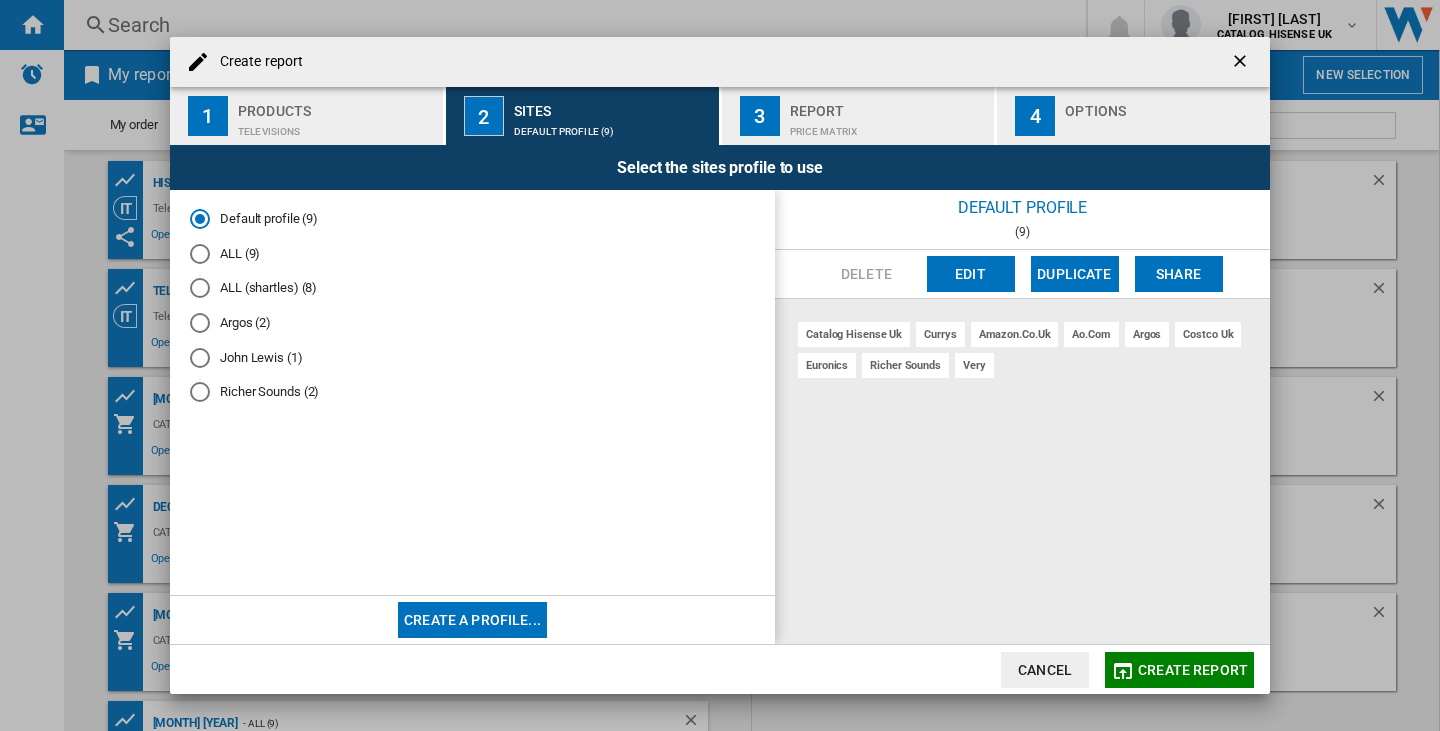 click on "Create a profile..." at bounding box center (472, 620) 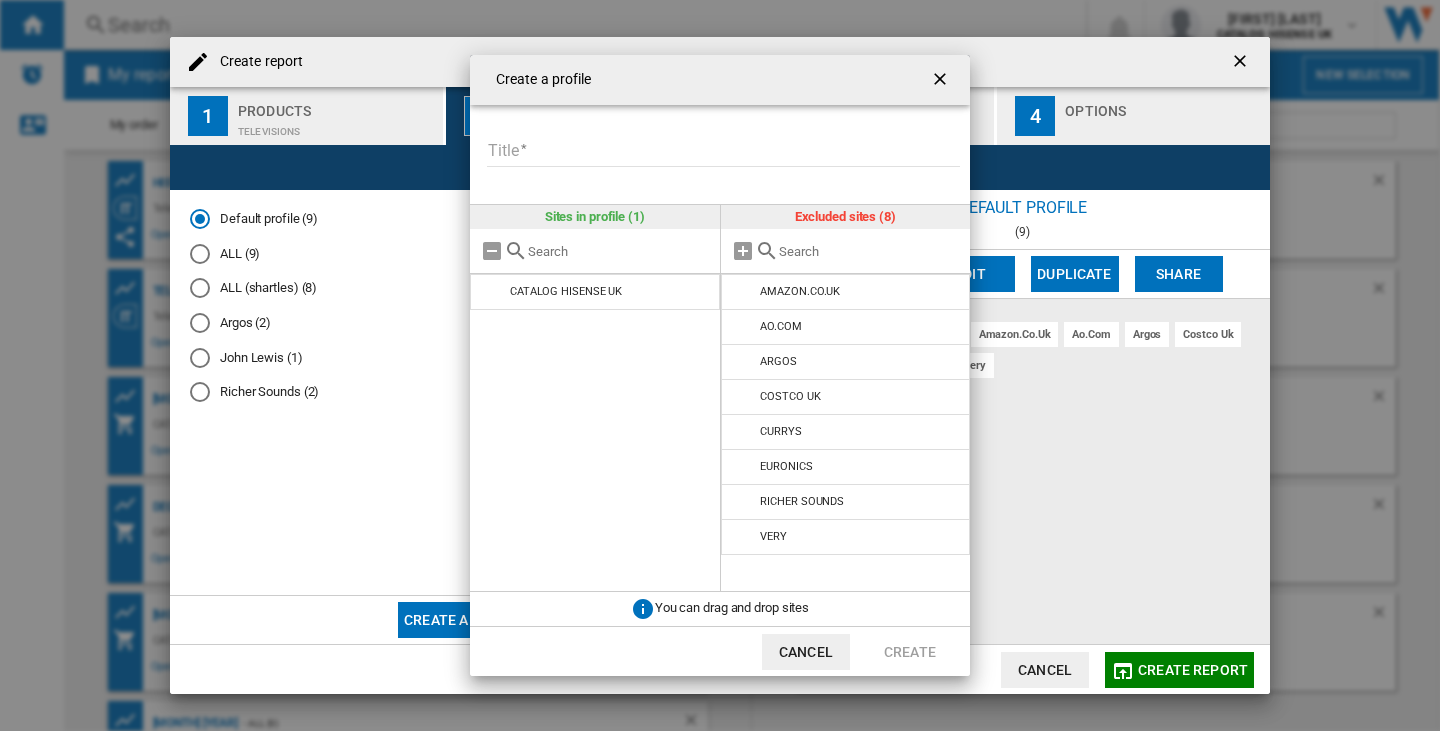 type 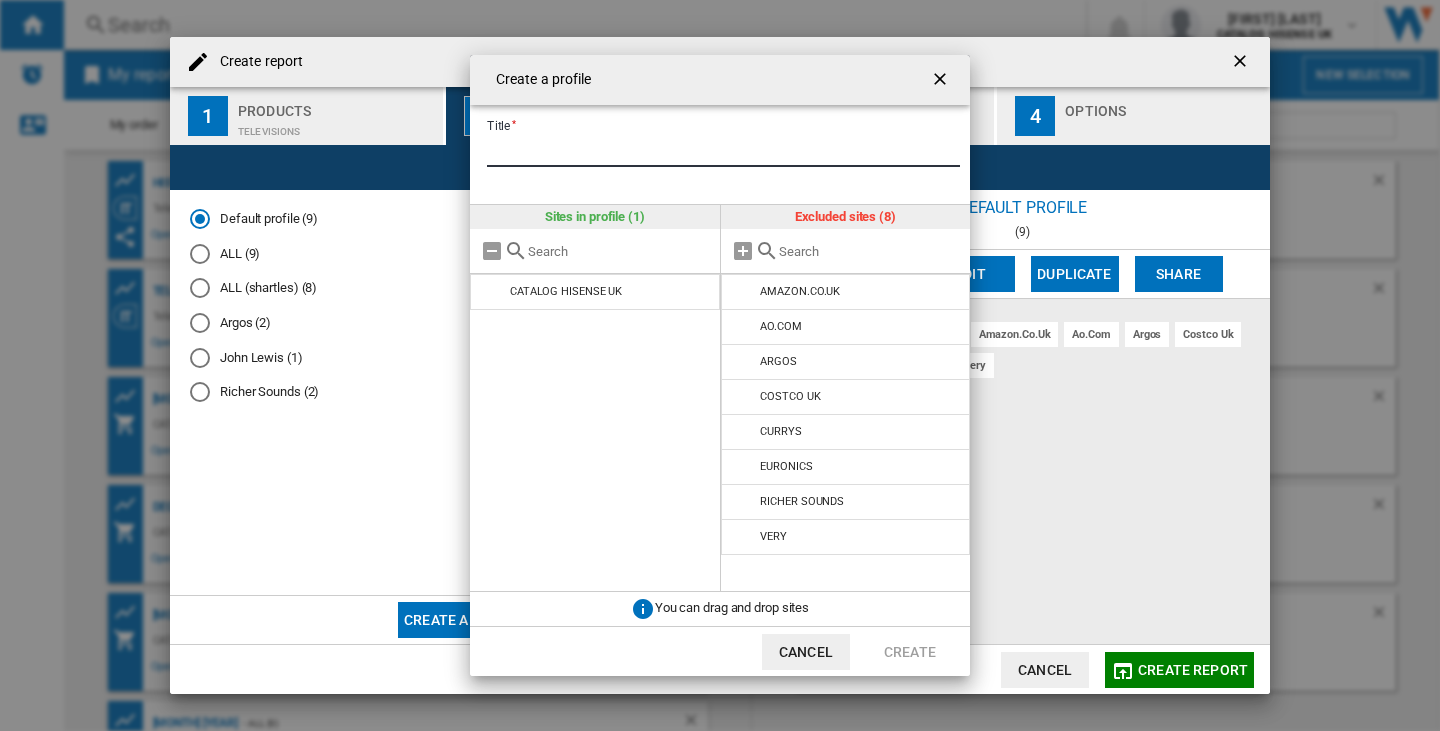 click on "Title" at bounding box center [723, 152] 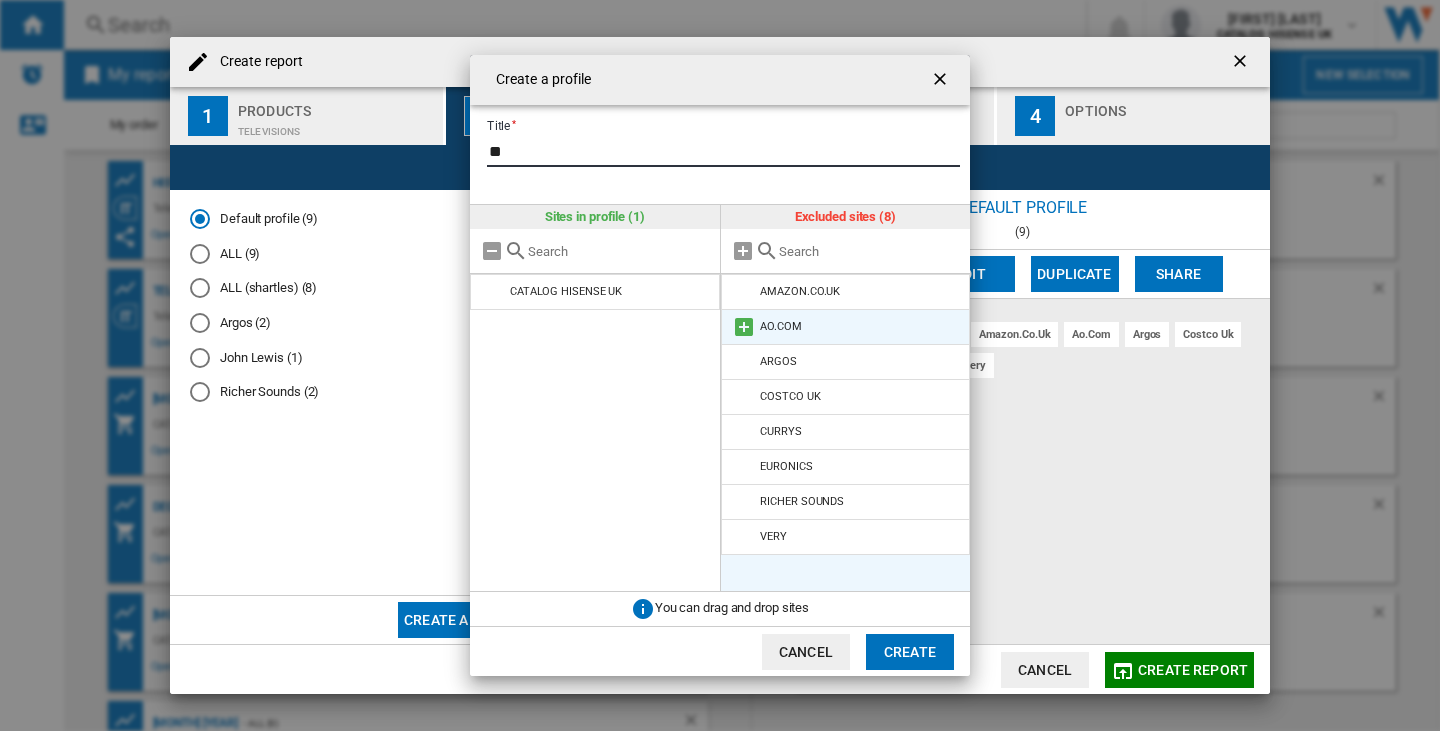 type on "**" 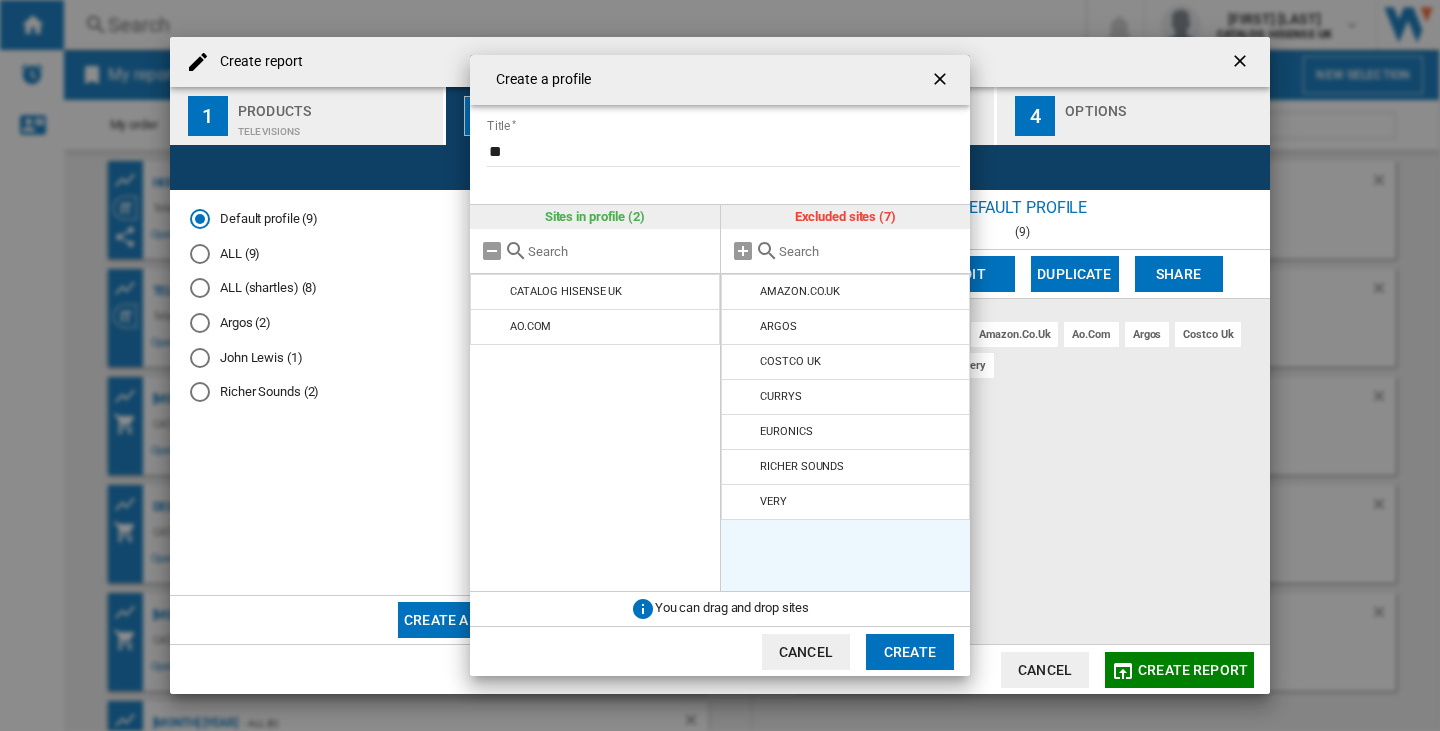 click on "Create" 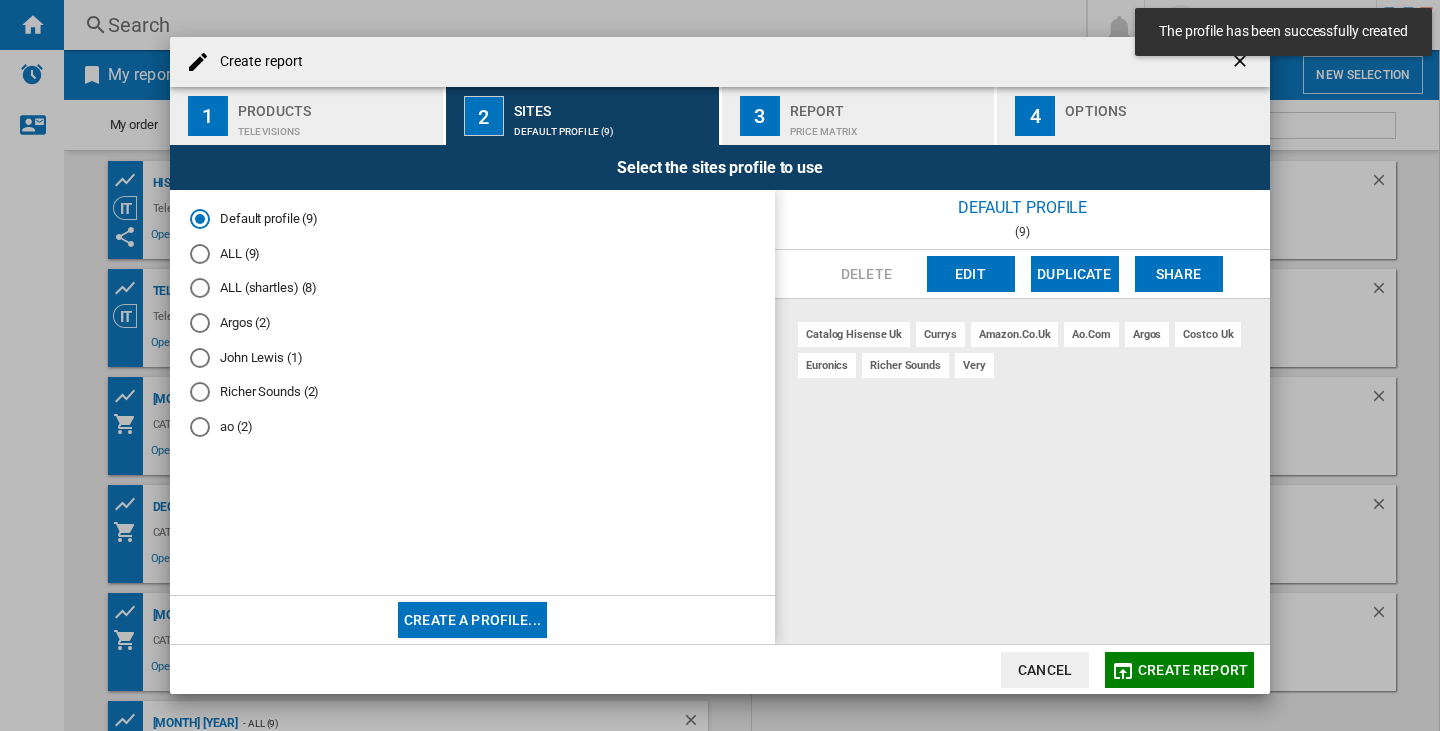 click at bounding box center [200, 427] 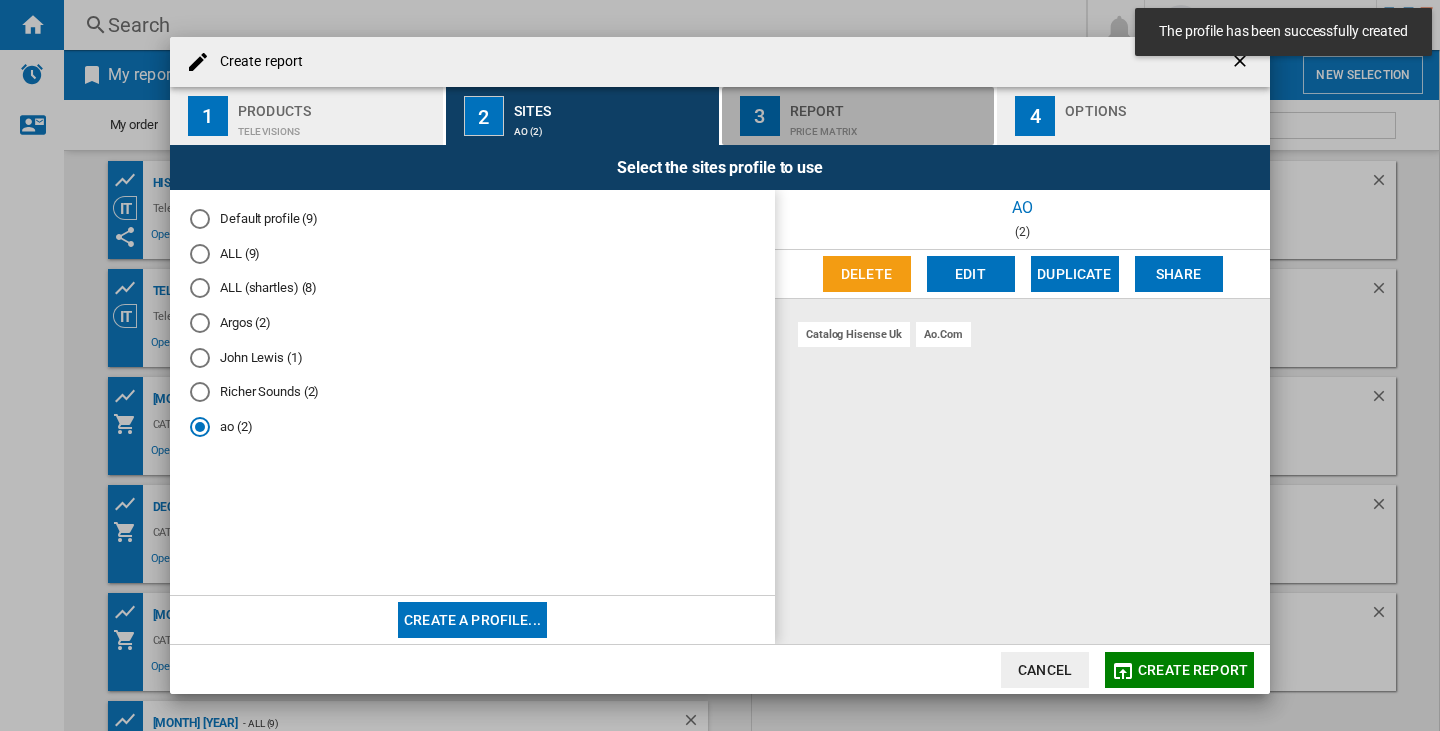 click on "Price Matrix" at bounding box center (888, 126) 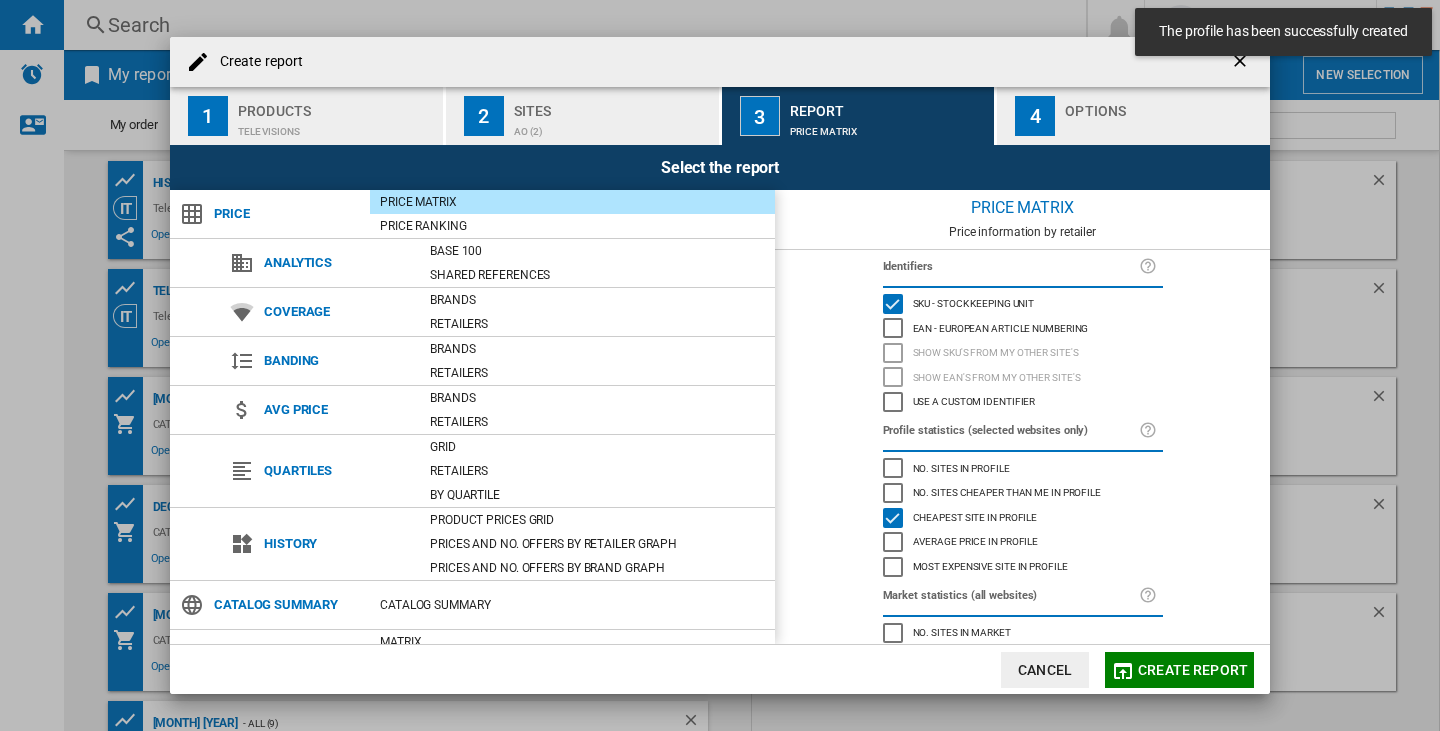 click on "Options" at bounding box center [1163, 105] 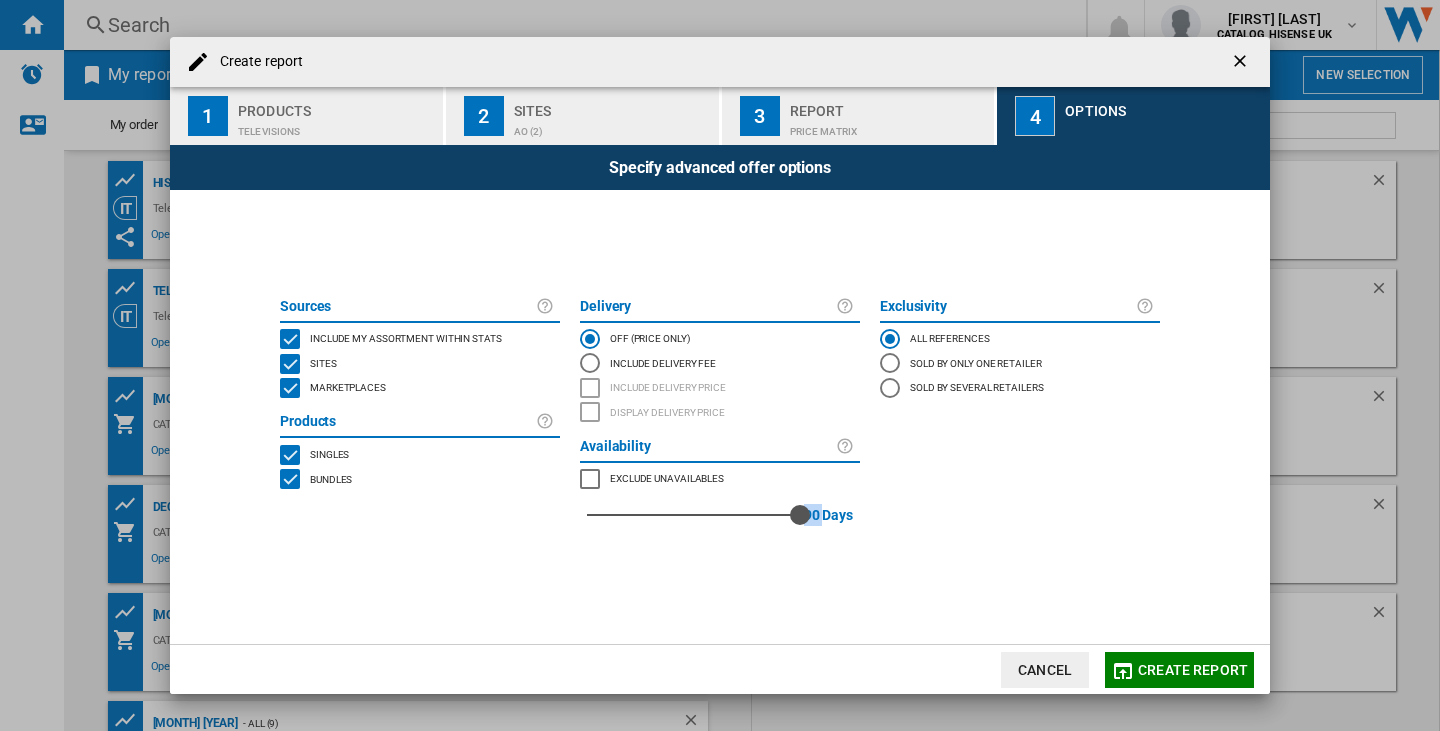 drag, startPoint x: 591, startPoint y: 518, endPoint x: 813, endPoint y: 538, distance: 222.89908 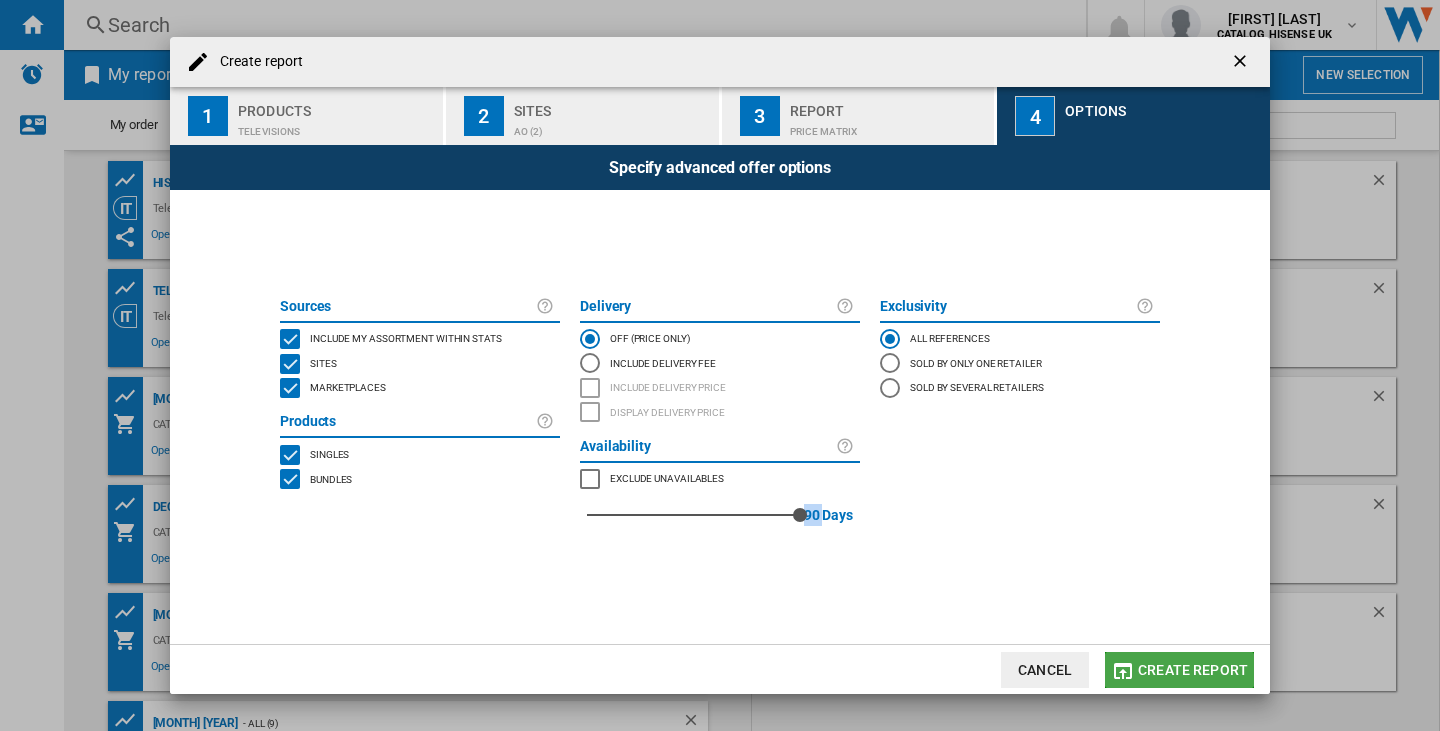 click on "Create report" 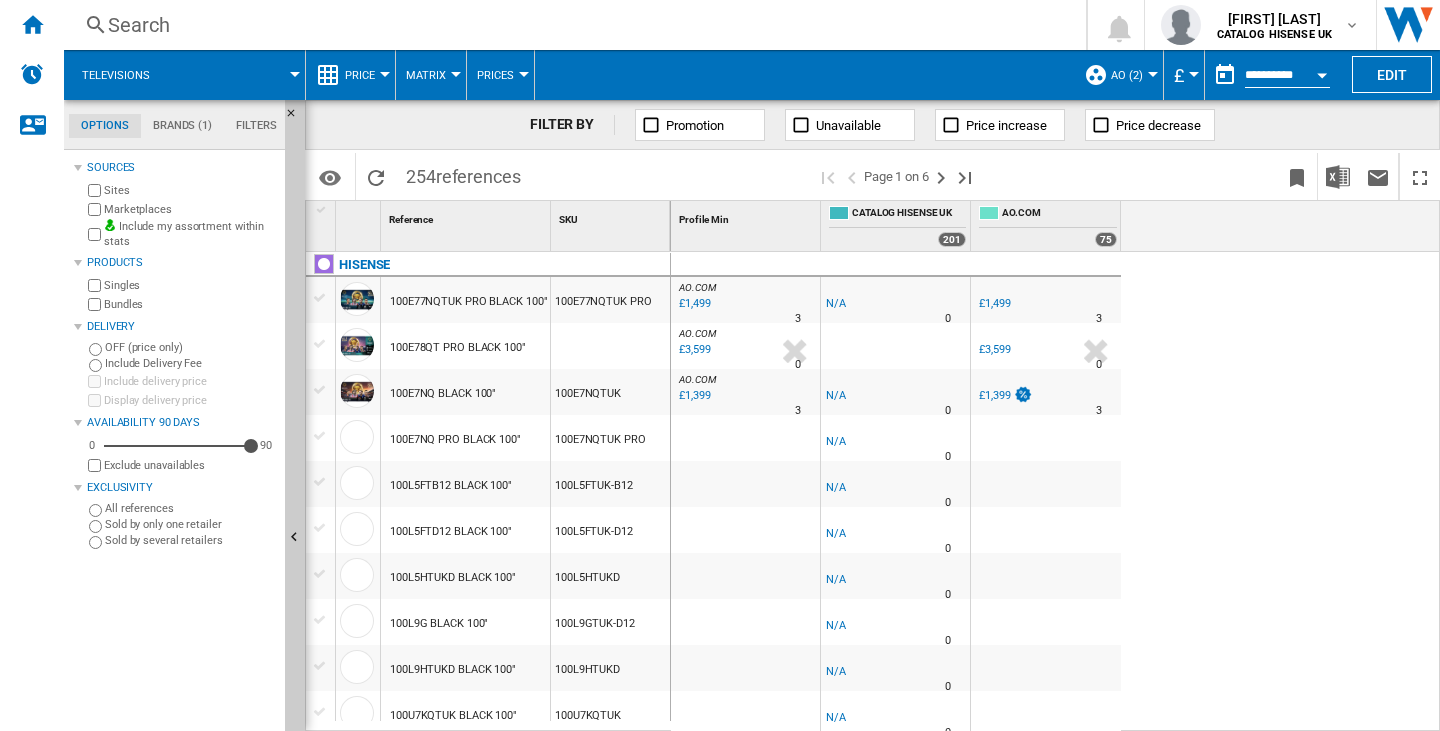 click on "Search" at bounding box center [571, 25] 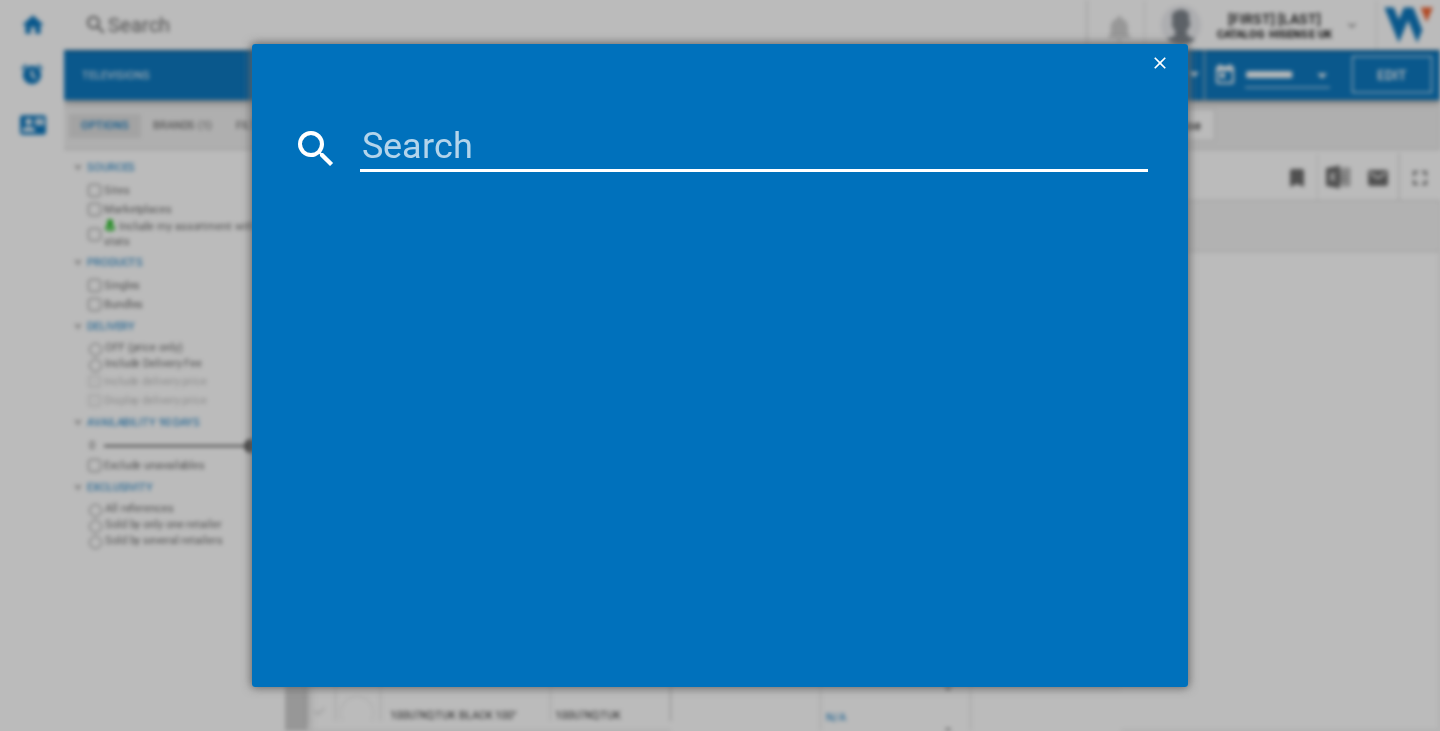 click at bounding box center (754, 148) 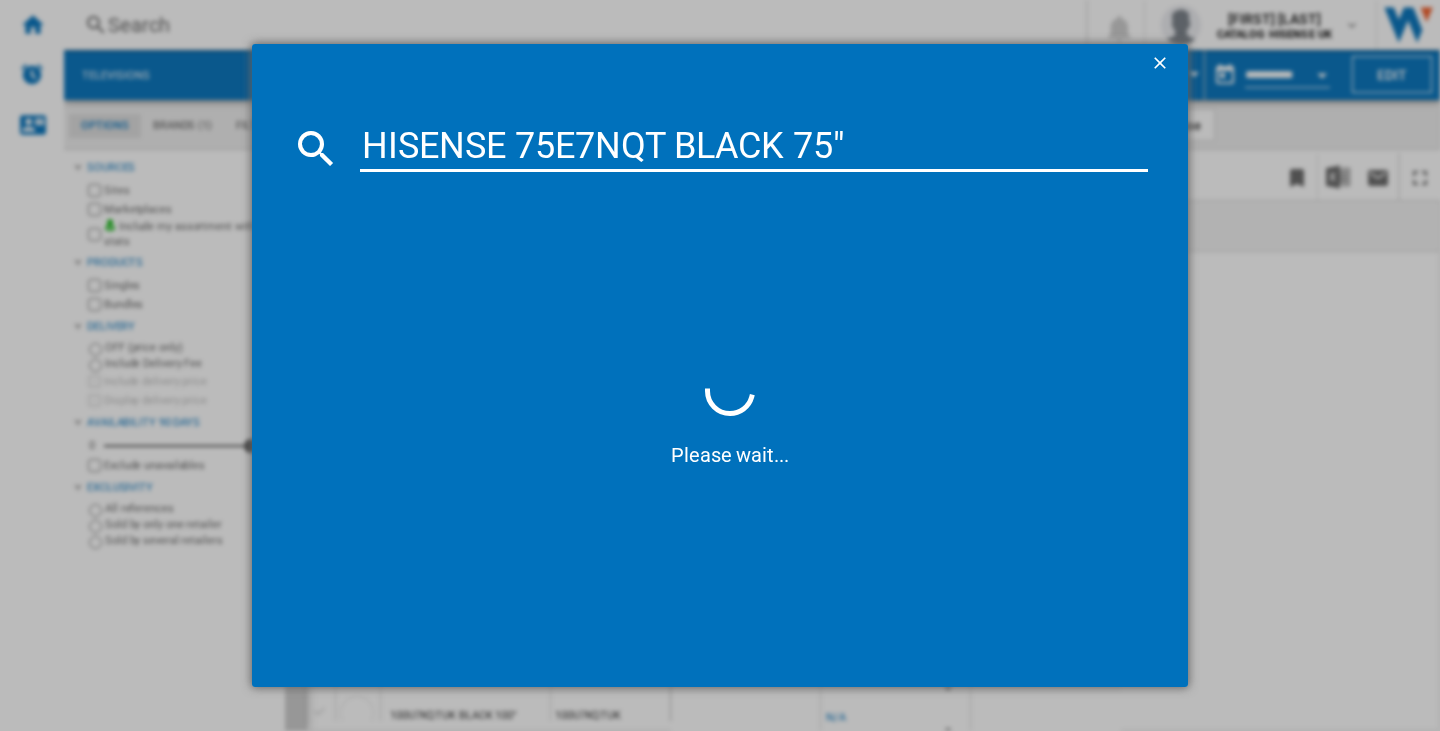 type on "HISENSE 75E7NQT BLACK 75"" 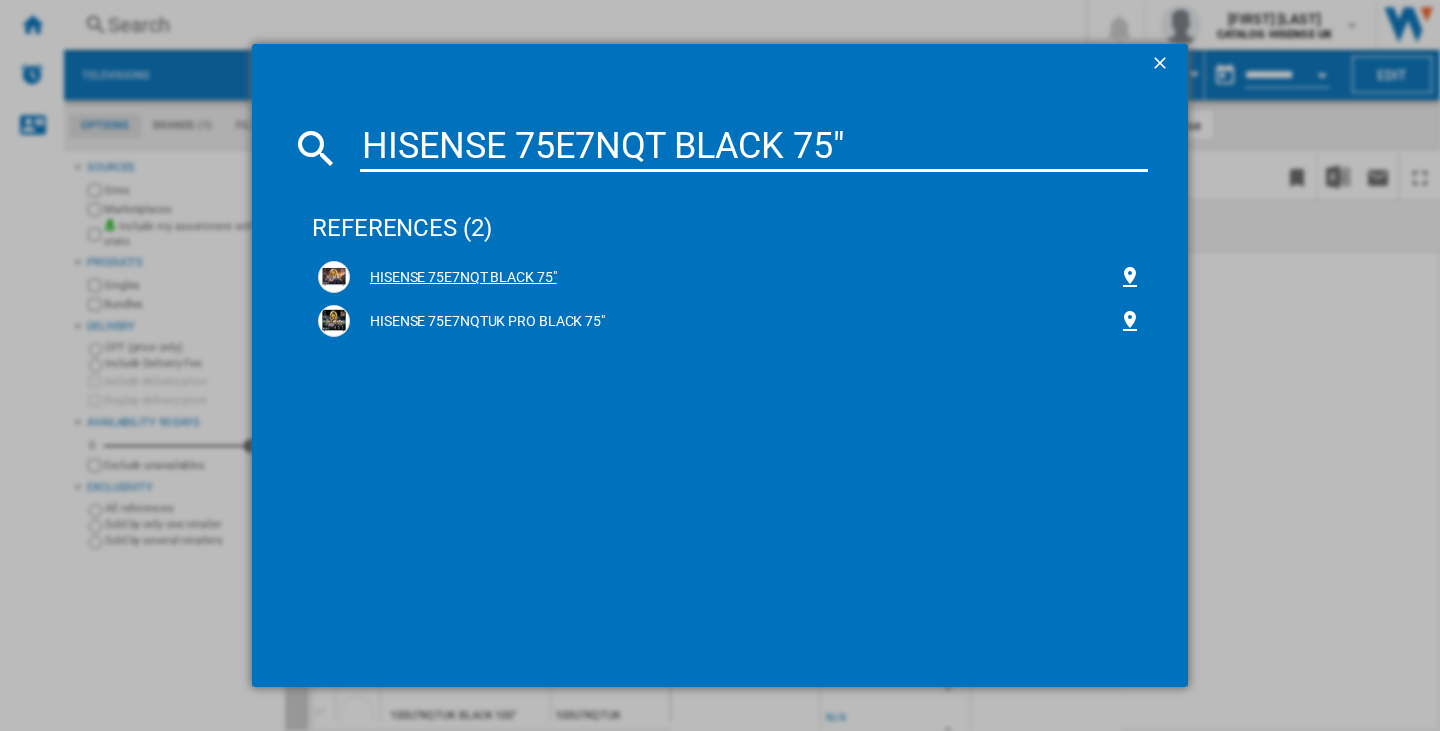 click on "HISENSE 75E7NQT BLACK 75"" at bounding box center [734, 278] 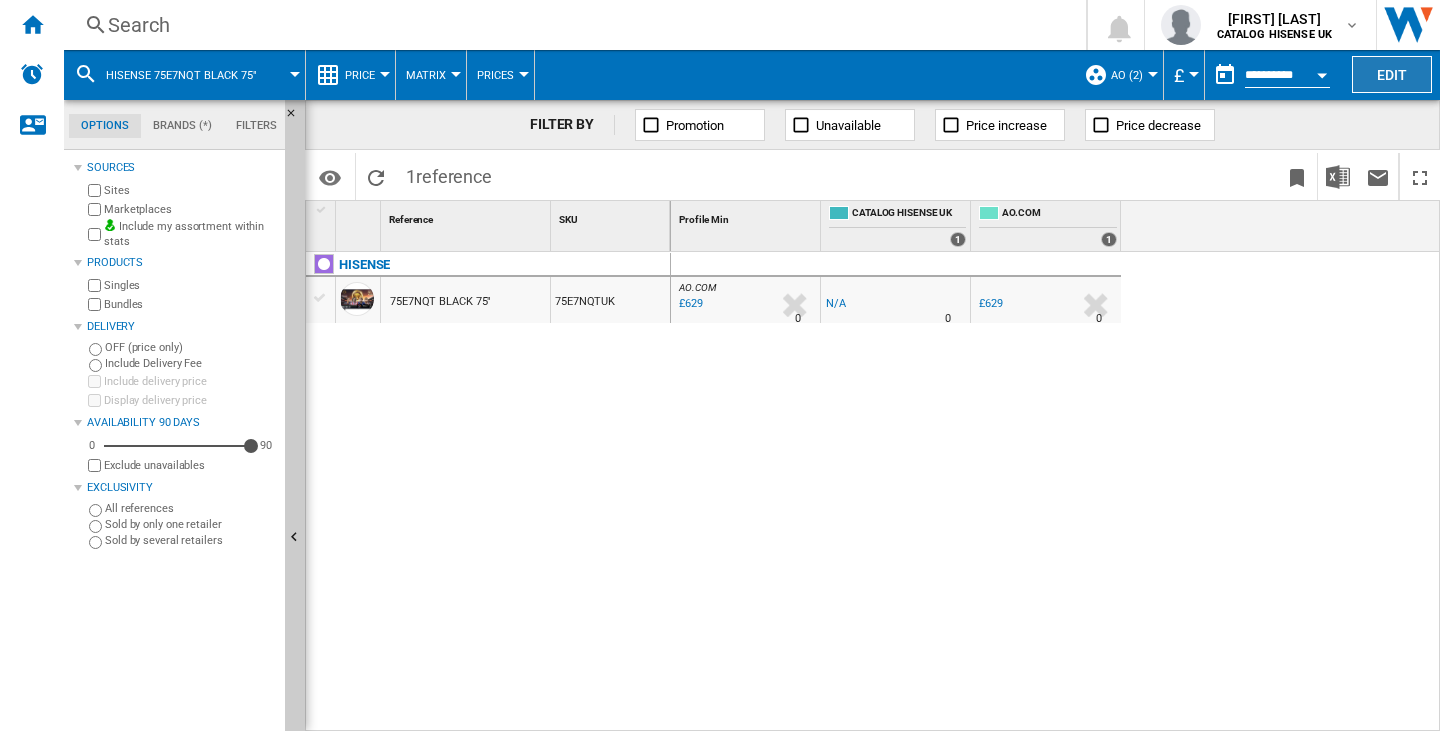 click on "Edit" at bounding box center [1392, 74] 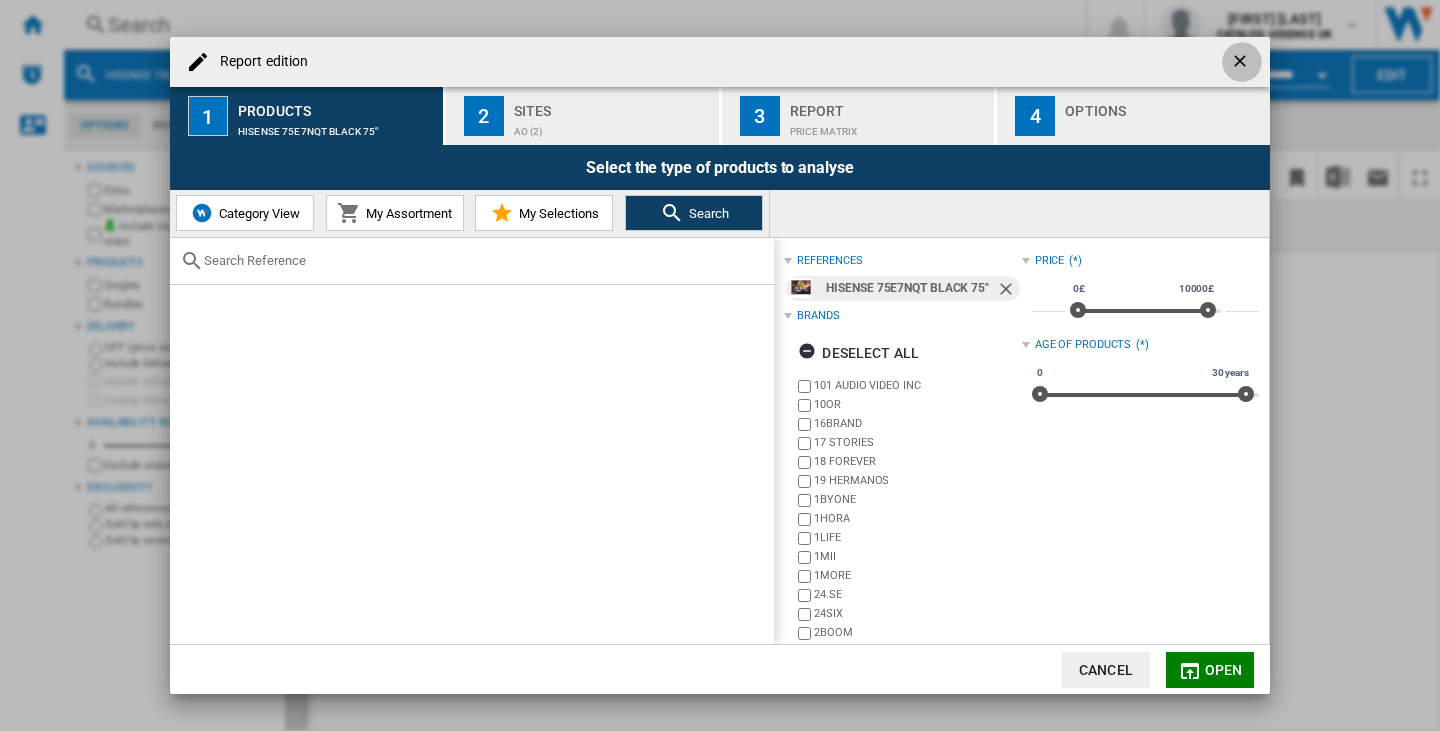 click at bounding box center (1242, 63) 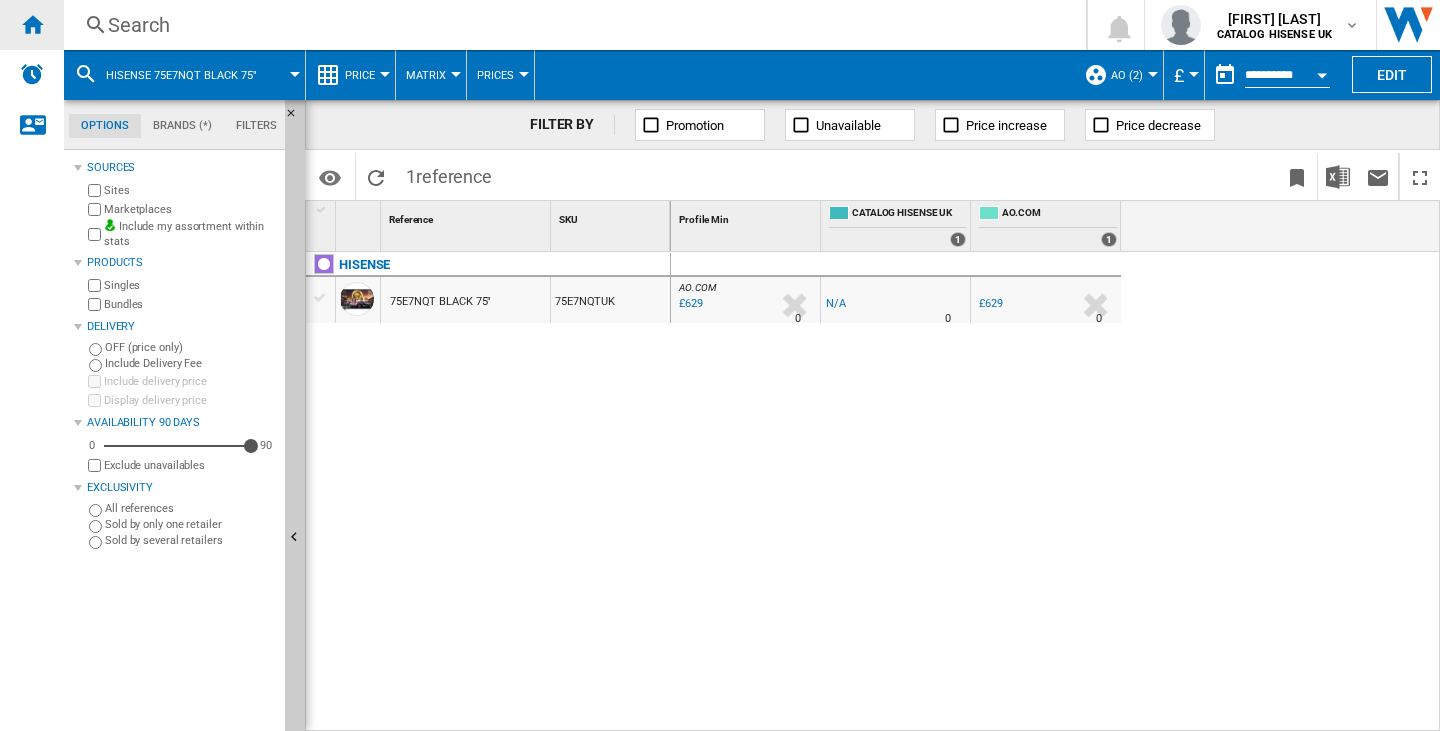 click at bounding box center (32, 24) 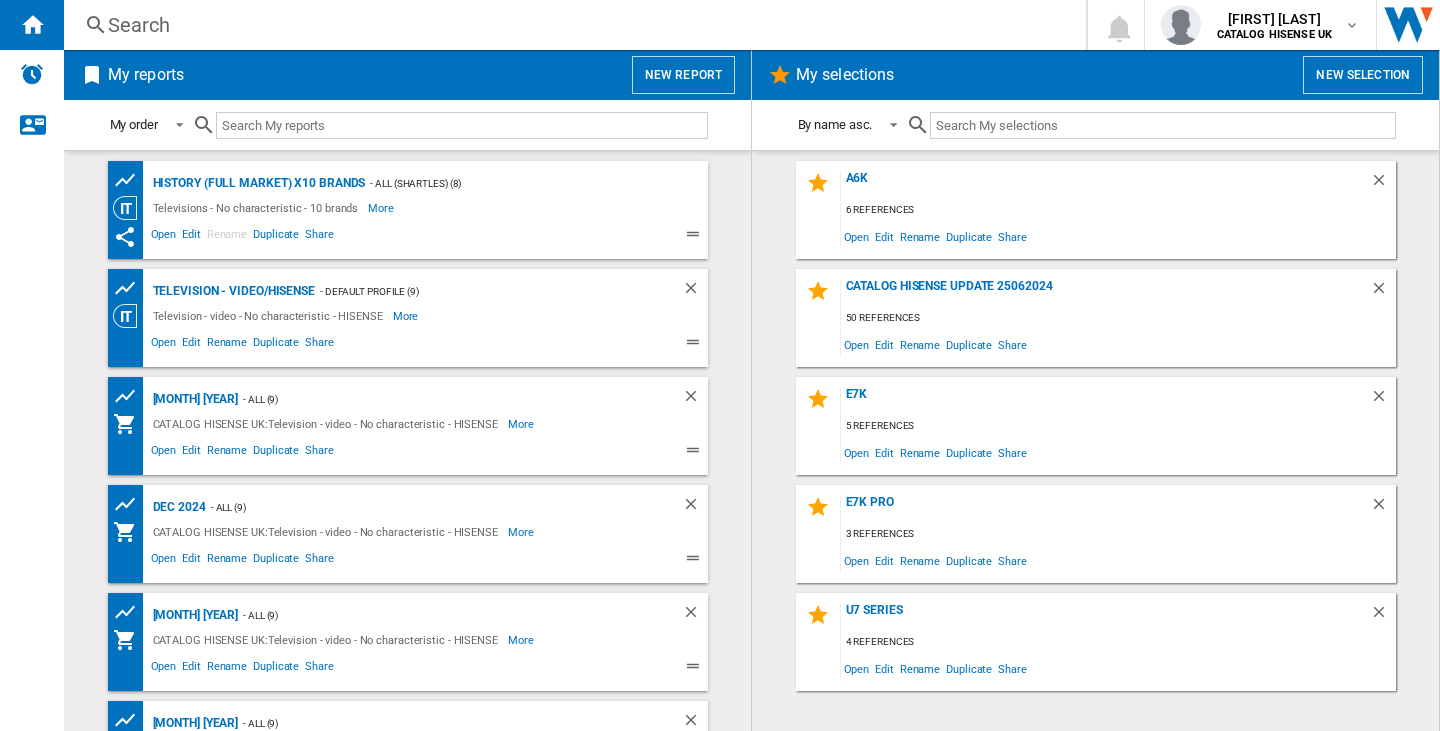 click on "My reports
New report" at bounding box center (407, 75) 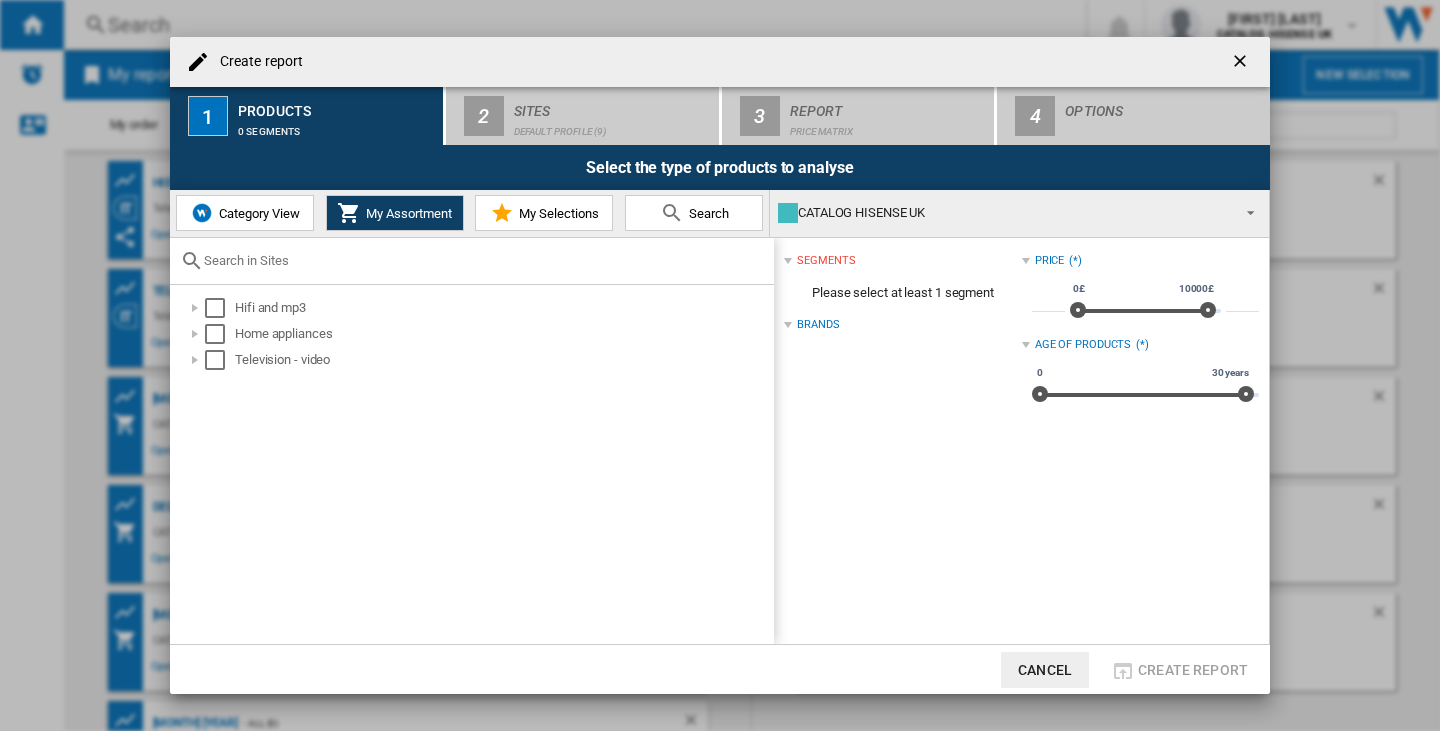 click on "Category View" at bounding box center [257, 213] 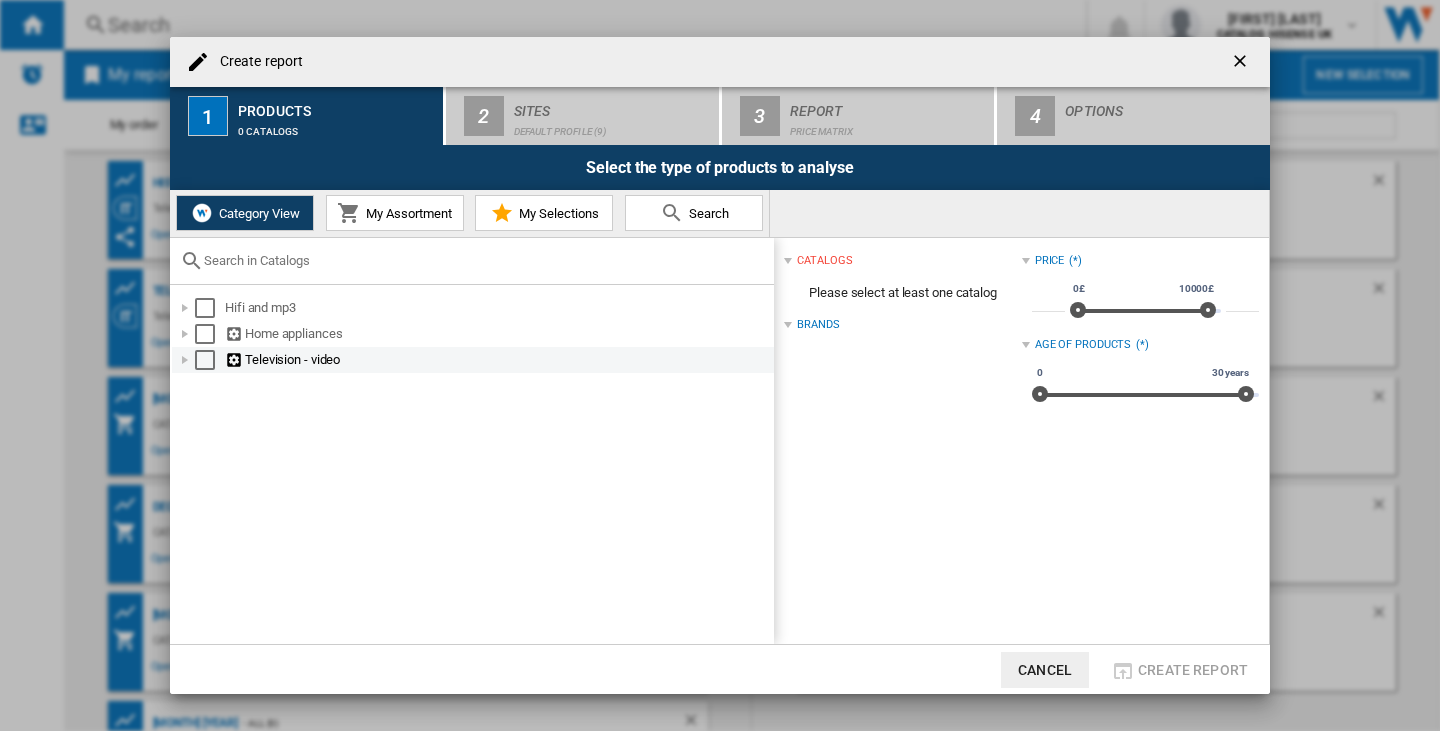 click at bounding box center (185, 360) 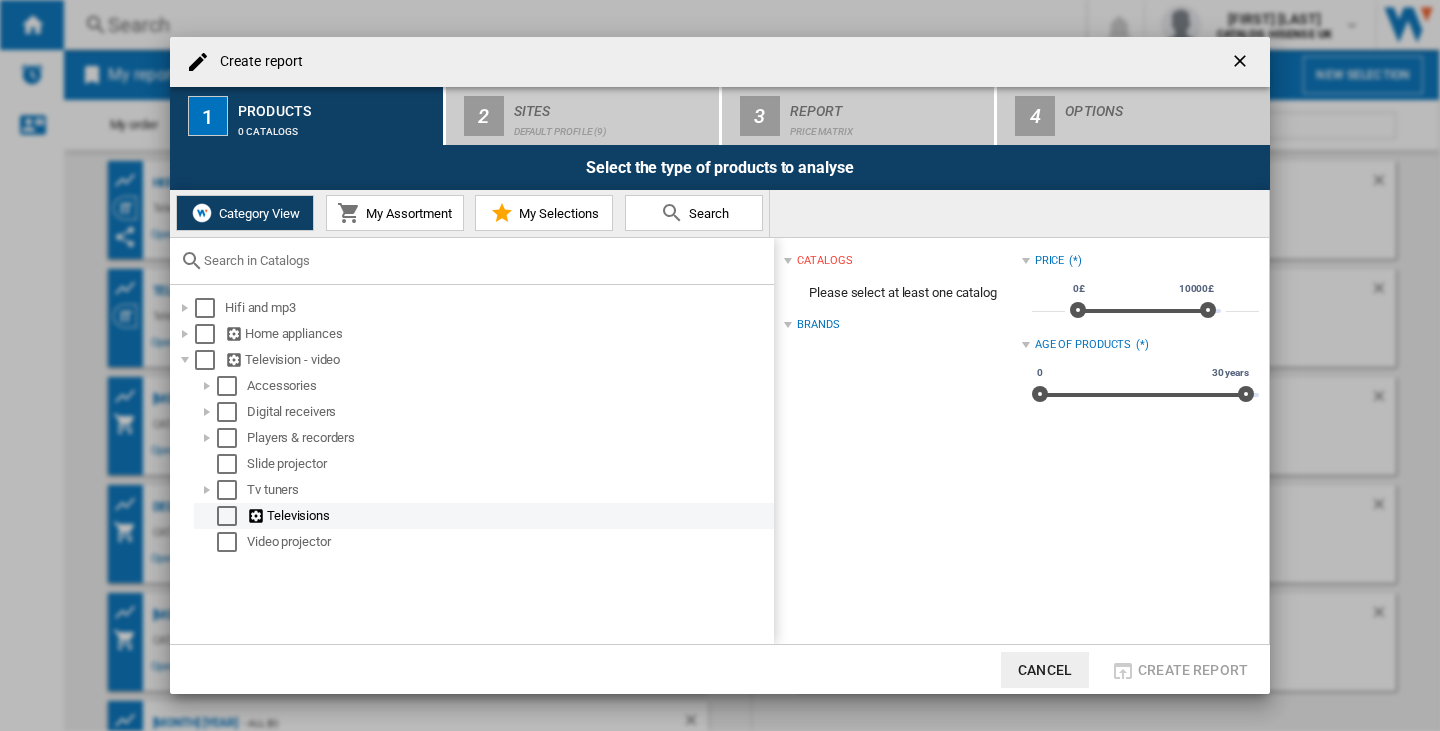 click at bounding box center (227, 516) 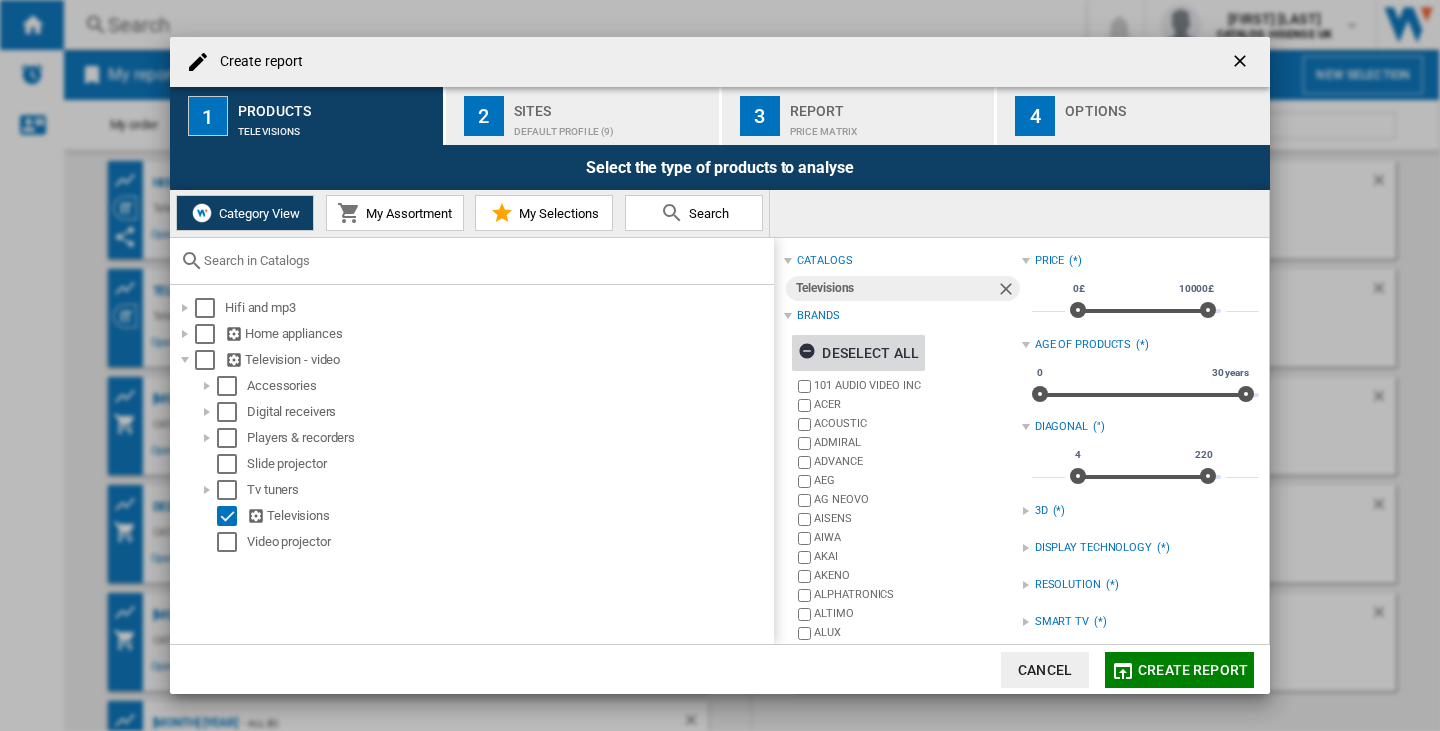 click on "Deselect all" at bounding box center [858, 353] 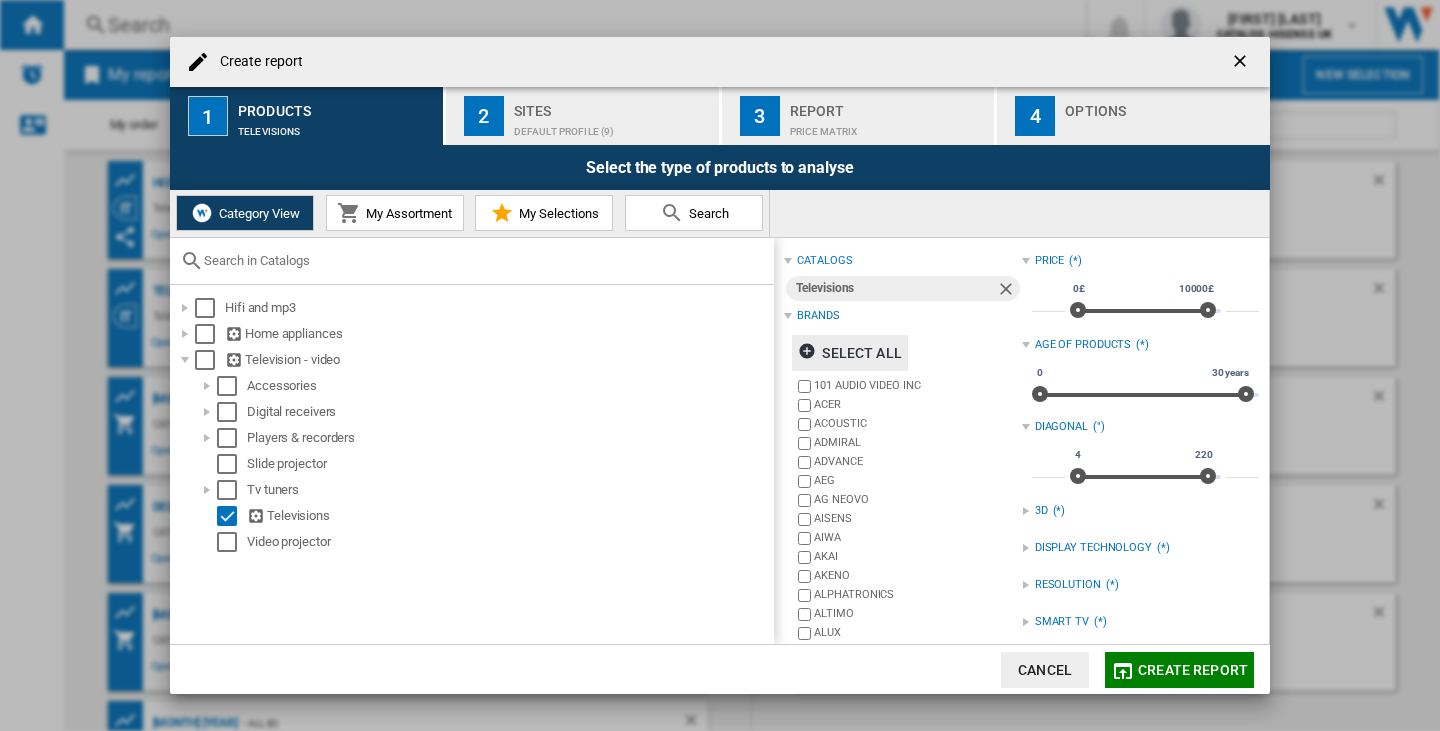 scroll, scrollTop: 85, scrollLeft: 0, axis: vertical 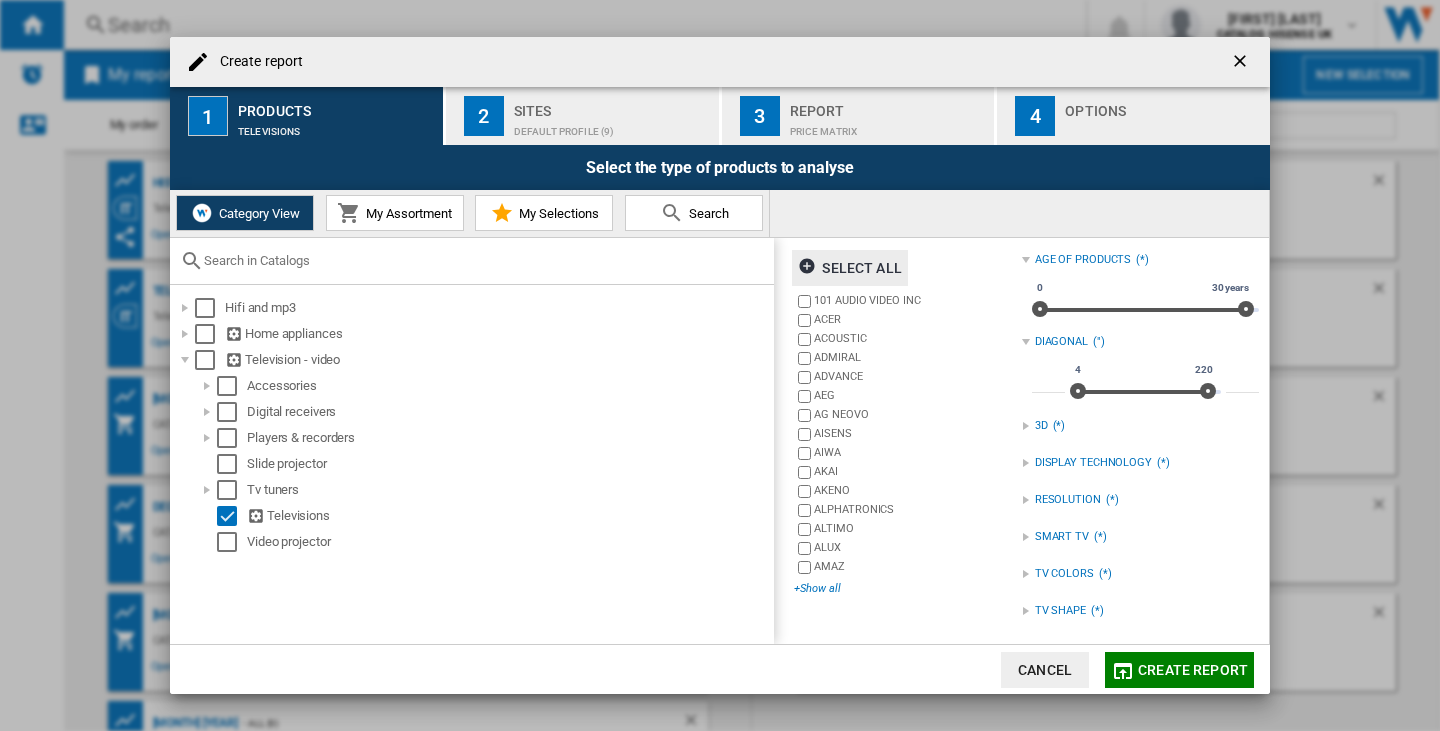 click on "+Show all" at bounding box center (907, 588) 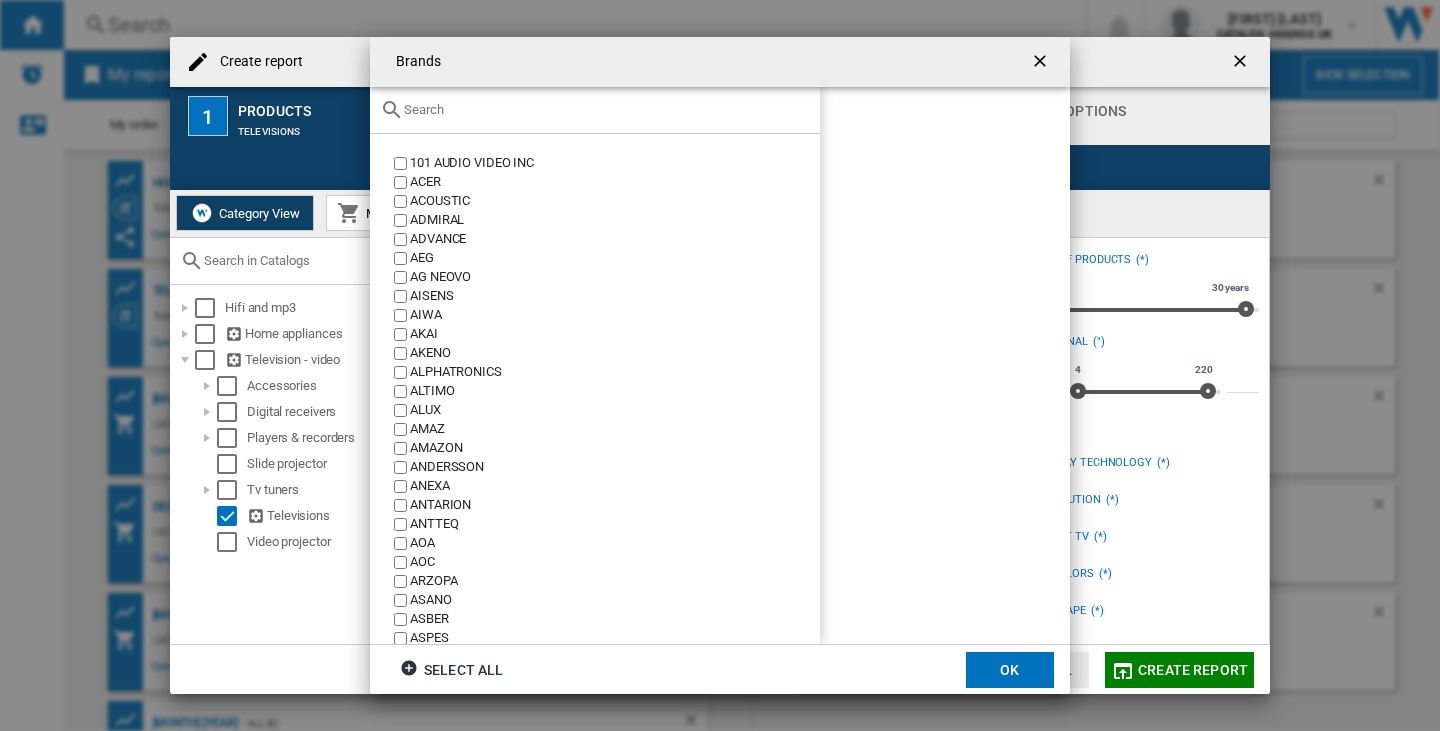 click 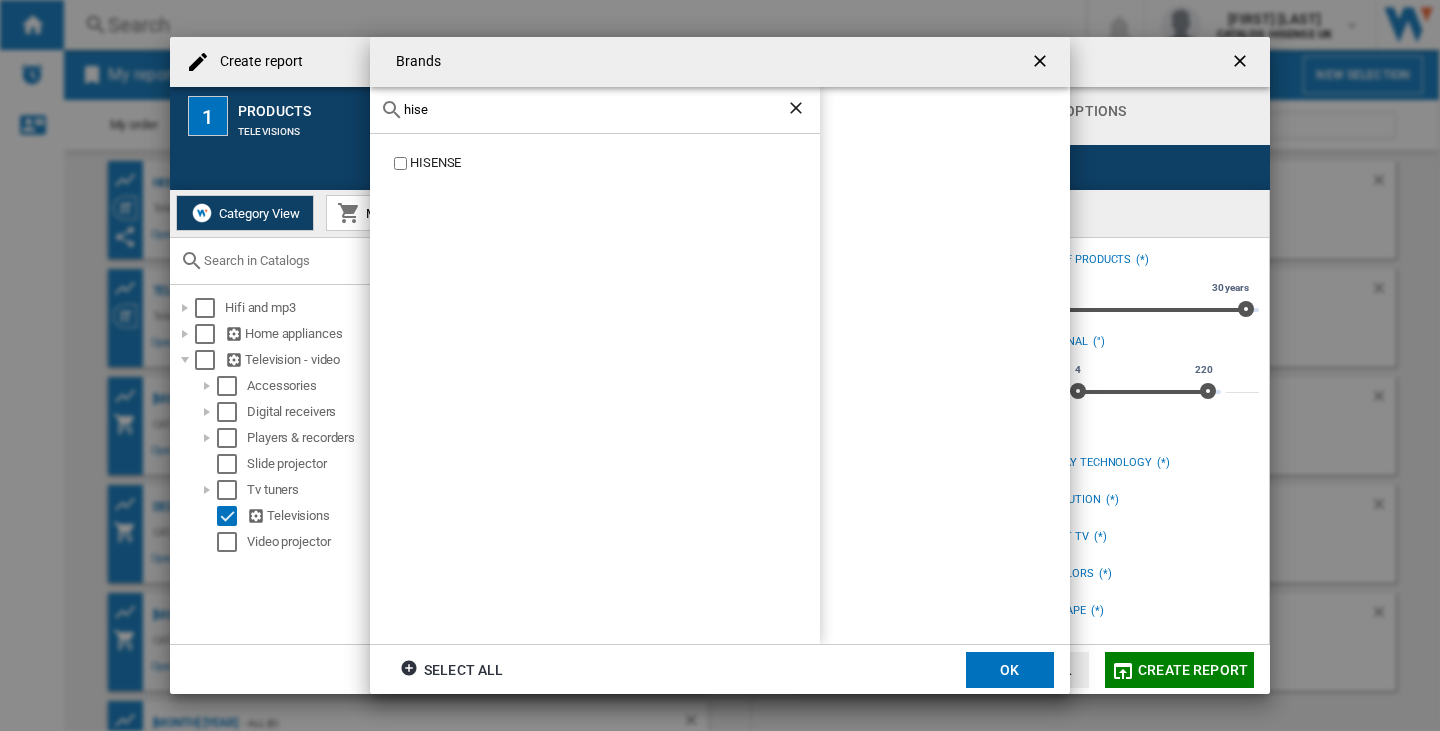 type on "hise" 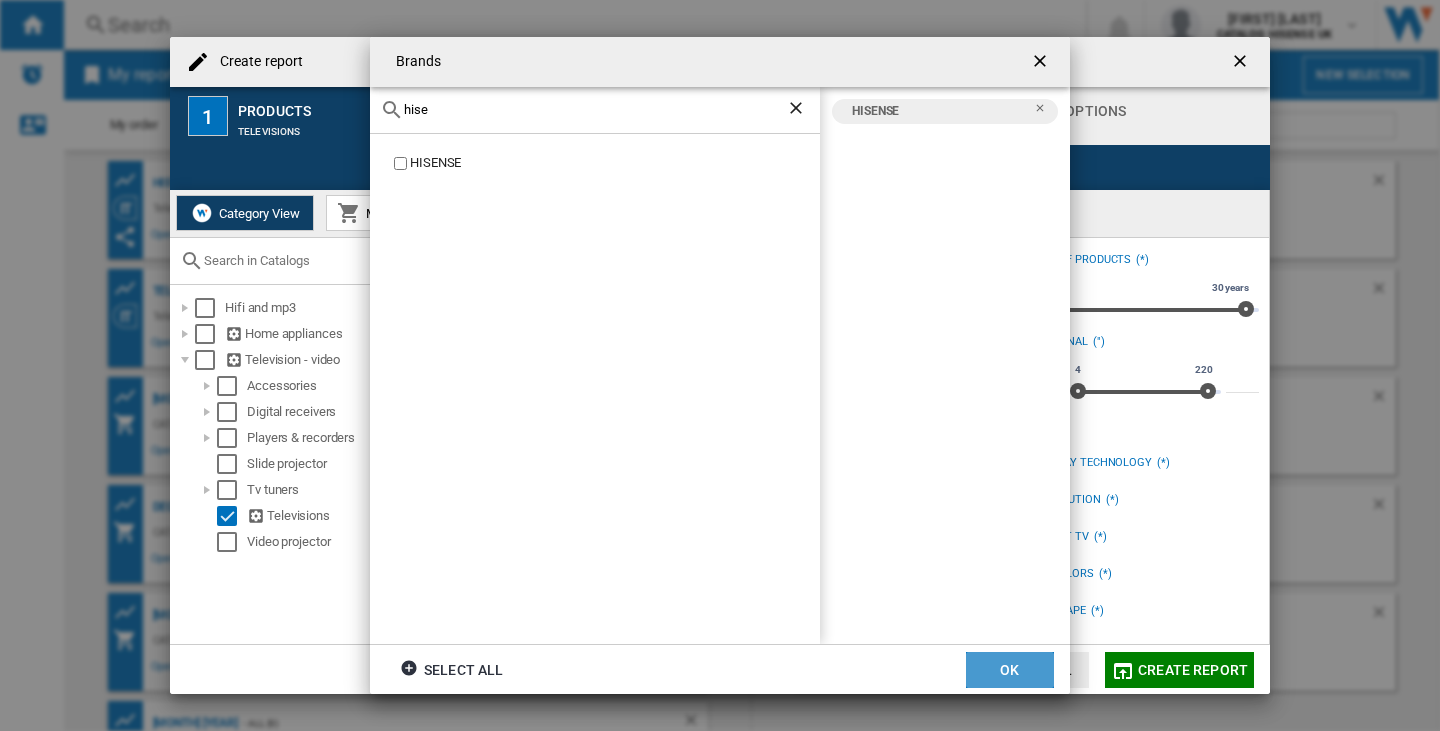 click on "OK" 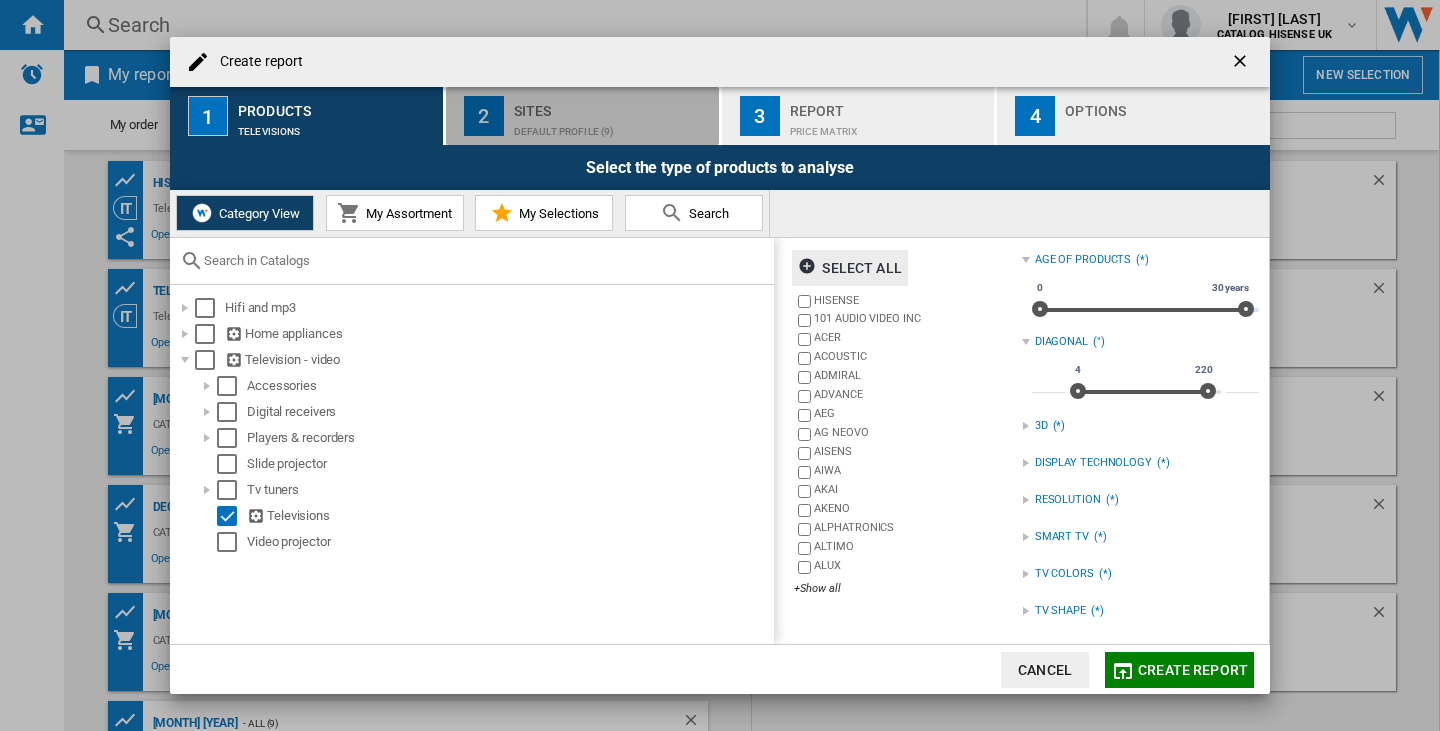 click on "2
Sites
Default profile (9)" at bounding box center (583, 116) 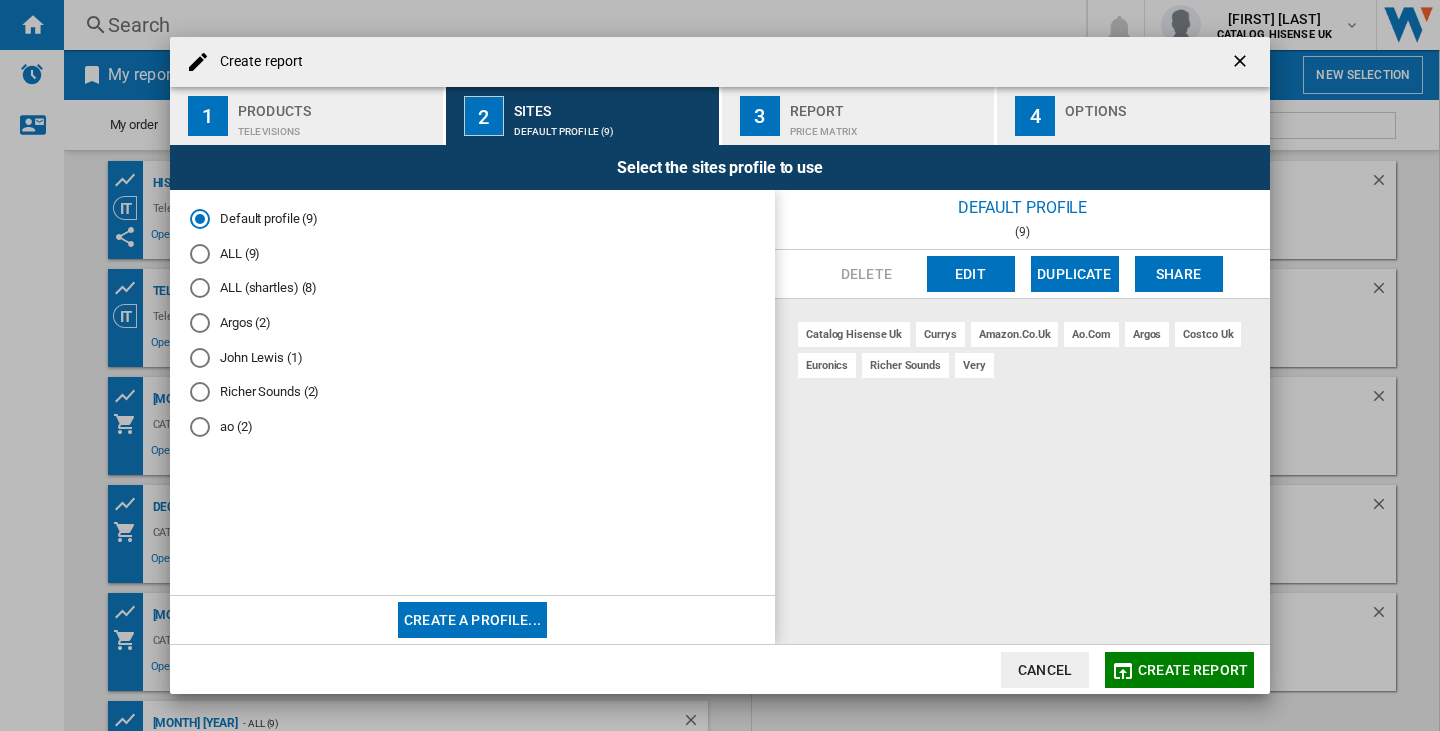 click on "ao (2)" at bounding box center [472, 426] 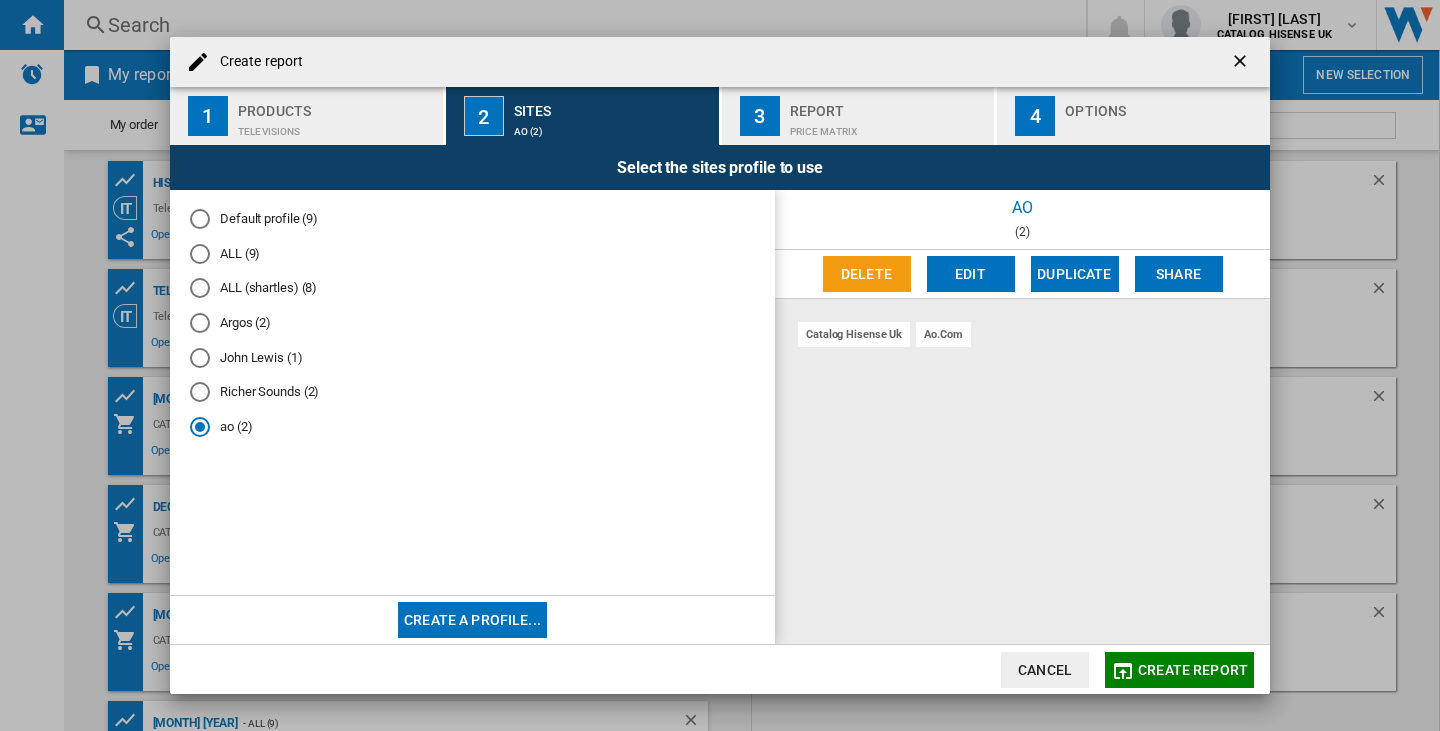 click on "Create report" 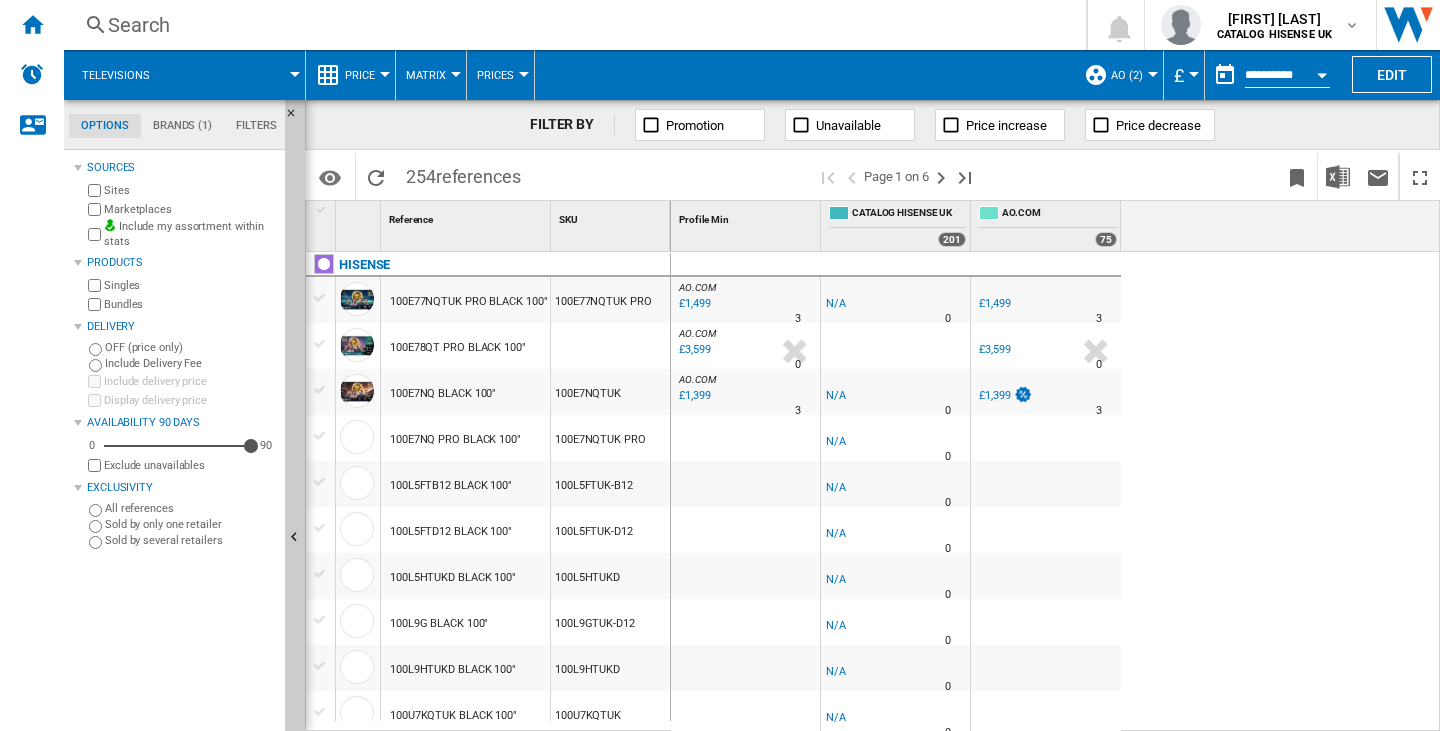 click on "AO.COM
: AO
-1.0 %
£1,499
%
N/A
3
AO.COM  : AO
-1.0 %
-£1
%
N/A
0" at bounding box center [1056, 492] 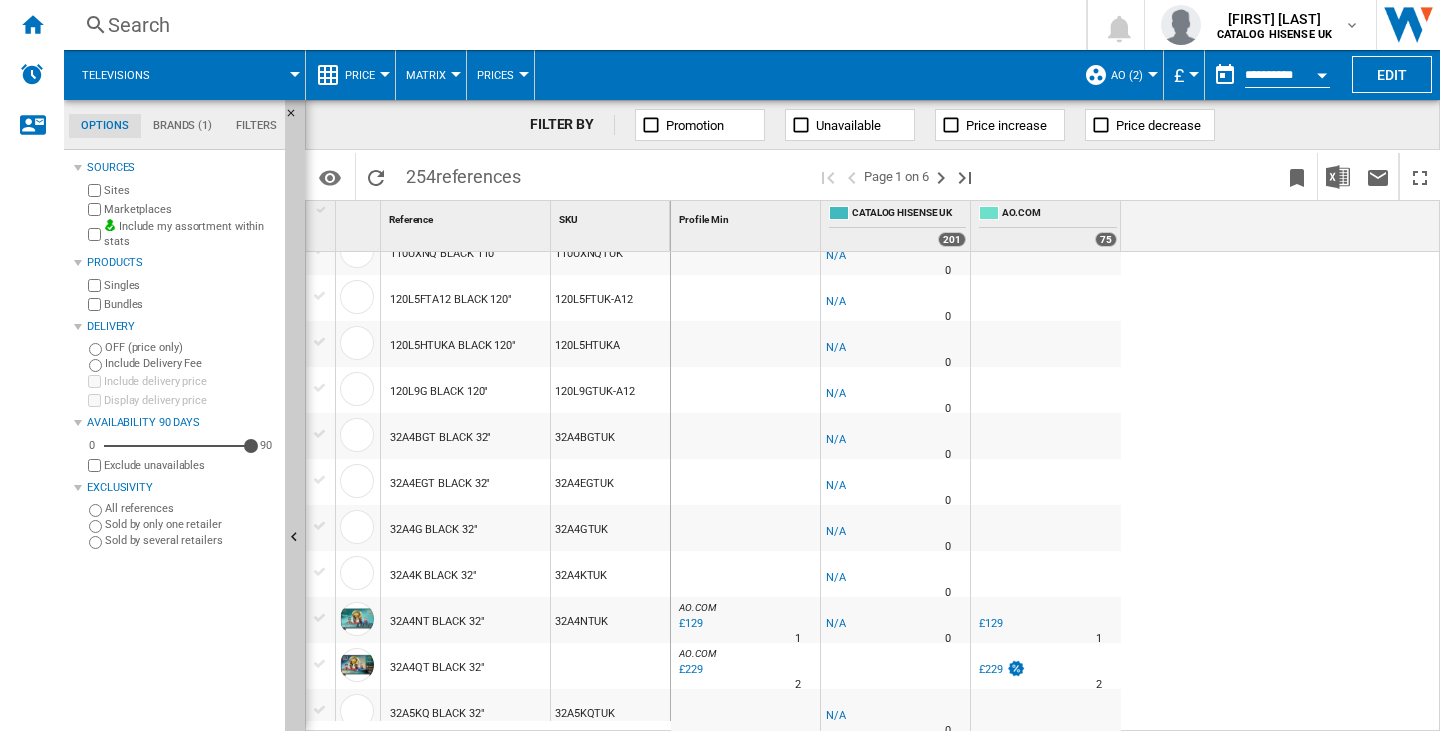 scroll, scrollTop: 900, scrollLeft: 0, axis: vertical 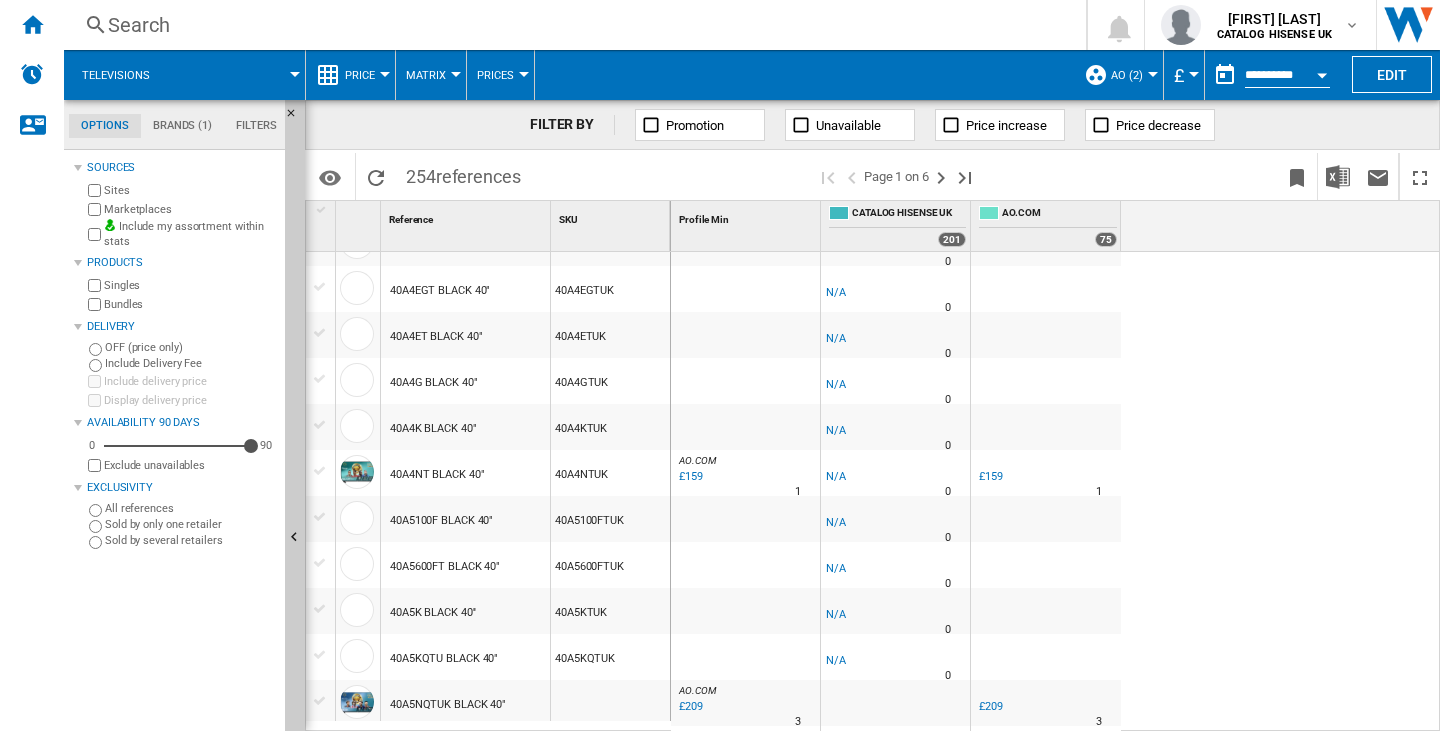 click on "Singles" at bounding box center [190, 285] 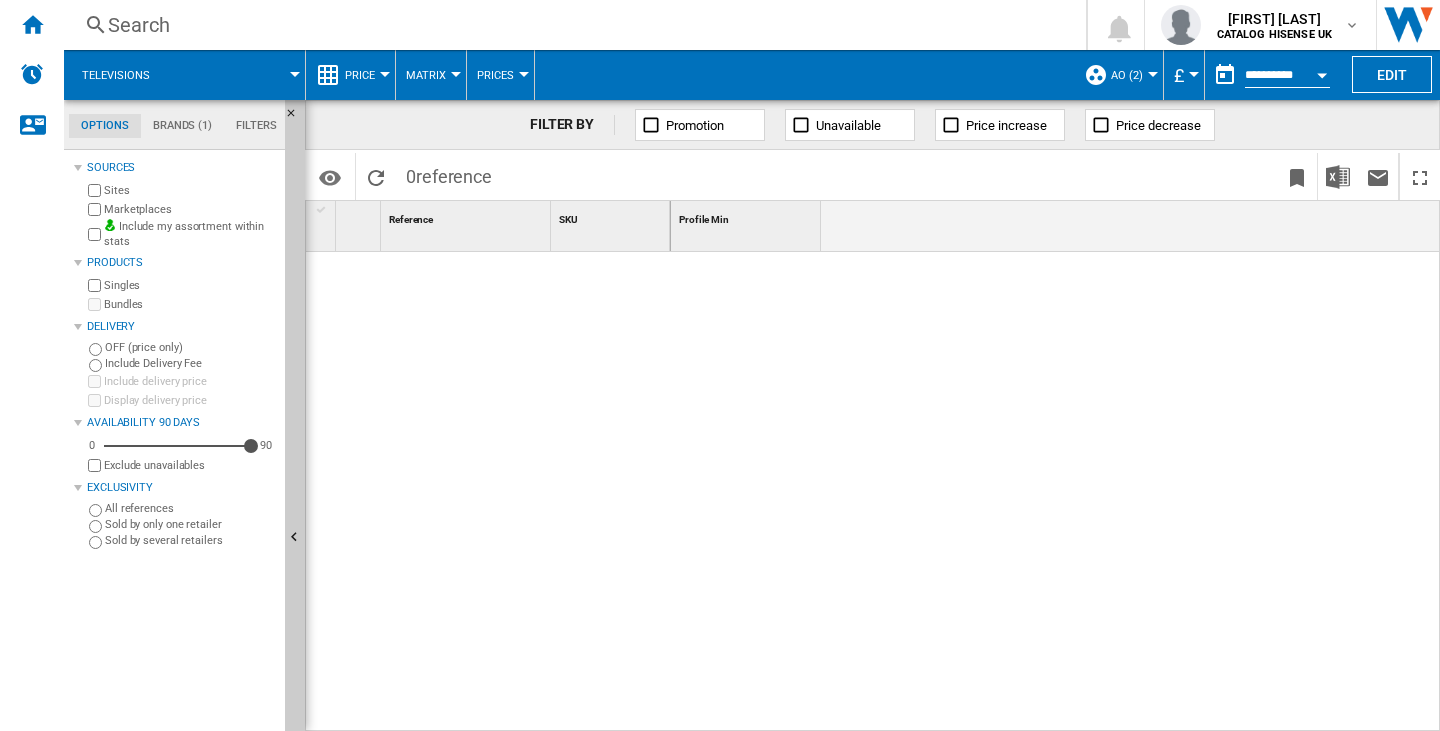 click on "Singles" at bounding box center [190, 285] 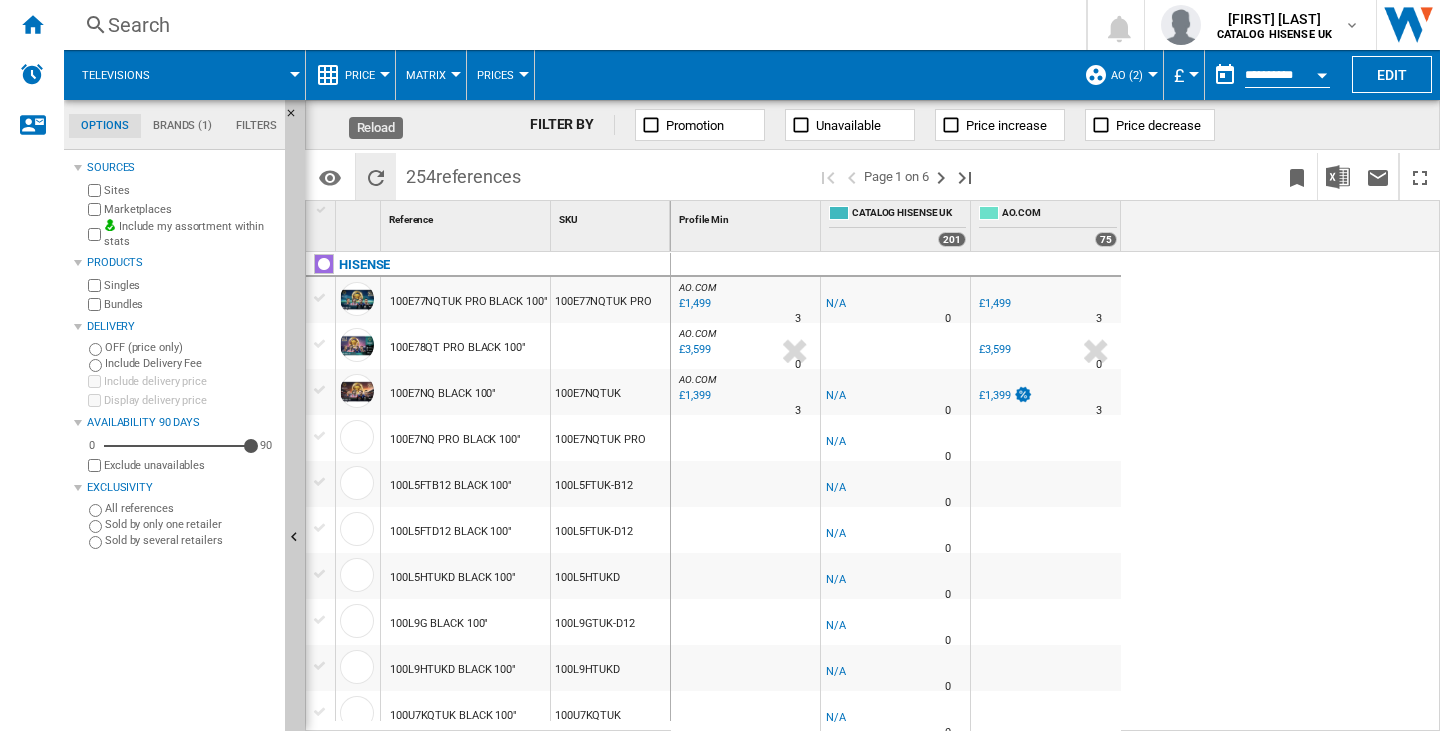 click at bounding box center [376, 178] 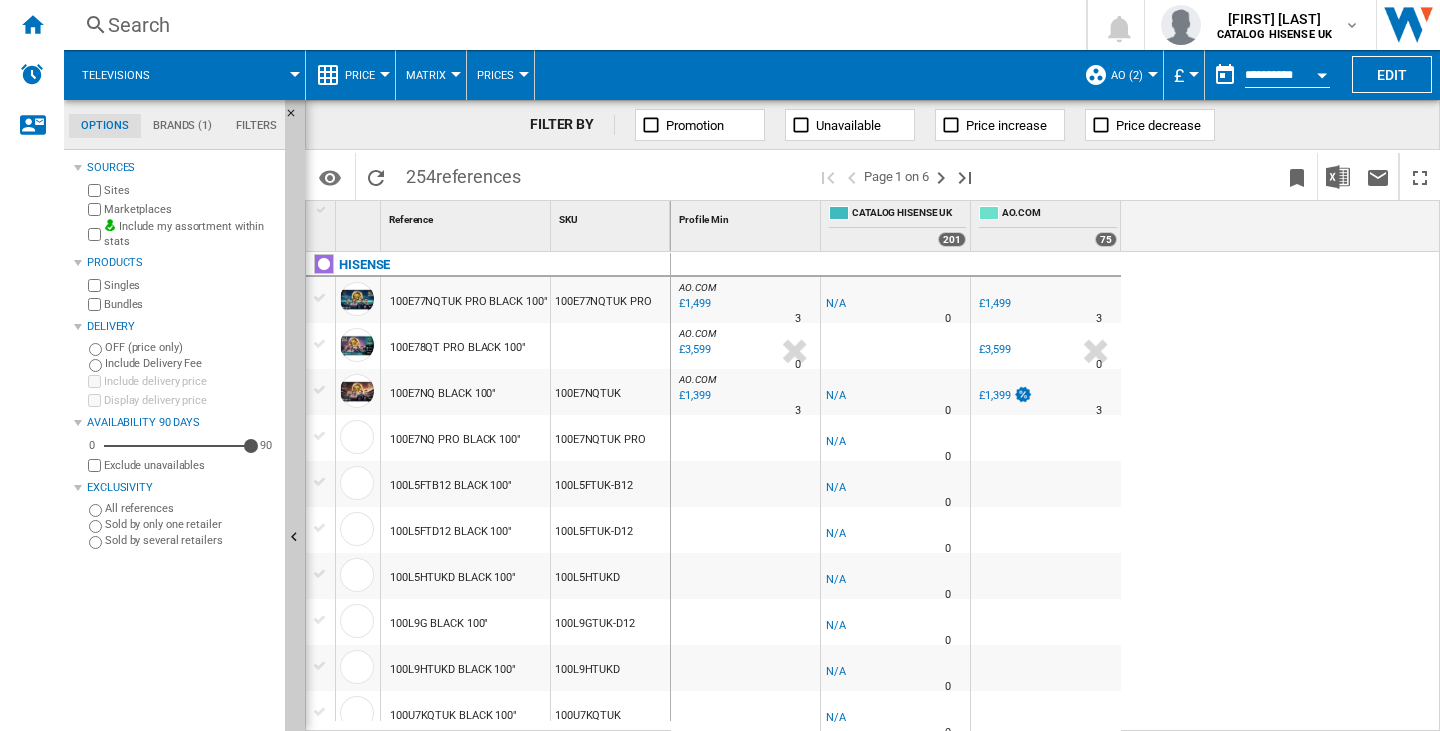 click on "Brands (1)" 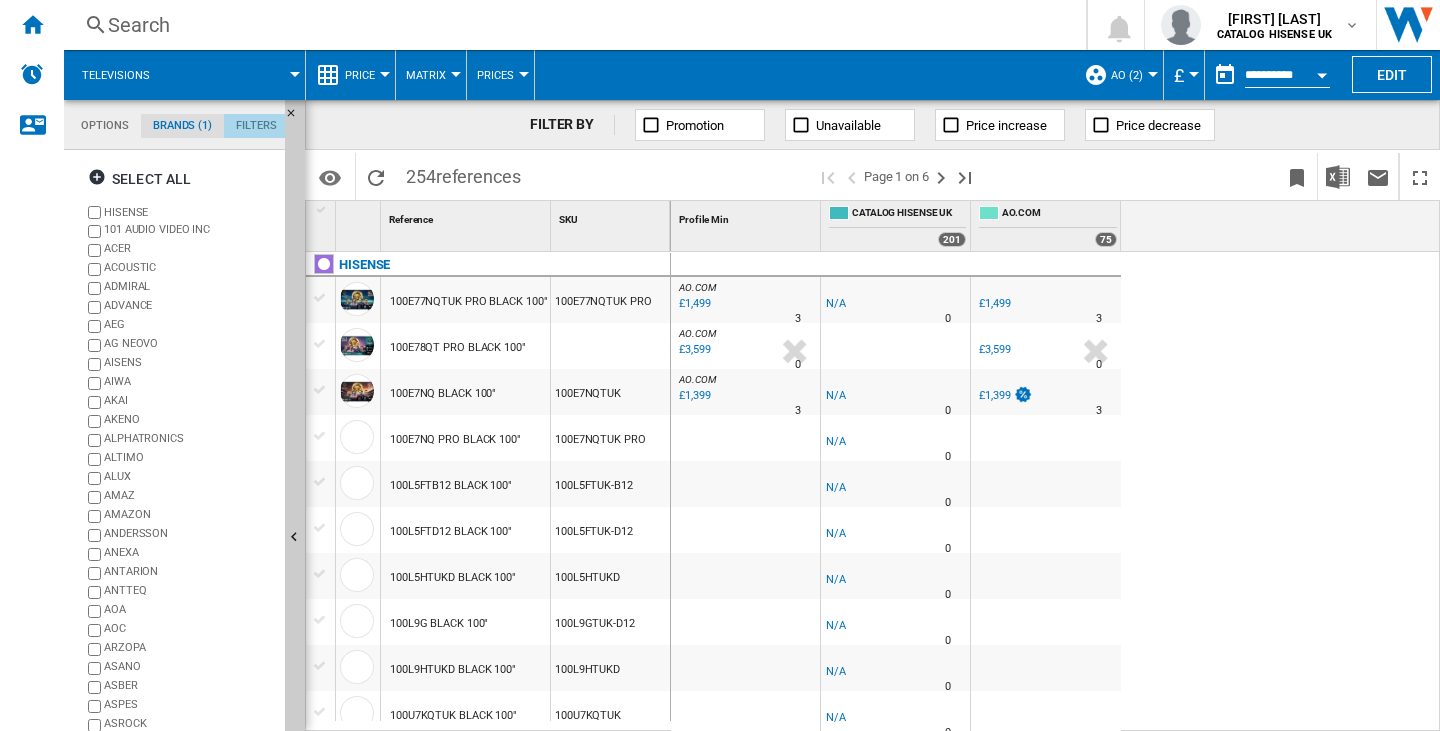 click on "Filters" 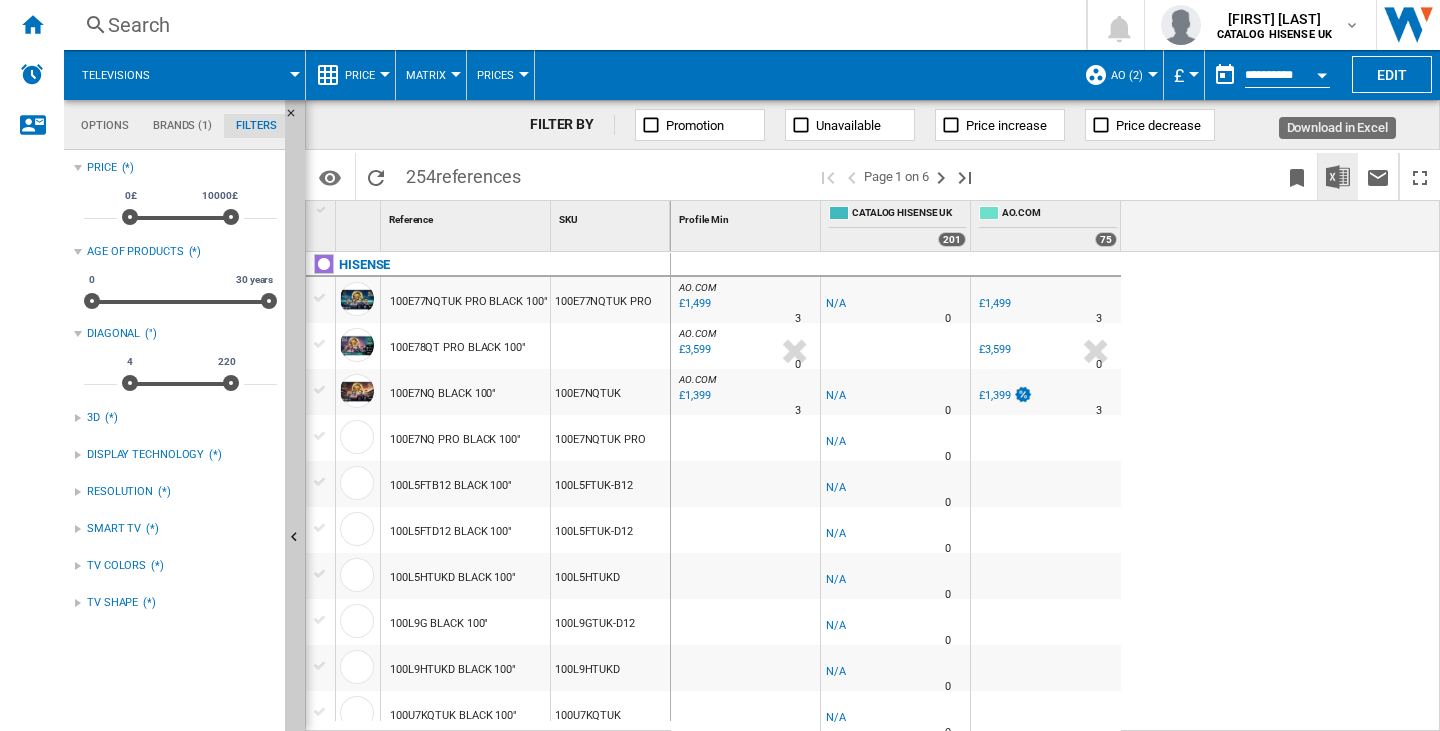 click at bounding box center (1338, 177) 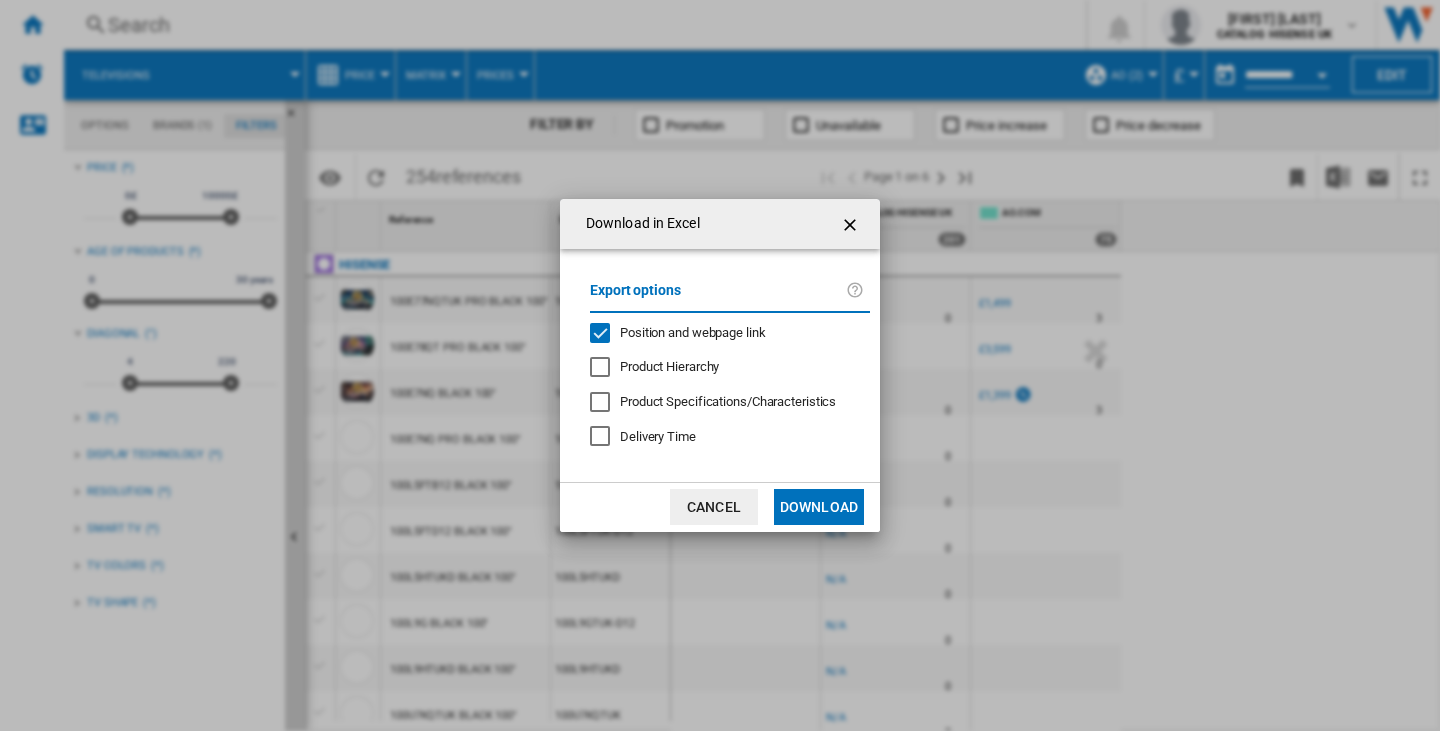 click on "Position and webpage link" 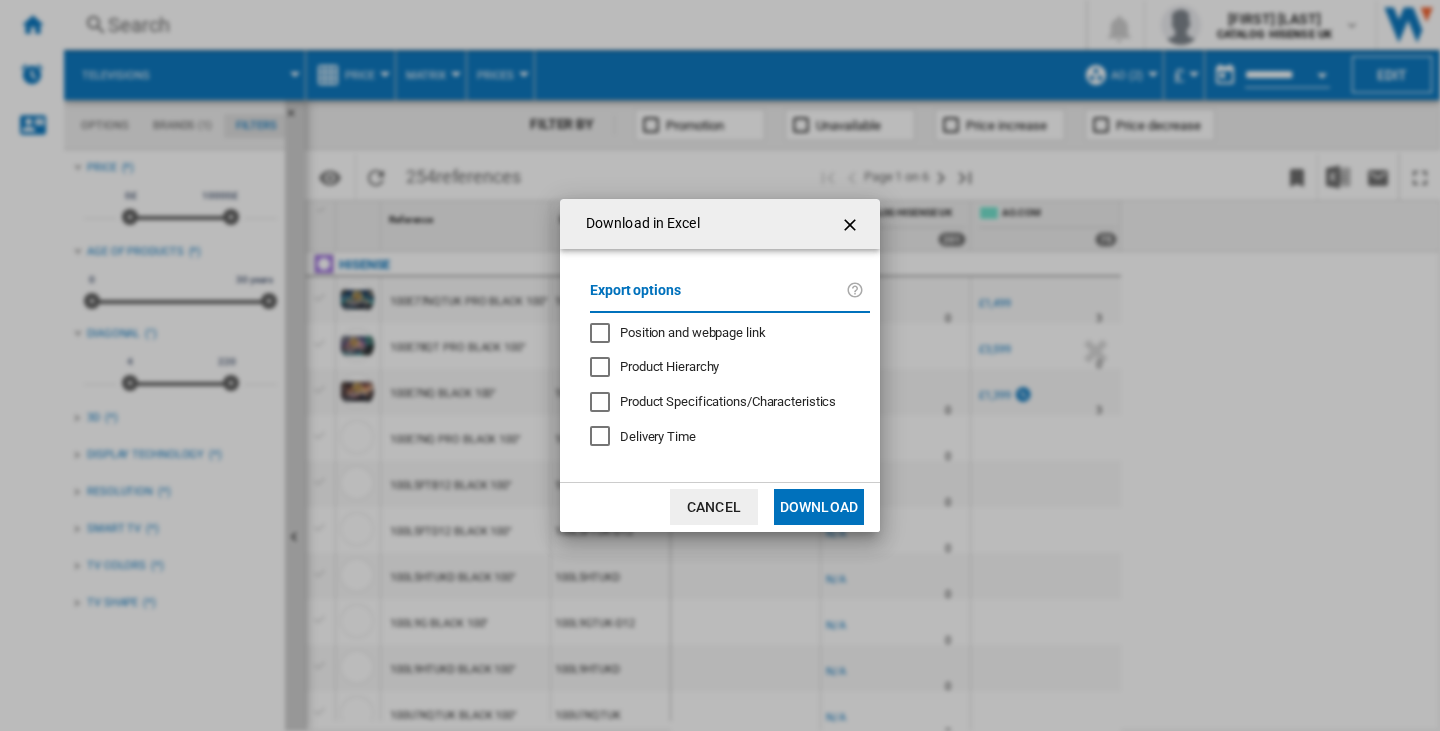 click at bounding box center (852, 225) 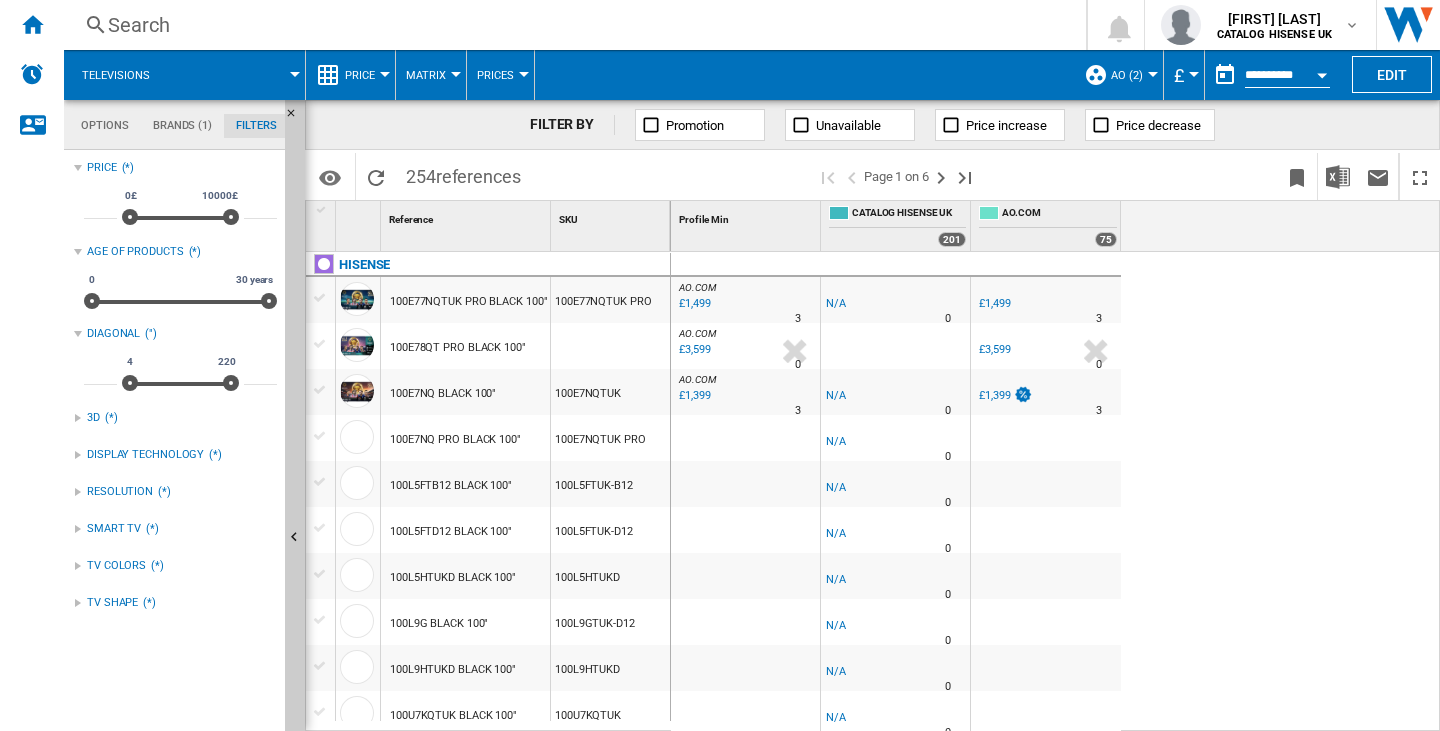 click on "Prices" at bounding box center [495, 75] 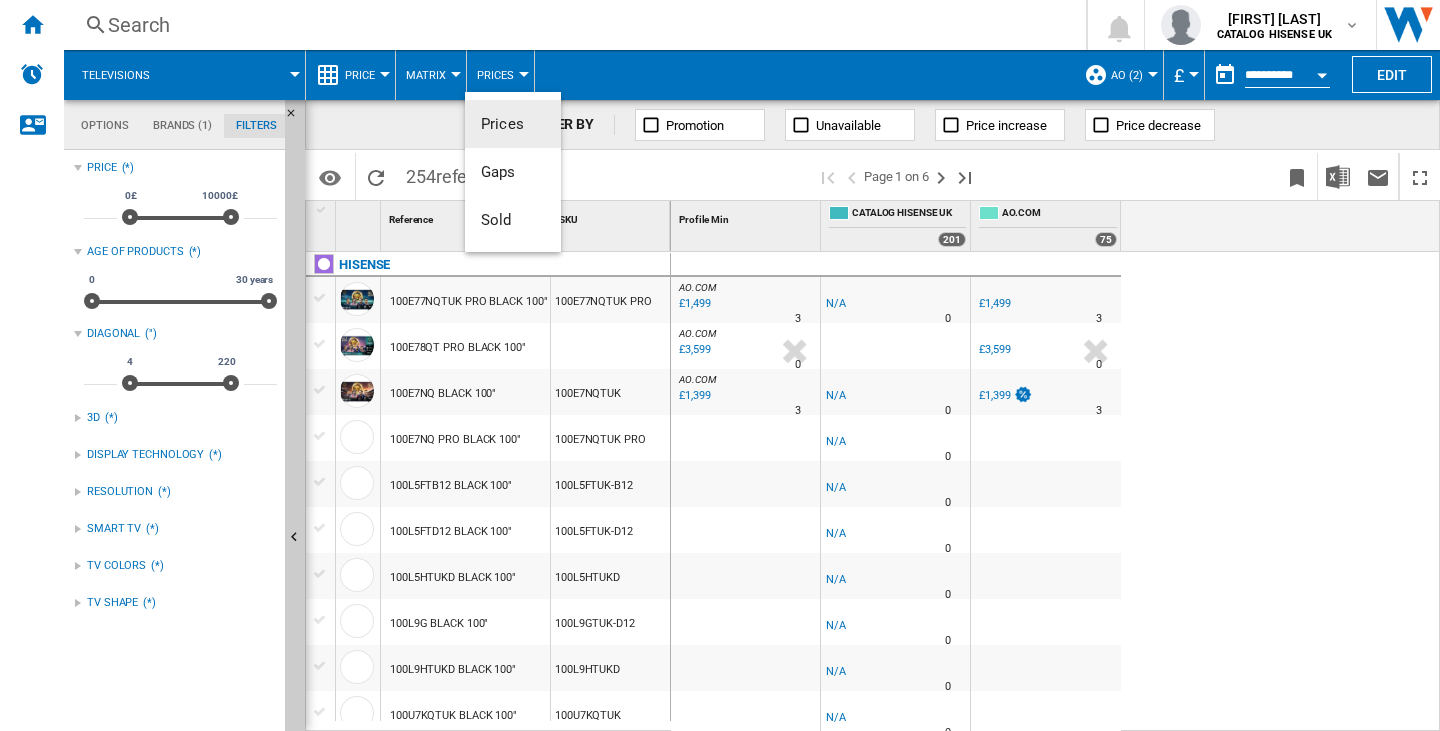 click on "Prices" at bounding box center [502, 124] 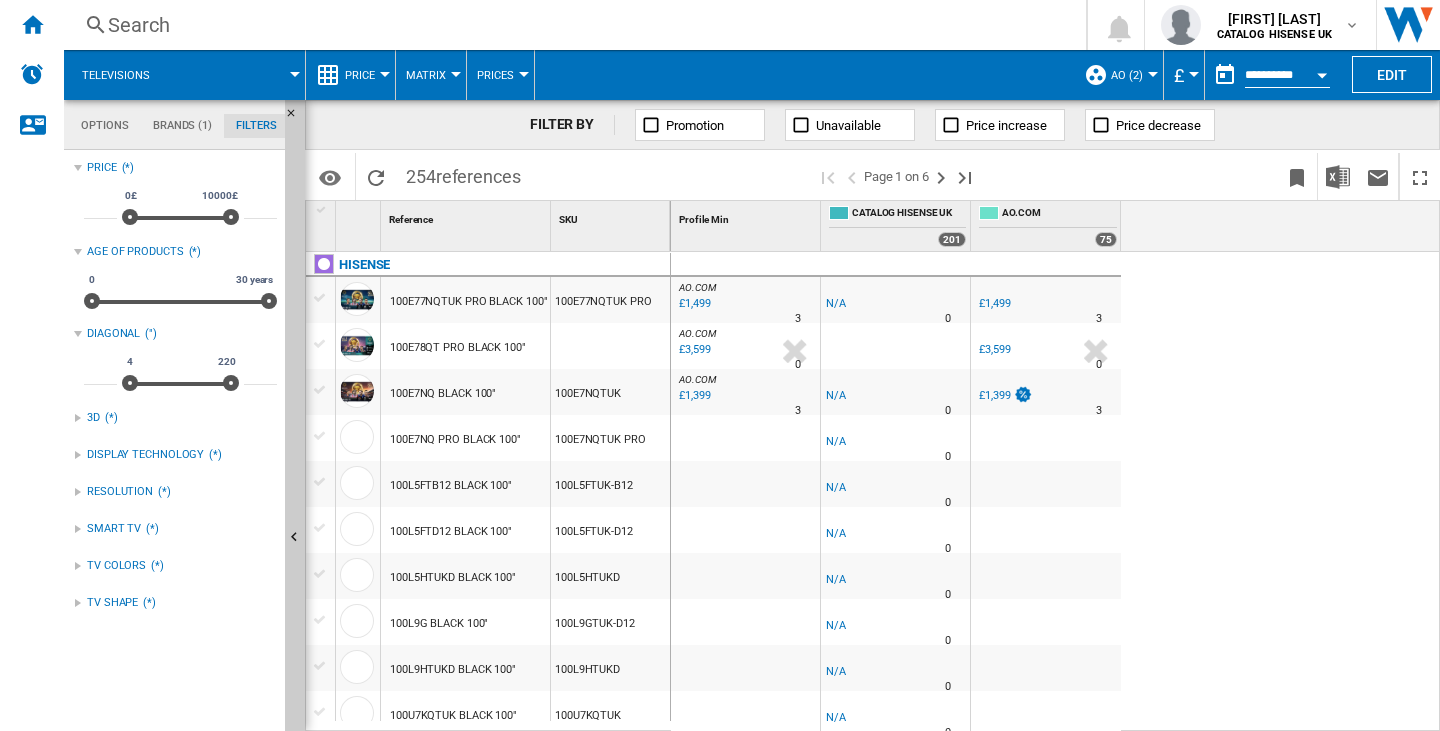 click on "Prices" at bounding box center (495, 75) 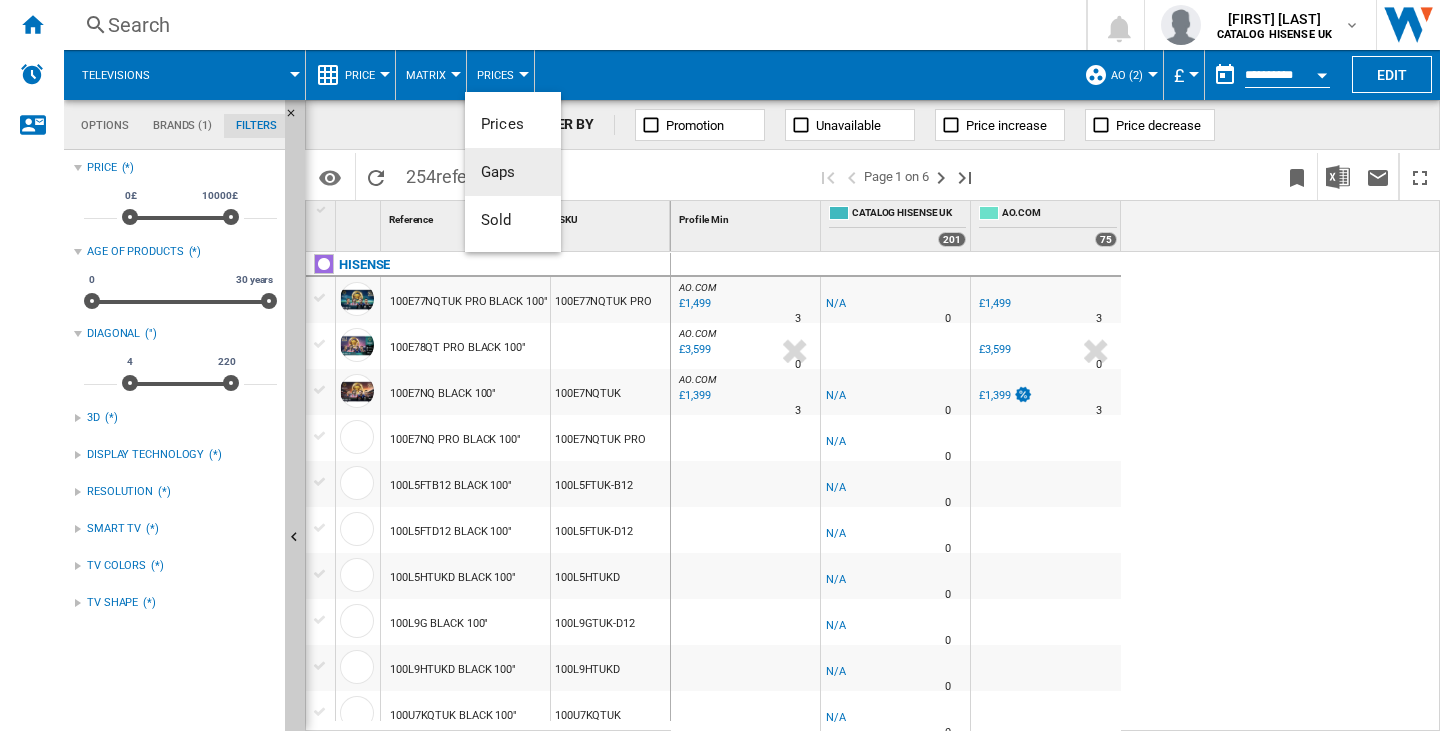 click on "Gaps" at bounding box center [513, 172] 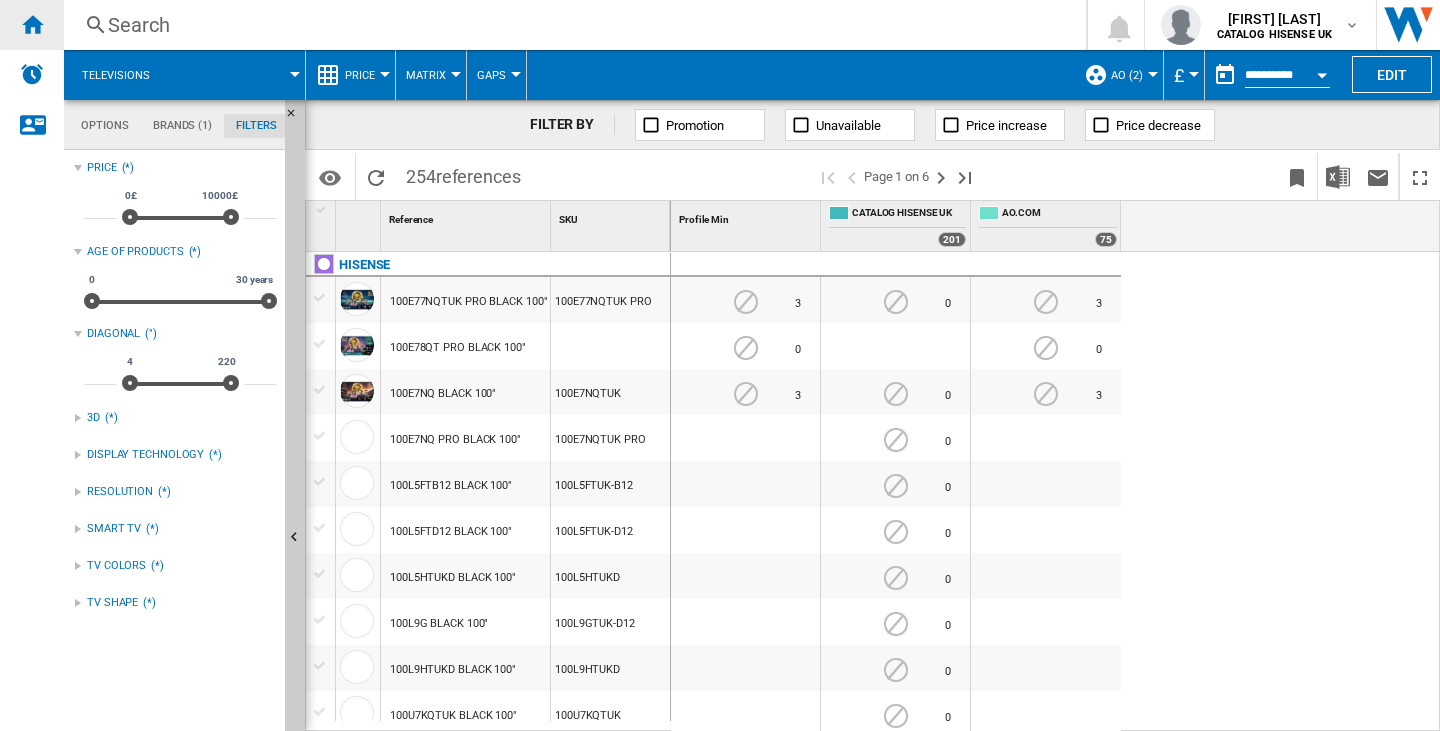 click at bounding box center [32, 25] 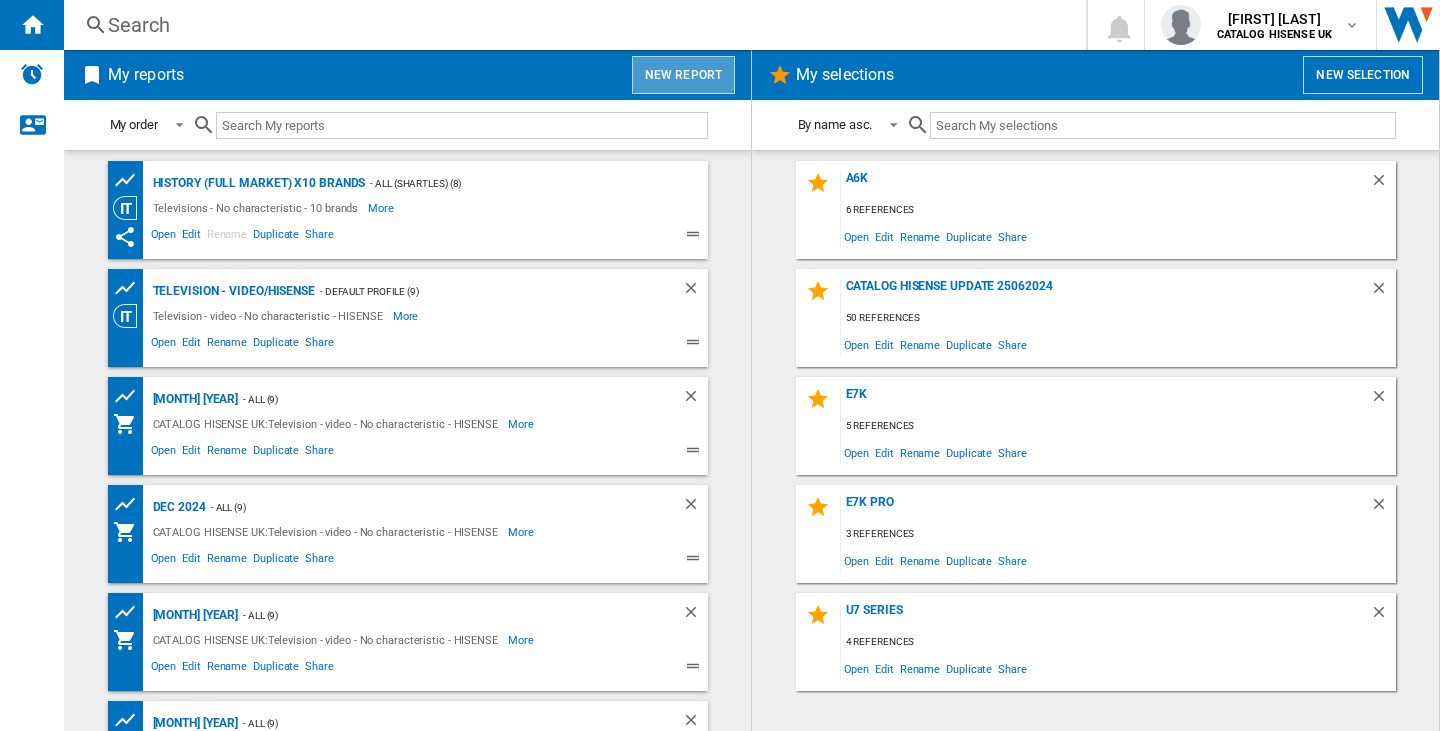 click on "New report" at bounding box center [683, 75] 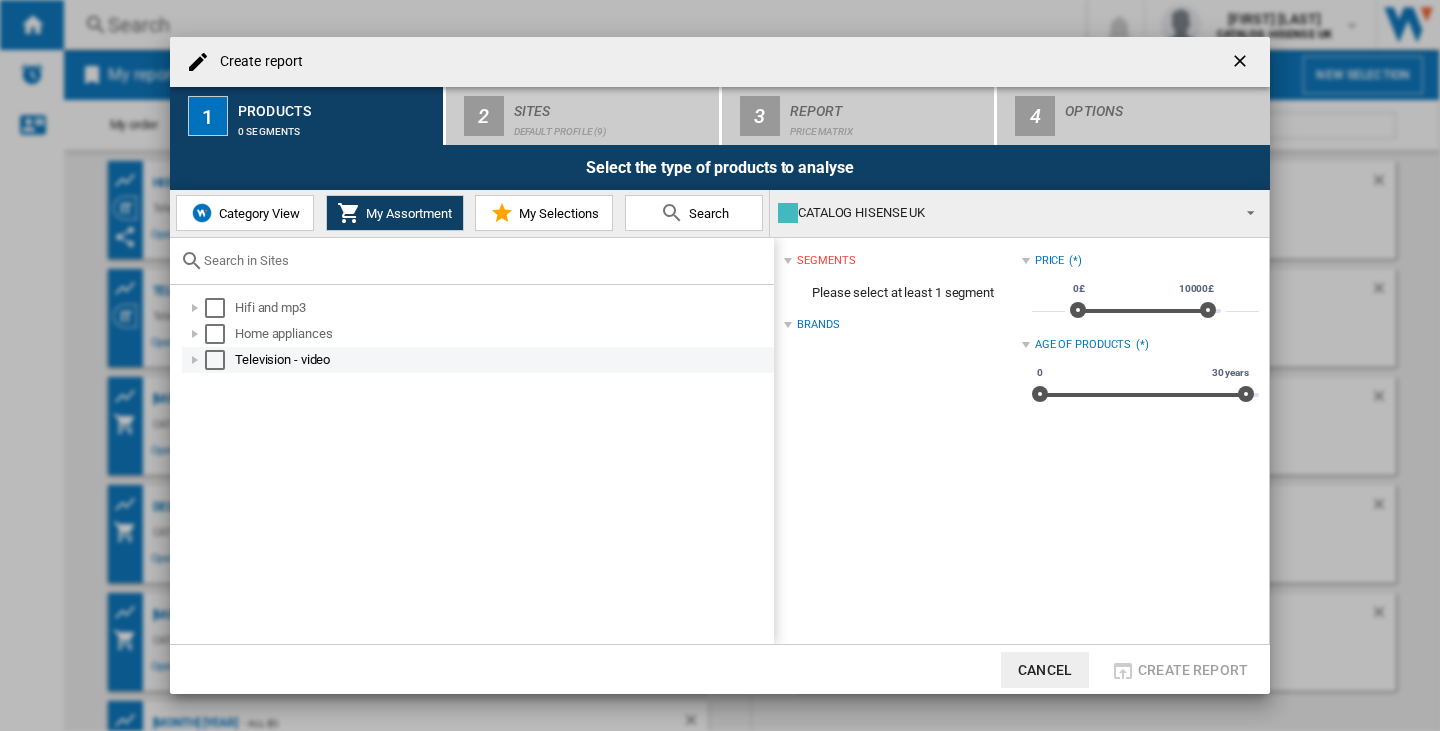 click at bounding box center (195, 360) 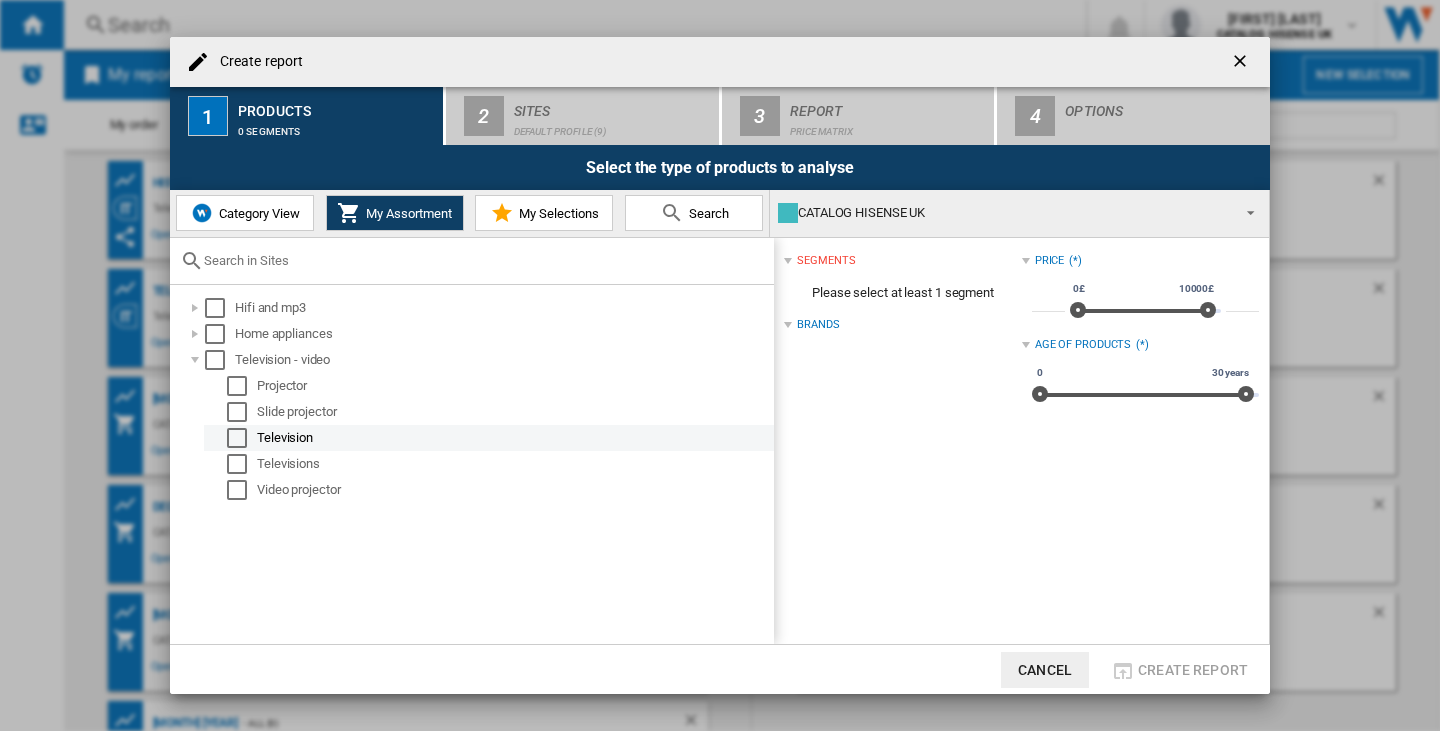 click at bounding box center [237, 438] 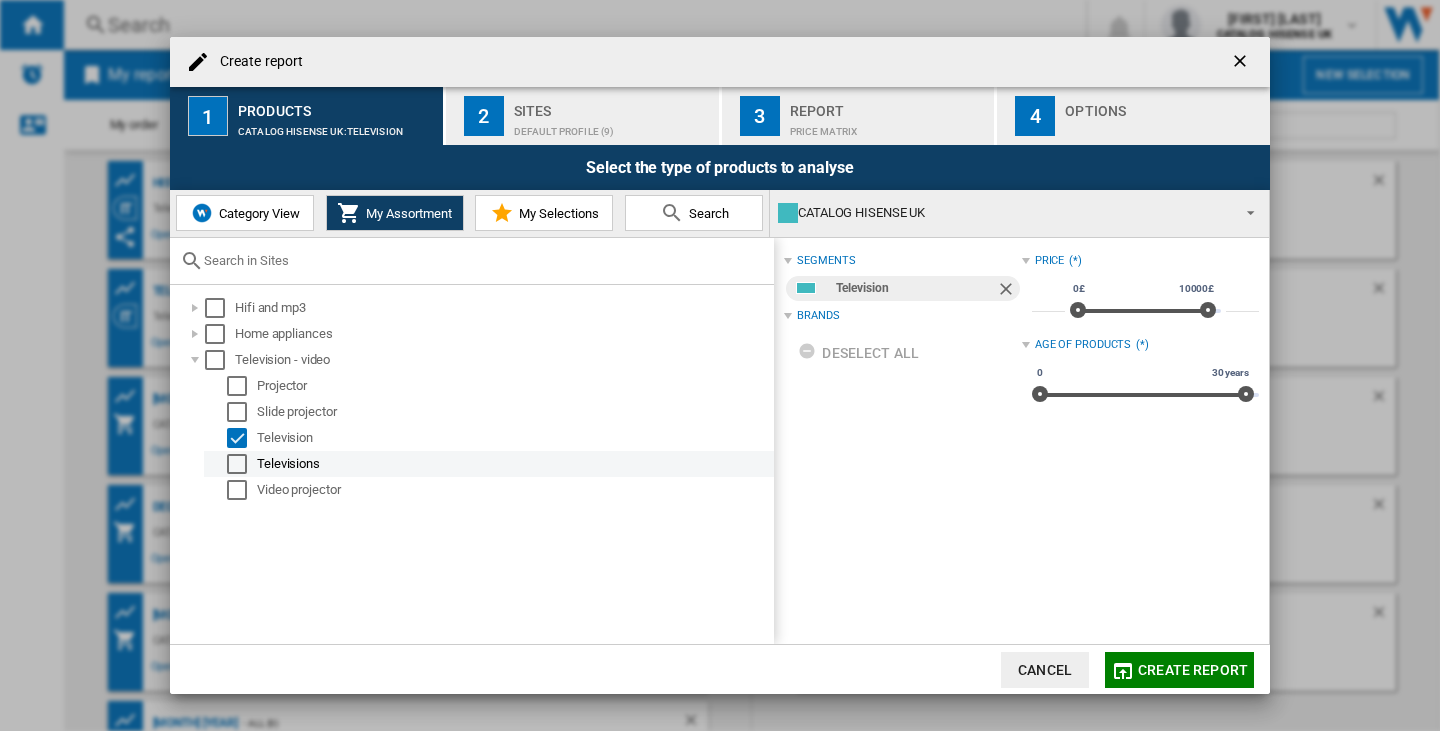 click at bounding box center (237, 464) 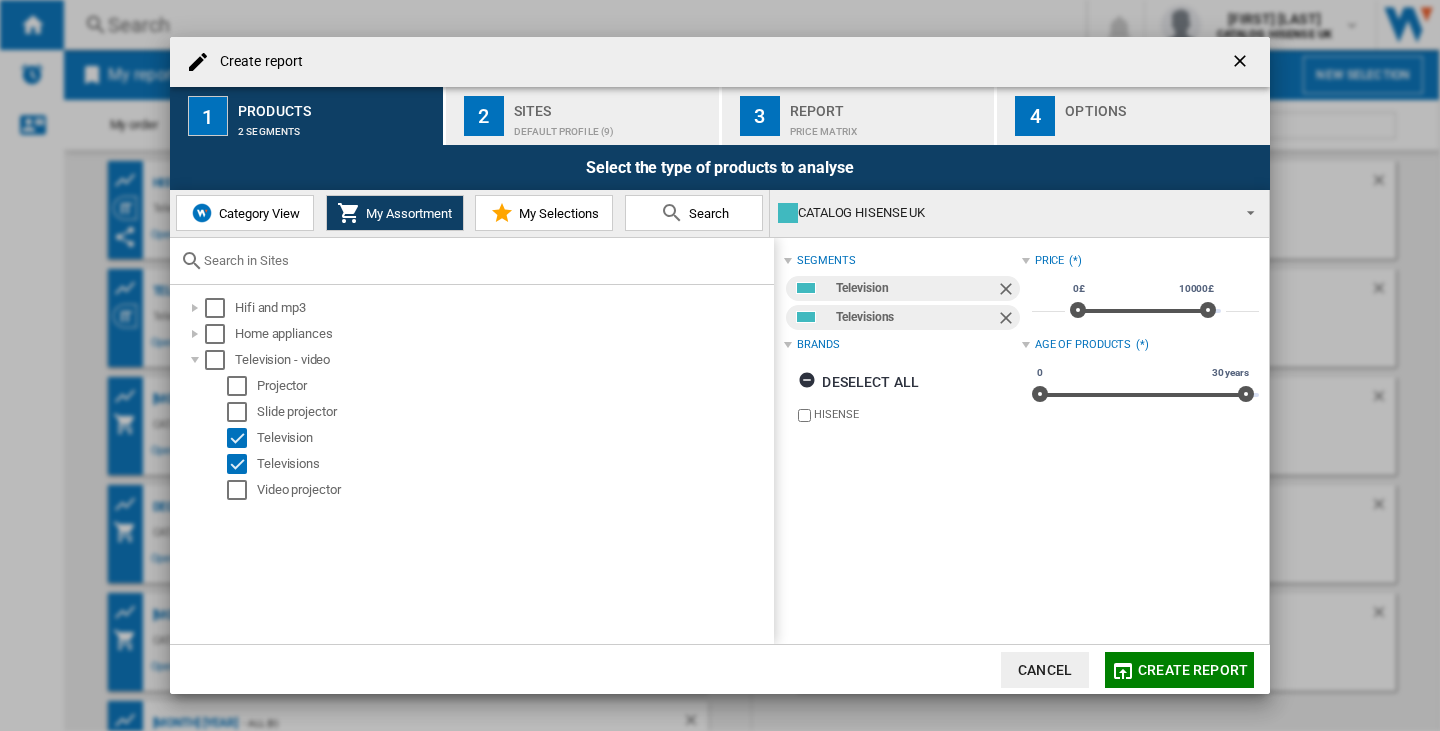 click on "Default profile (9)" at bounding box center [612, 126] 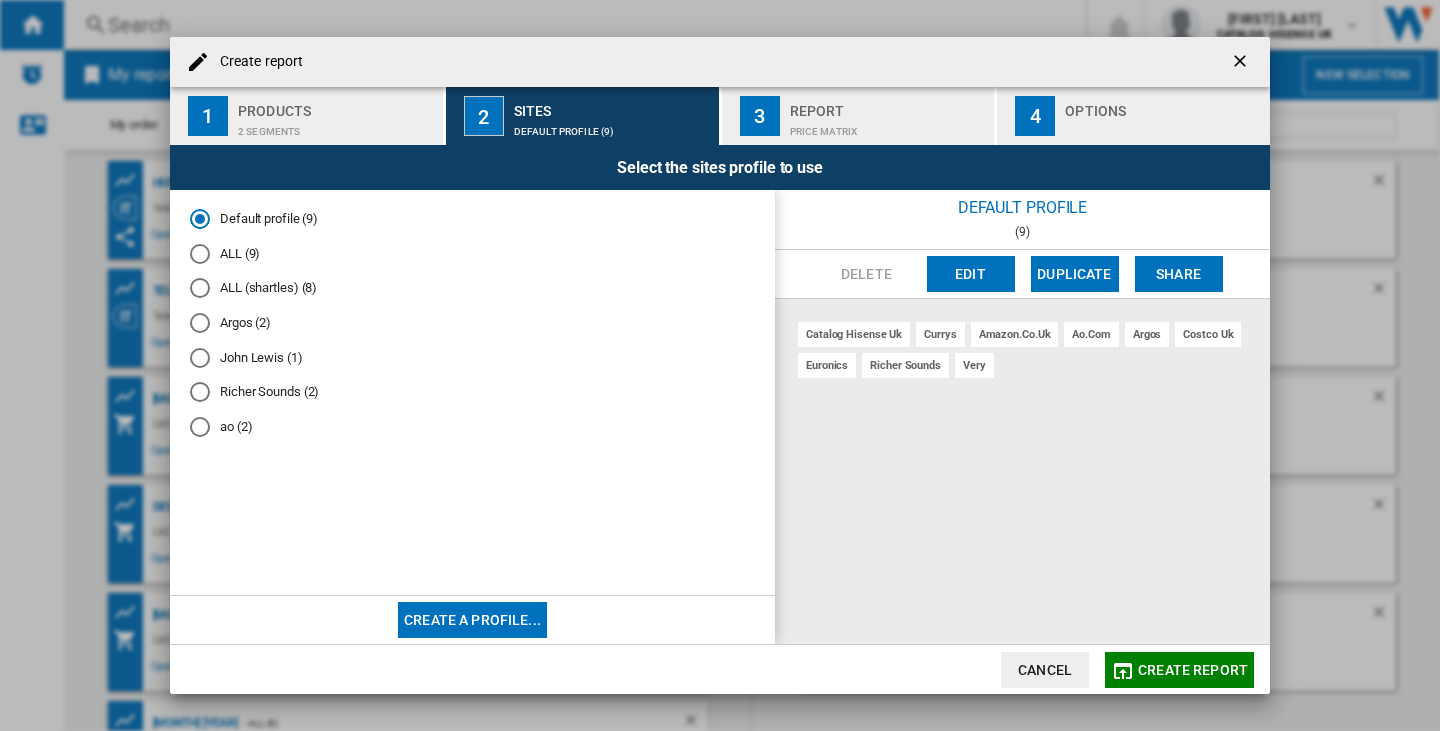 click on "Default profile (9)
ALL (9)
ALL (shartles) (8)
Argos (2)
John Lewis (1)
Richer Sounds (2)
ao (2)" at bounding box center [472, 393] 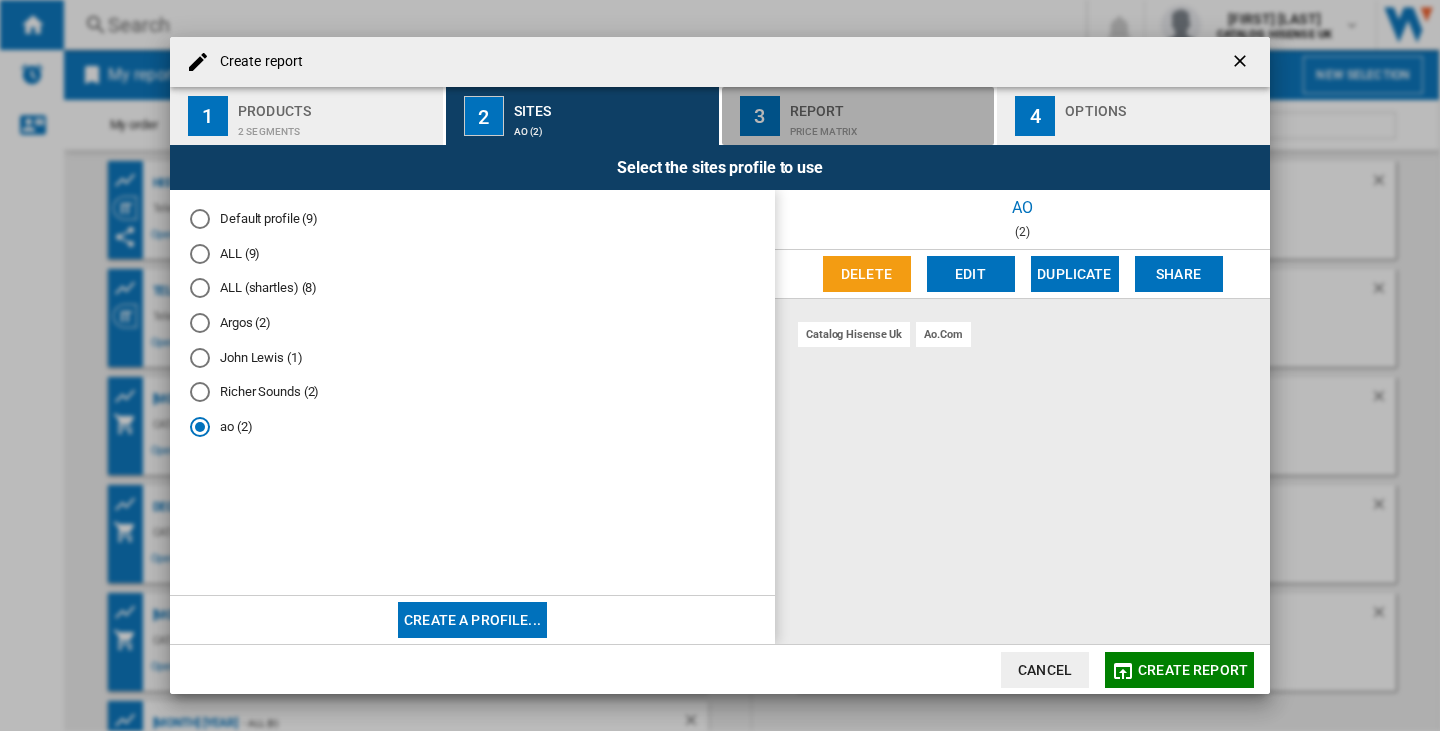click on "Price Matrix" at bounding box center [888, 126] 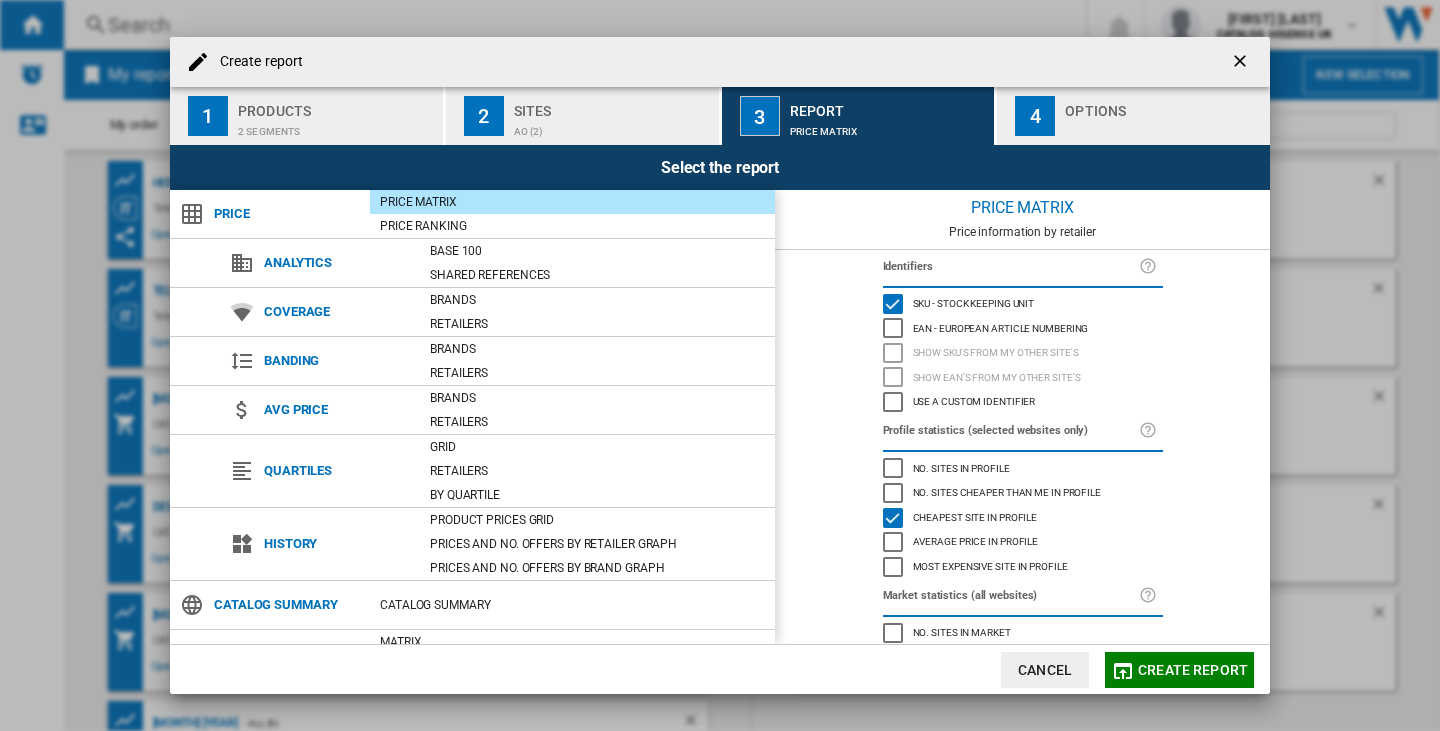 click at bounding box center [1163, 126] 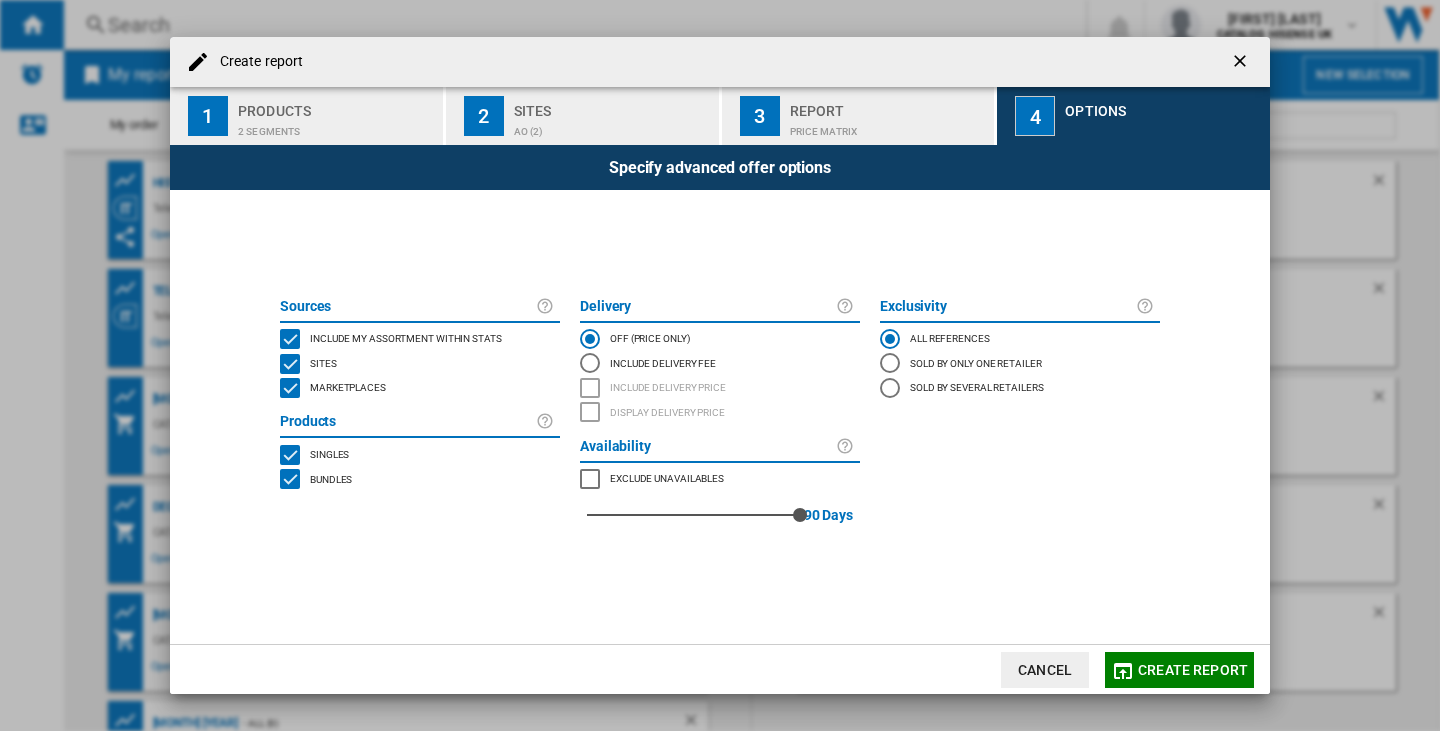 click on "Create report" 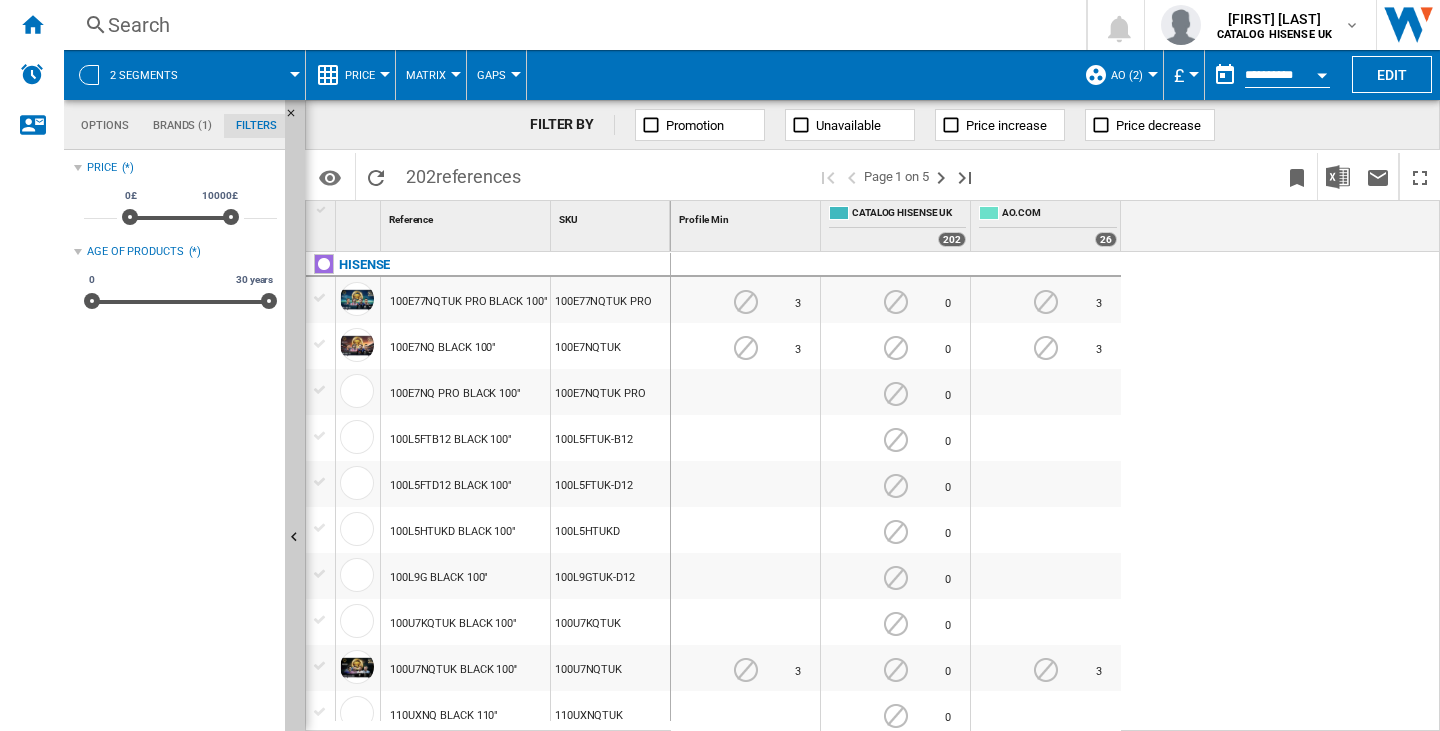 click on "Price" at bounding box center (360, 75) 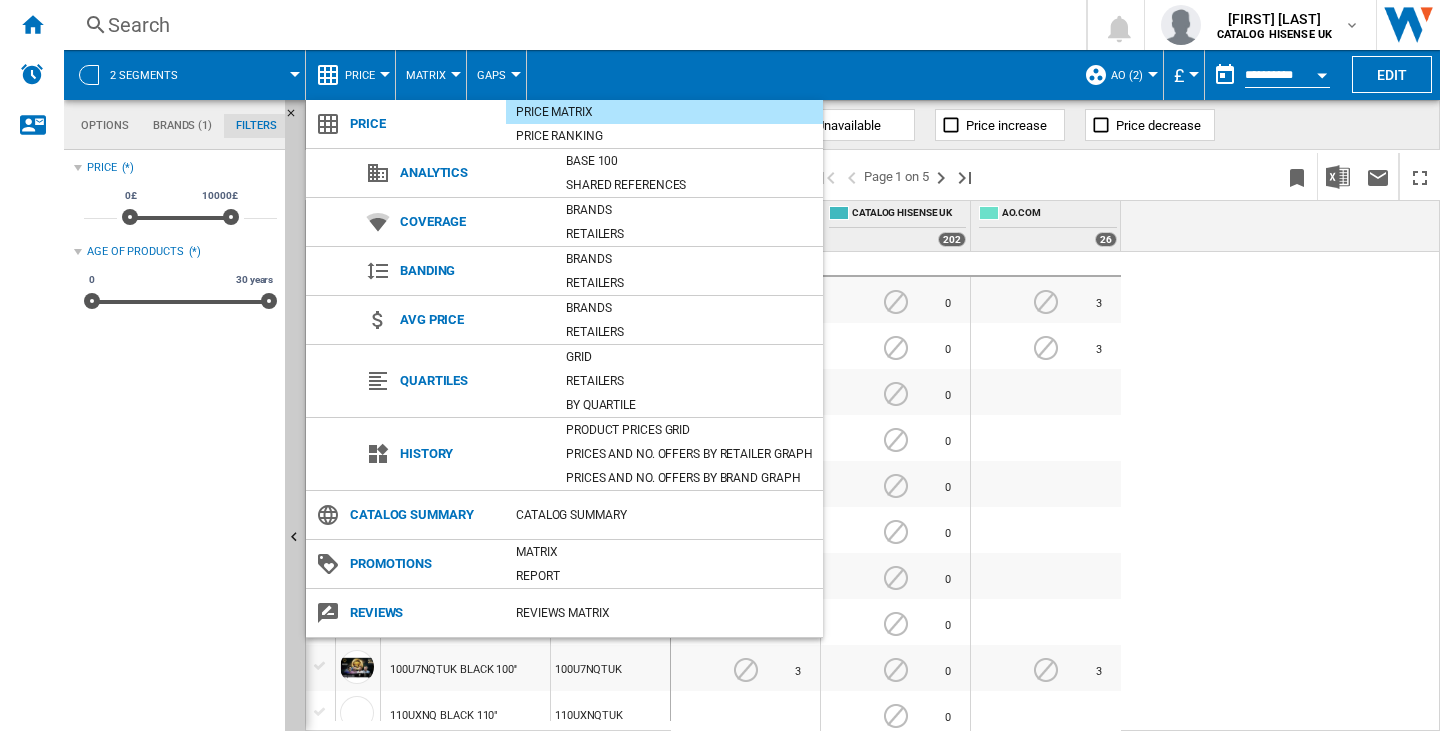click at bounding box center (720, 365) 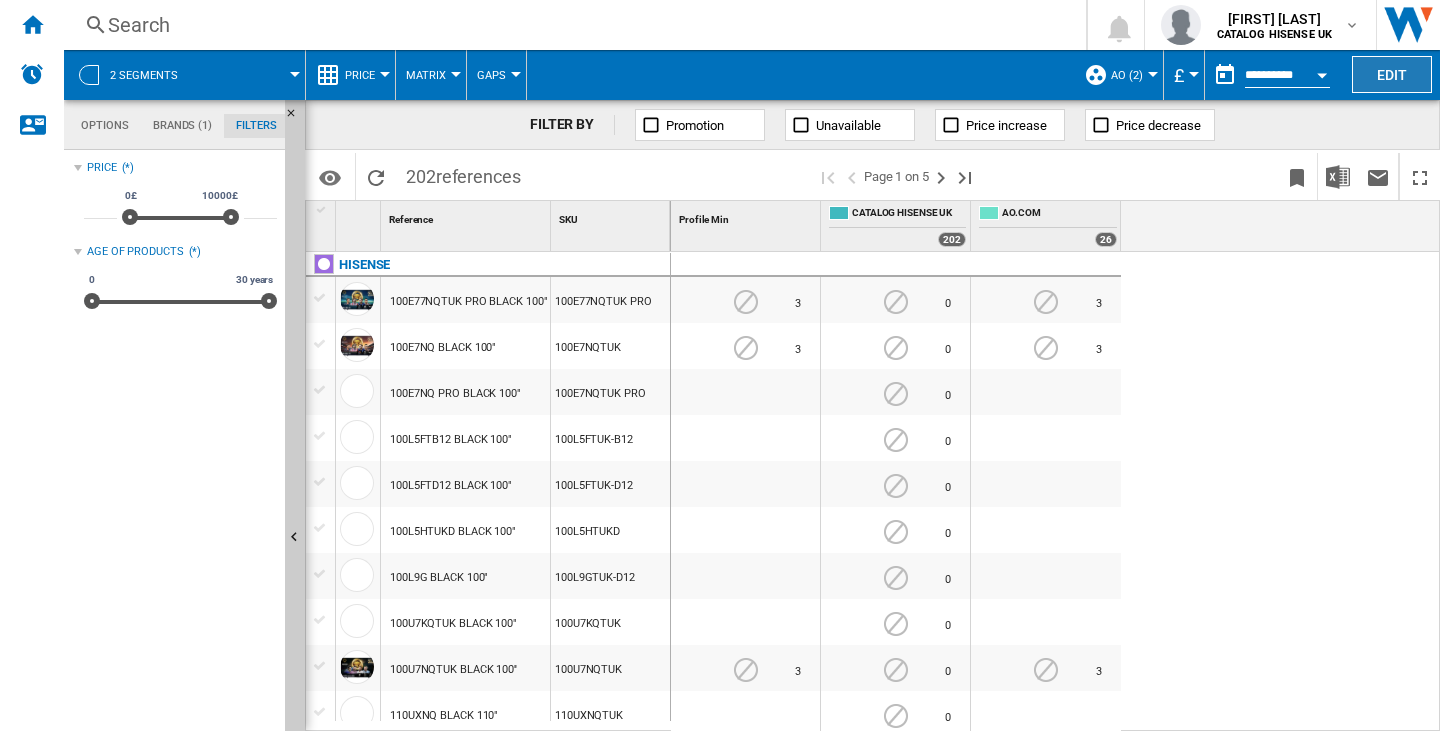 click on "Edit" at bounding box center [1392, 74] 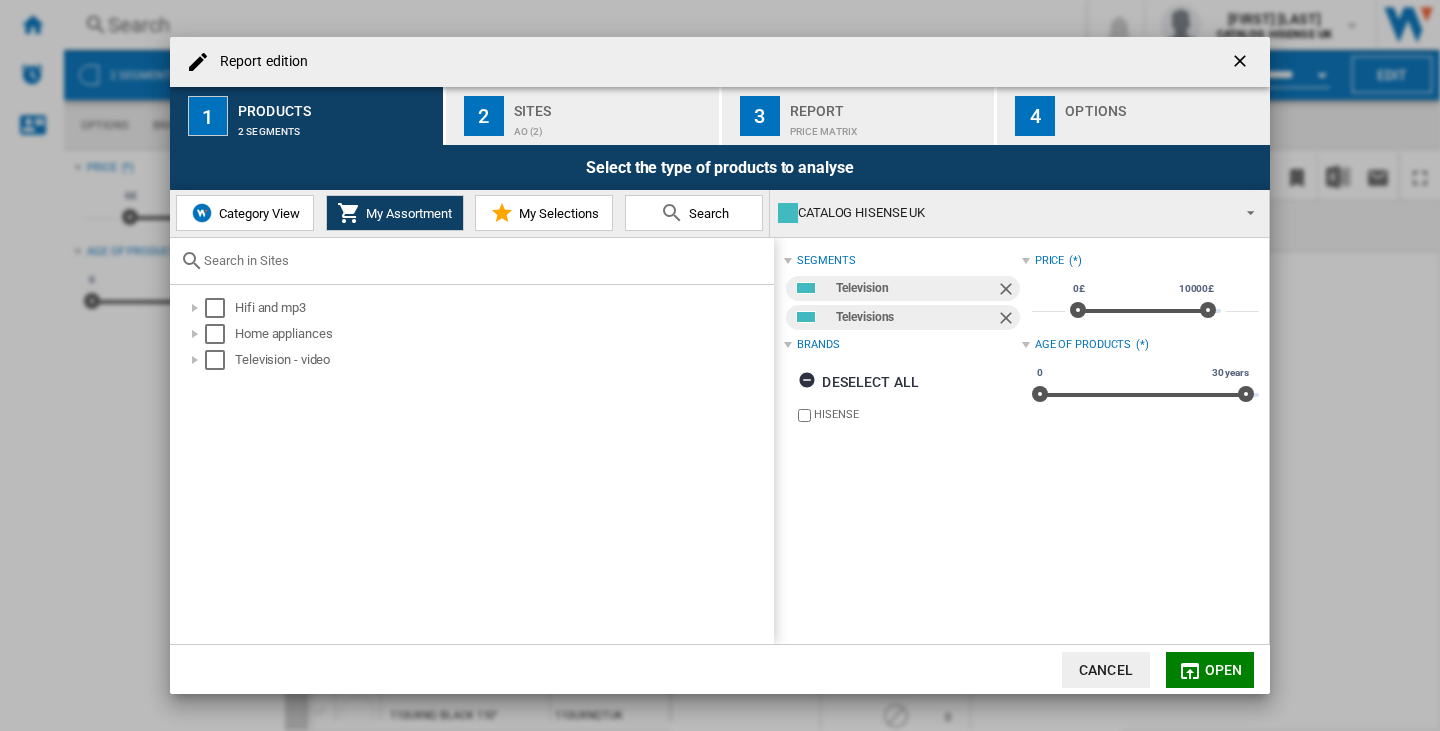 click at bounding box center [1242, 63] 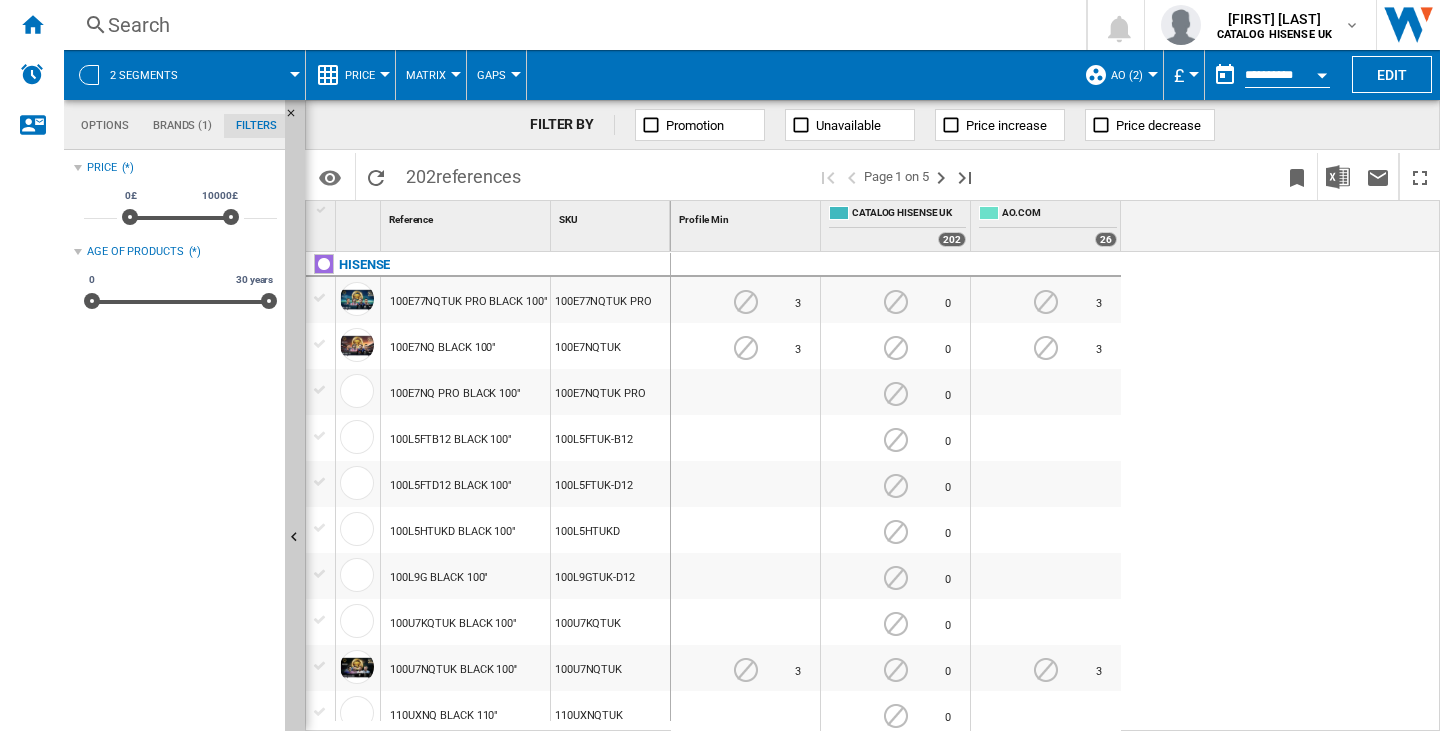click on "Matrix" at bounding box center (431, 75) 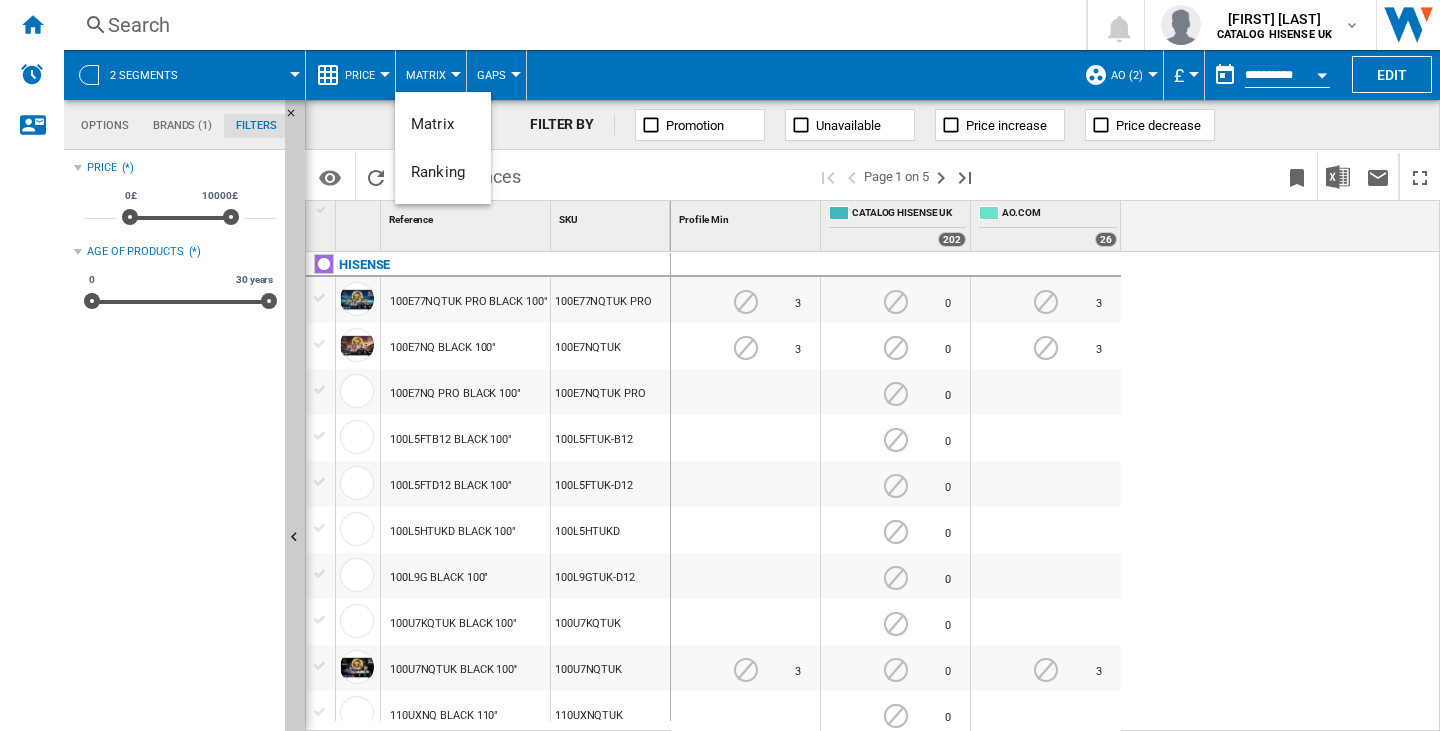 click at bounding box center (720, 365) 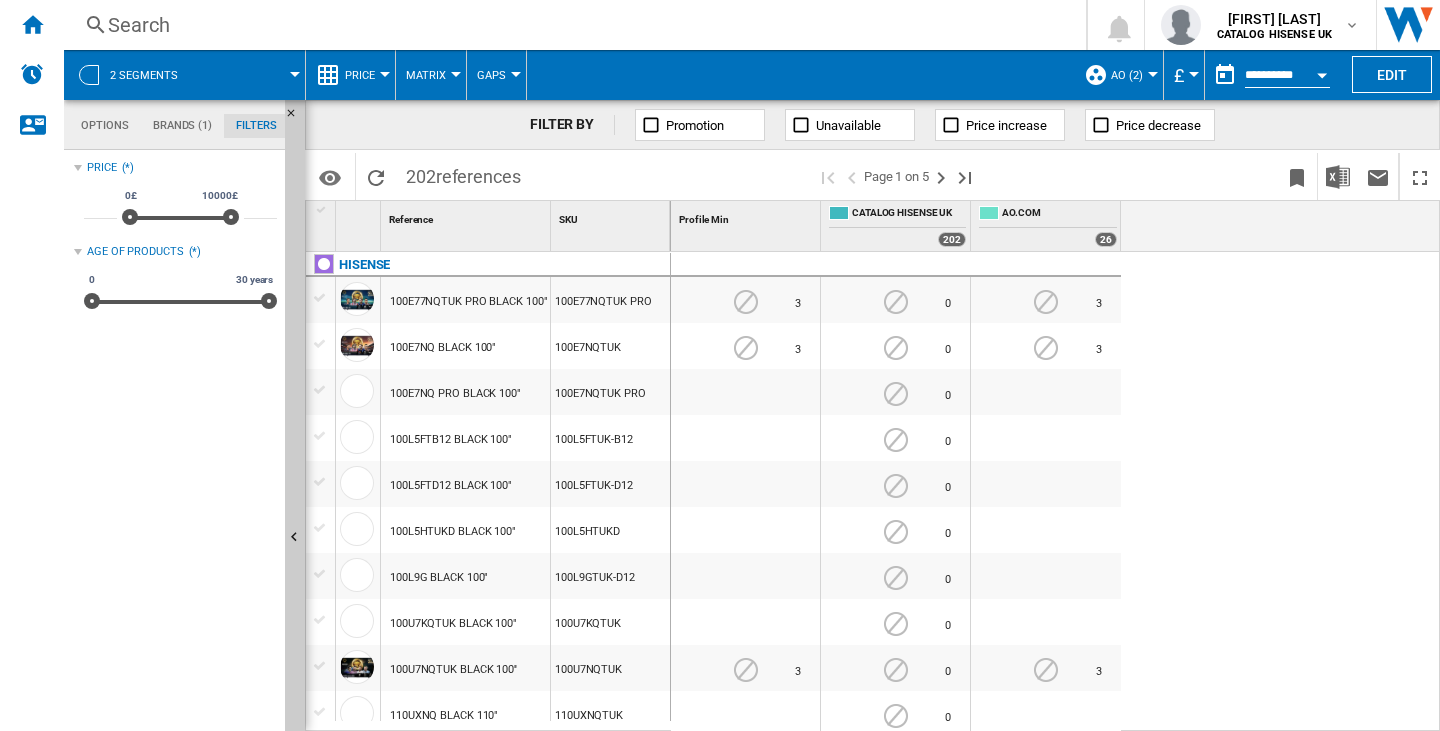 click on "Gaps" at bounding box center (491, 75) 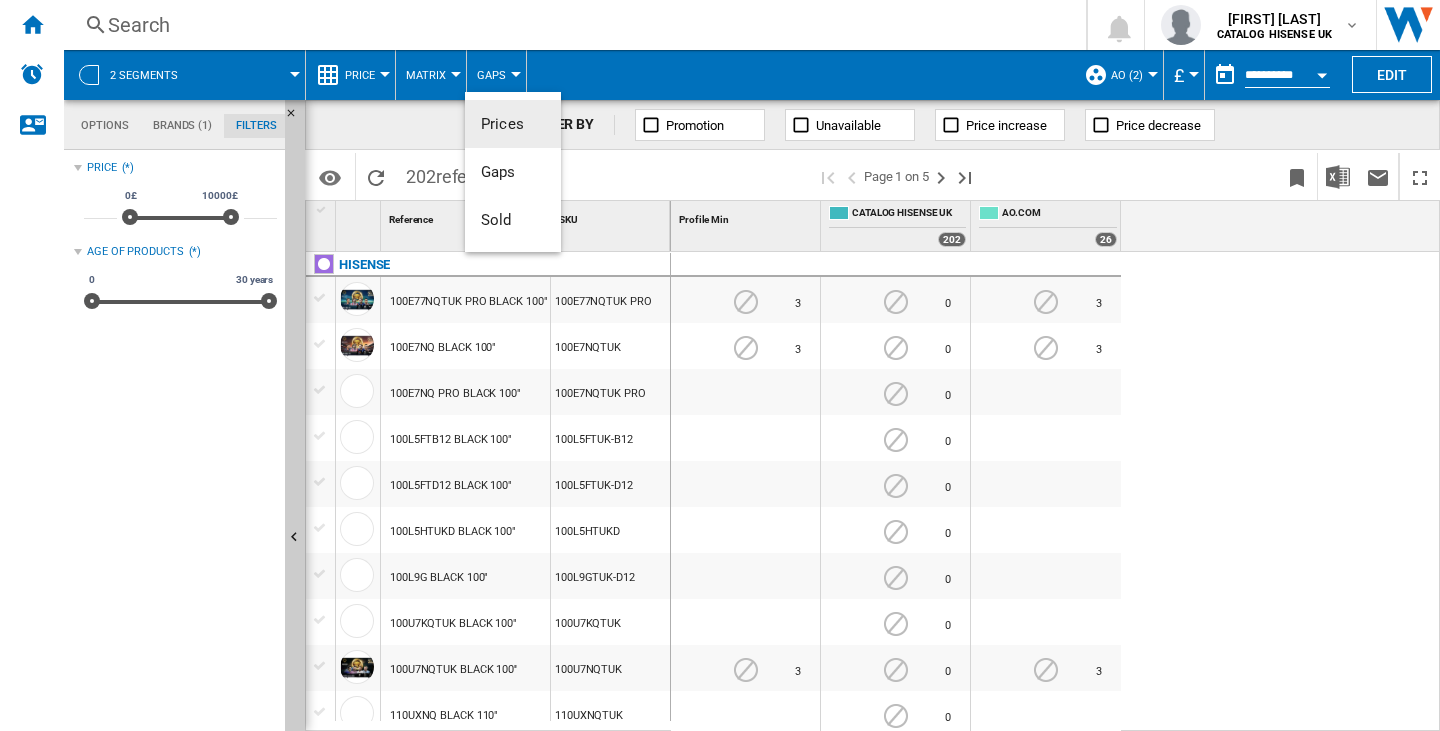 click on "Prices" at bounding box center (513, 124) 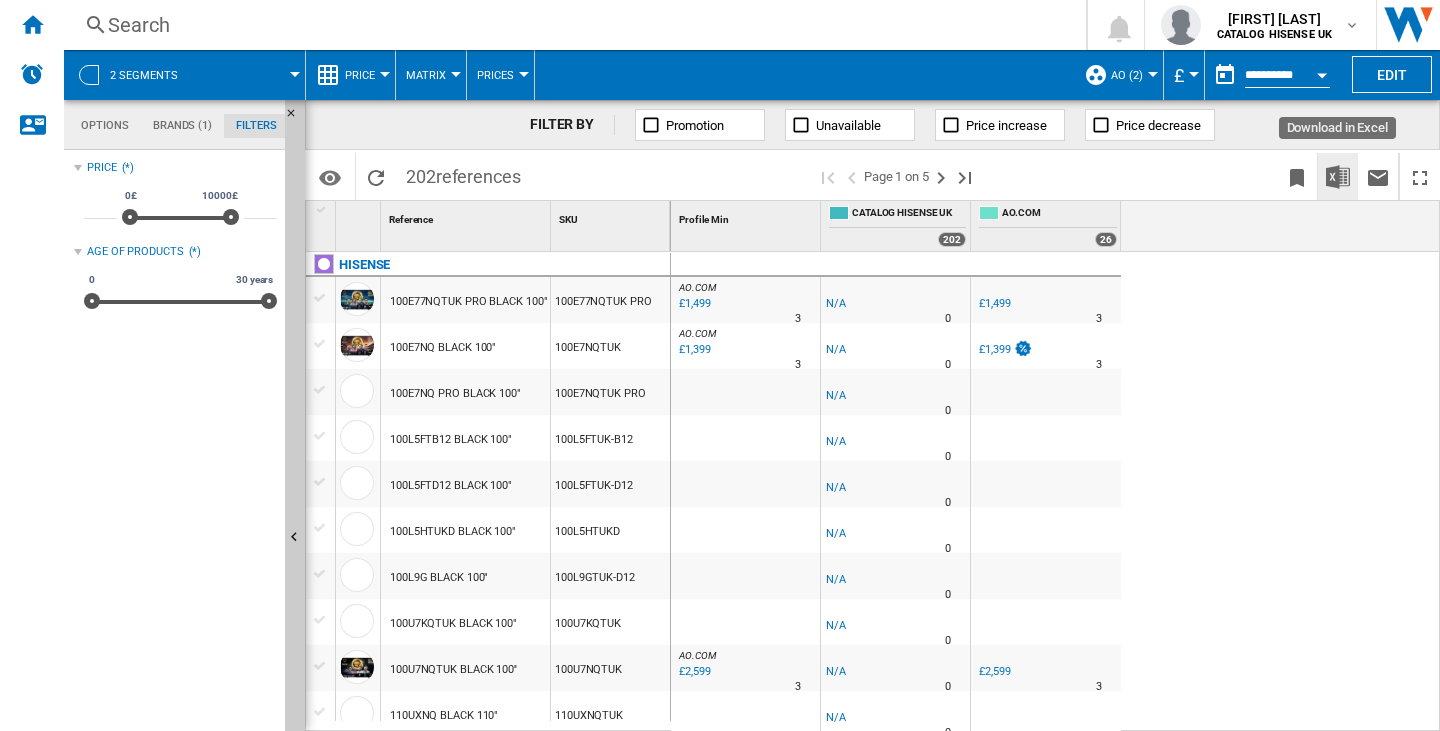 click at bounding box center (1338, 177) 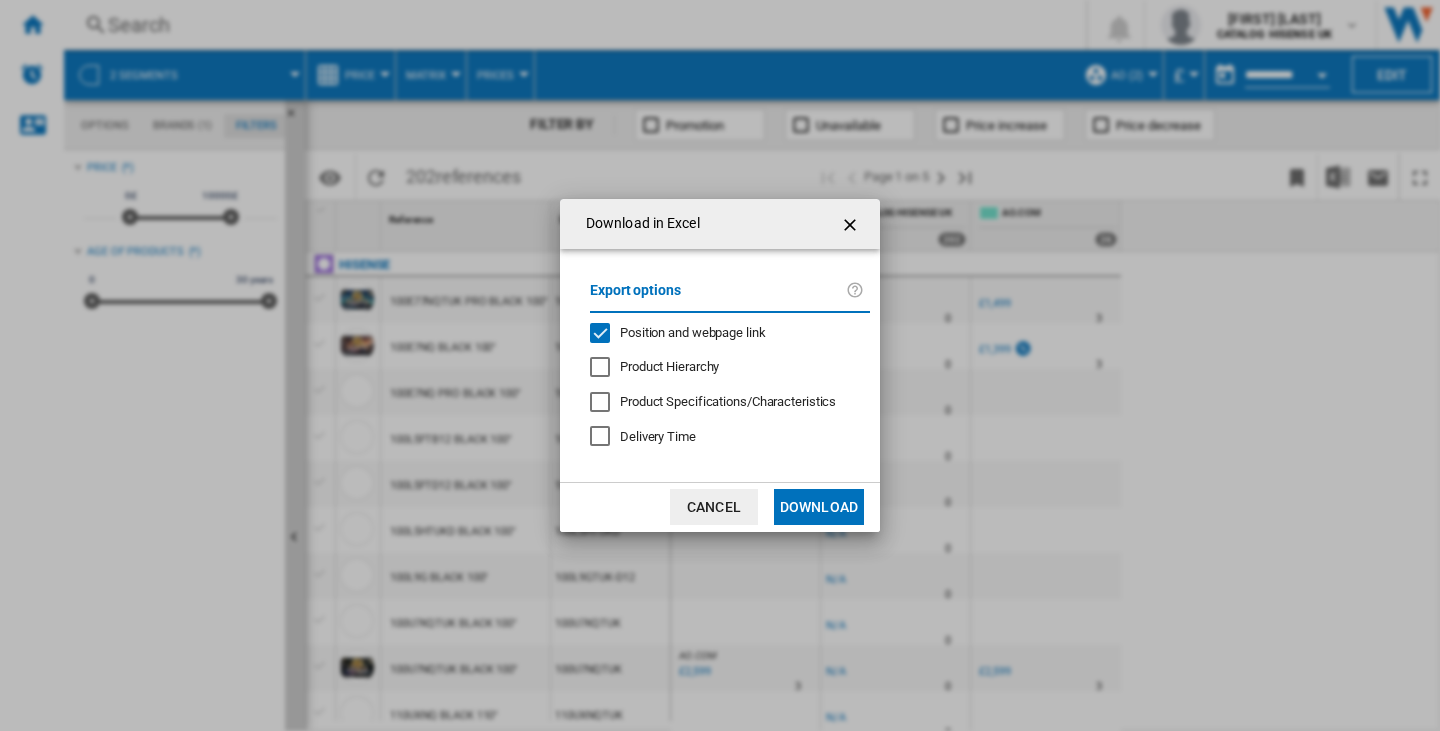 click on "Position and webpage link" 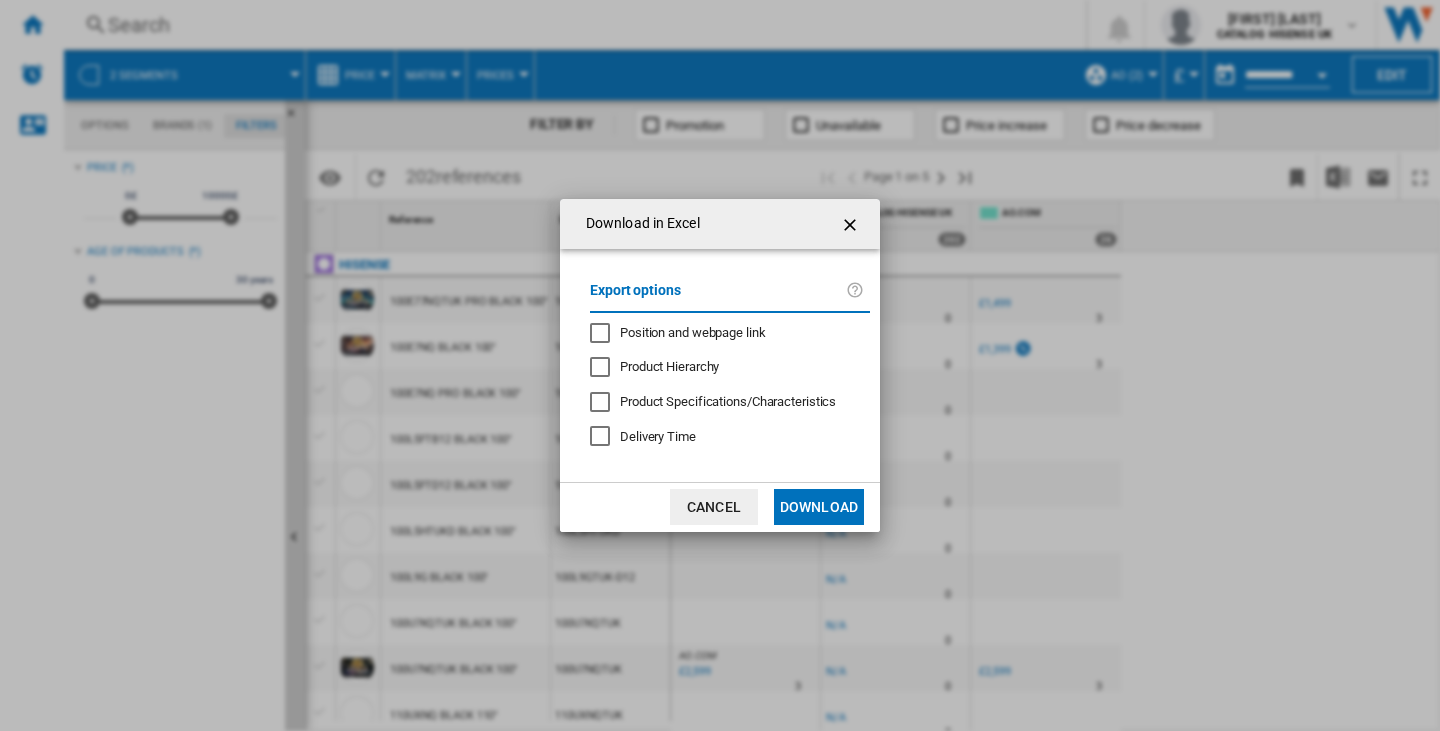 click on "Download" 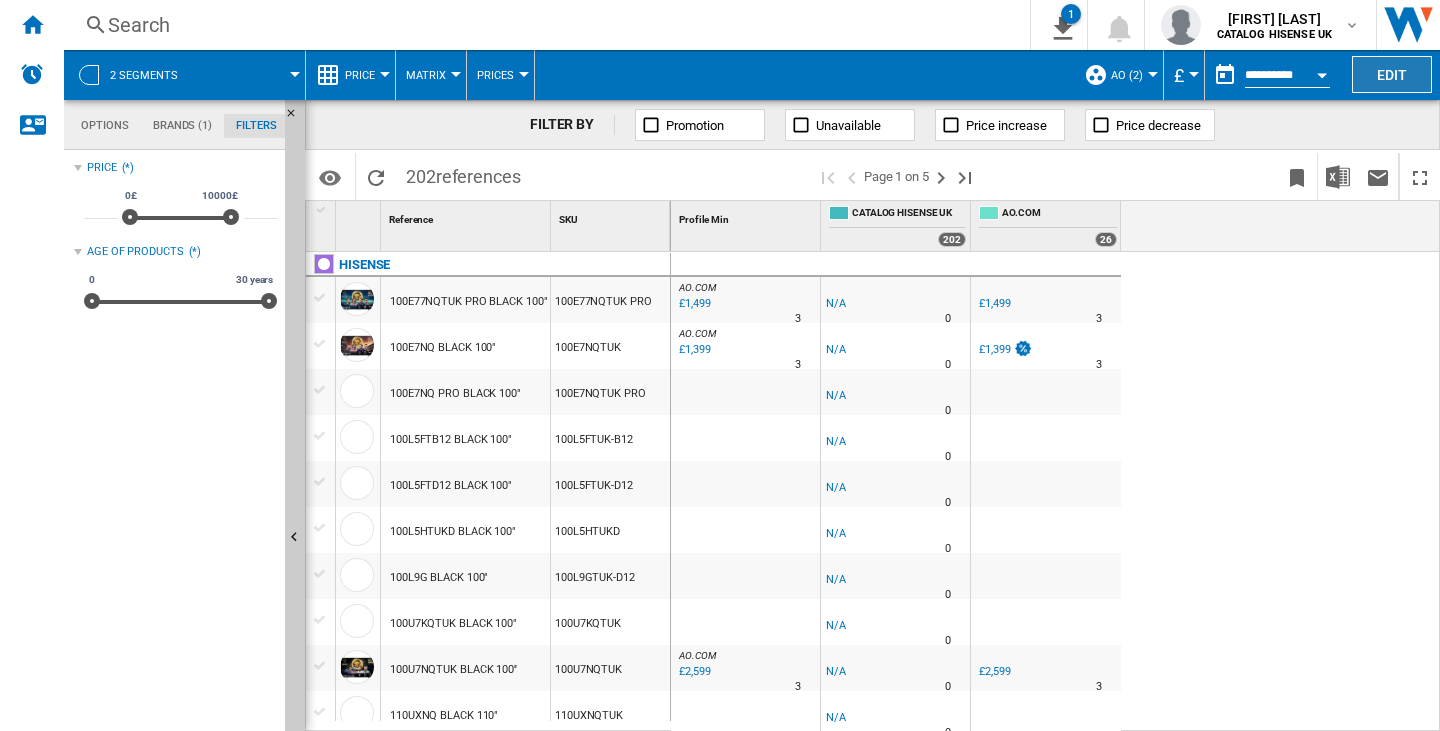 click on "Edit" at bounding box center (1392, 74) 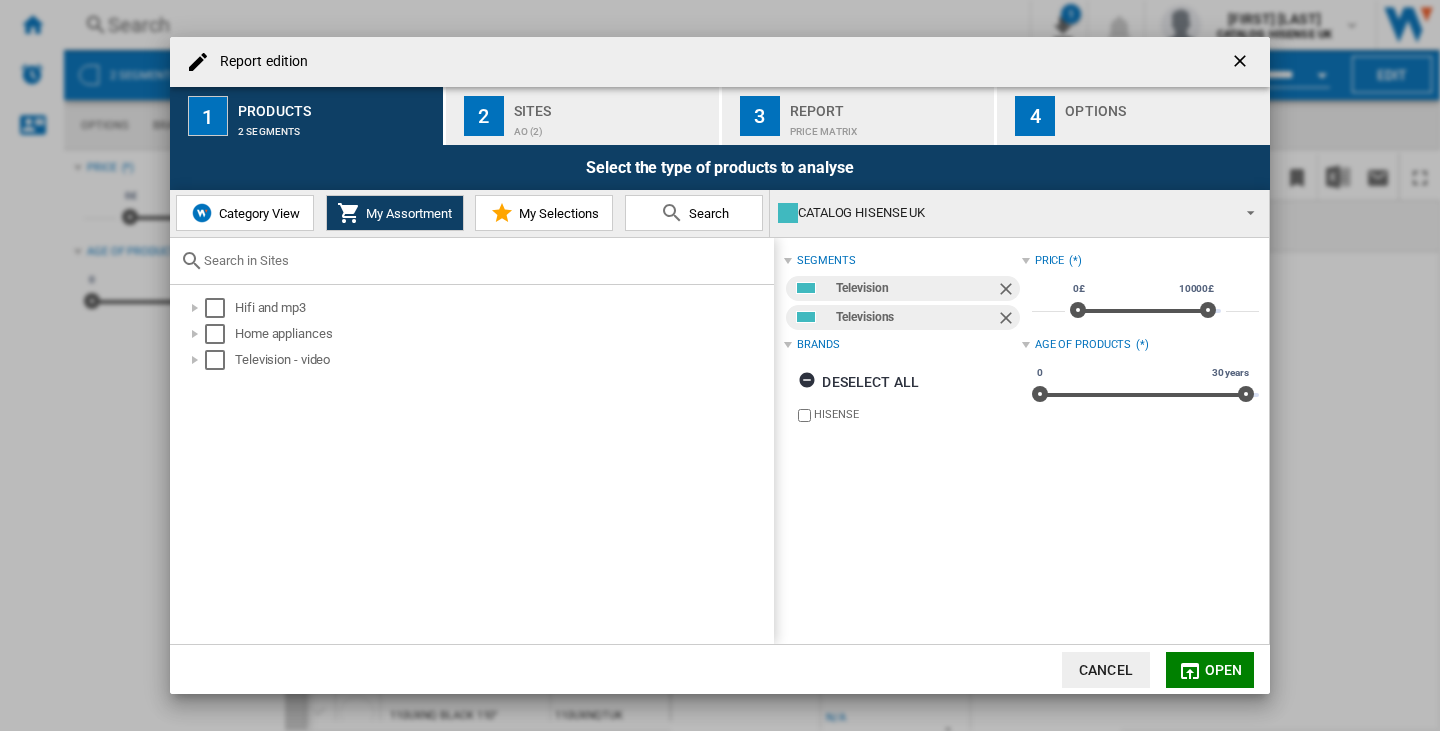 click on "Category View" at bounding box center (257, 213) 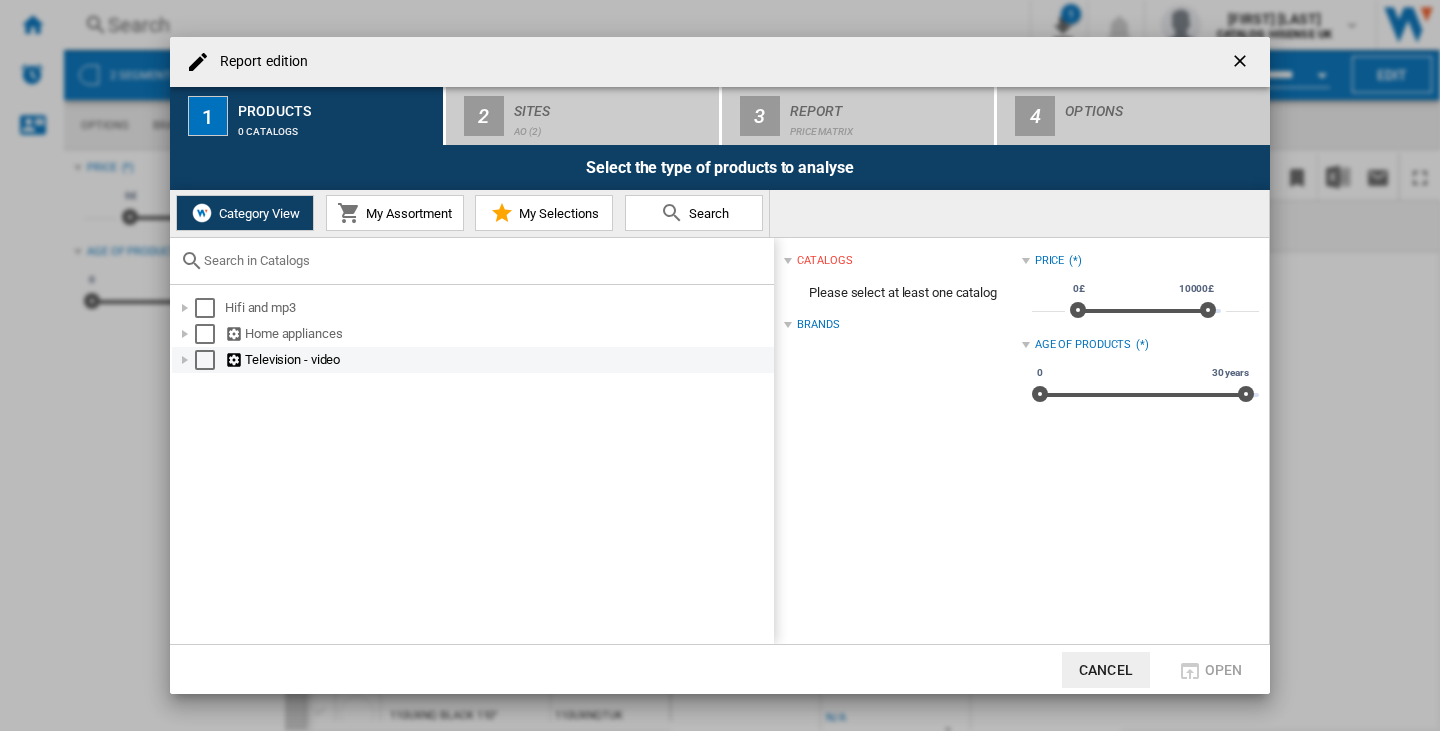 click at bounding box center [185, 360] 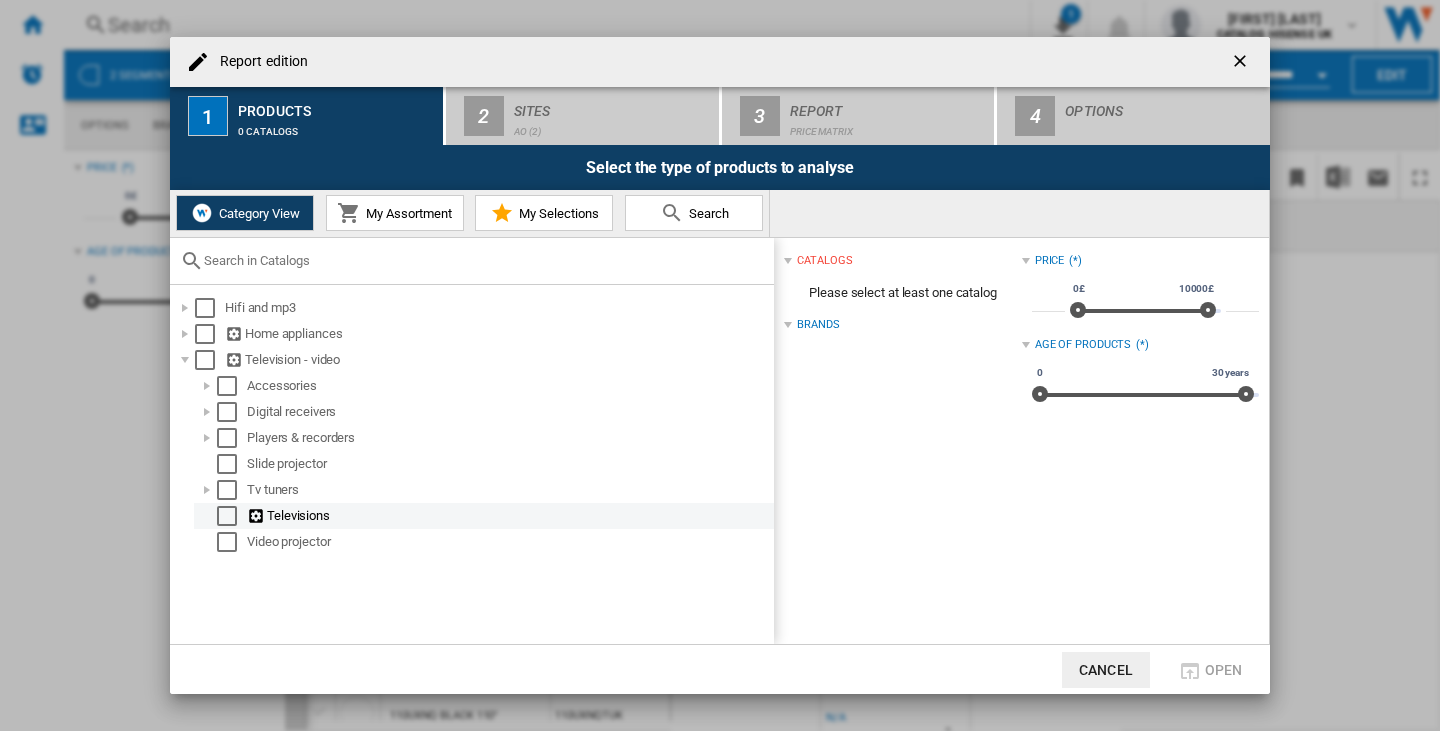 click at bounding box center (227, 516) 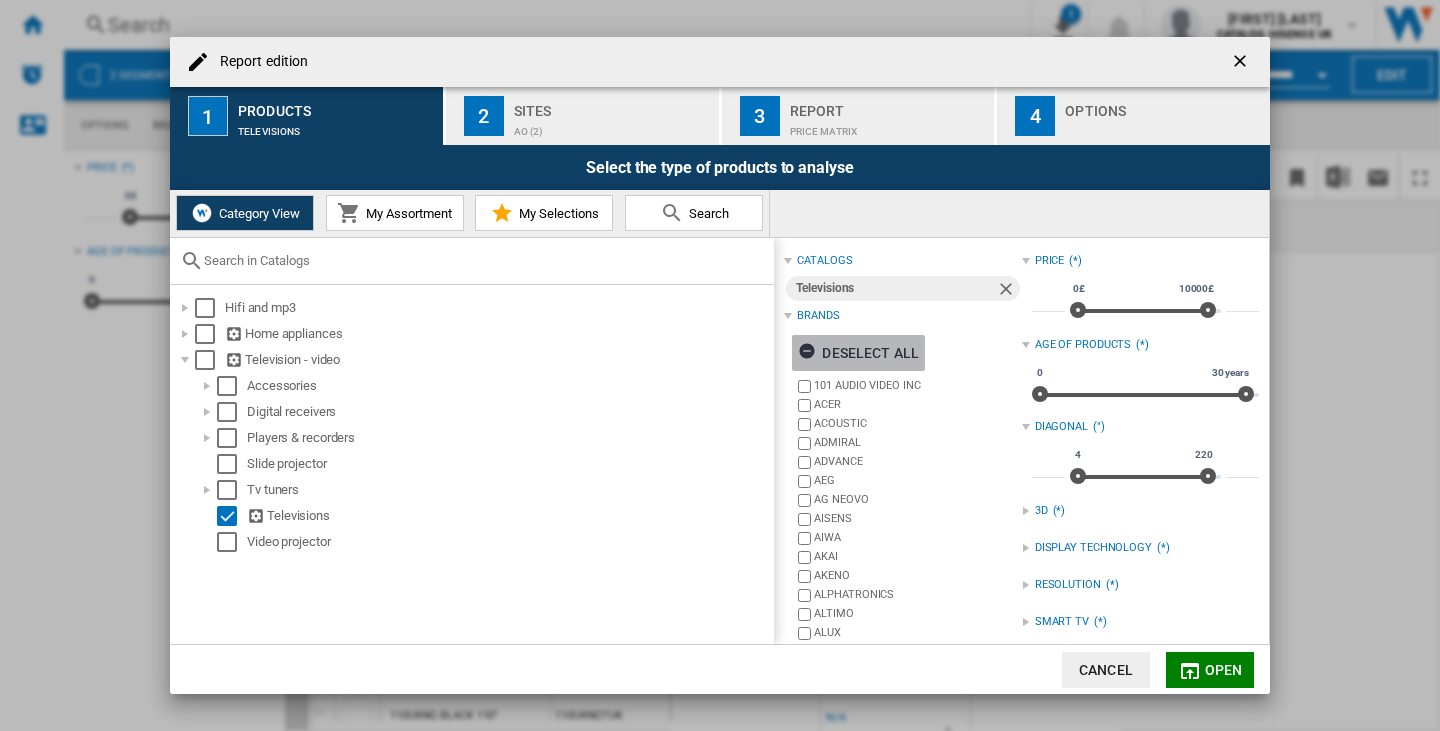 click on "Deselect all" at bounding box center (858, 353) 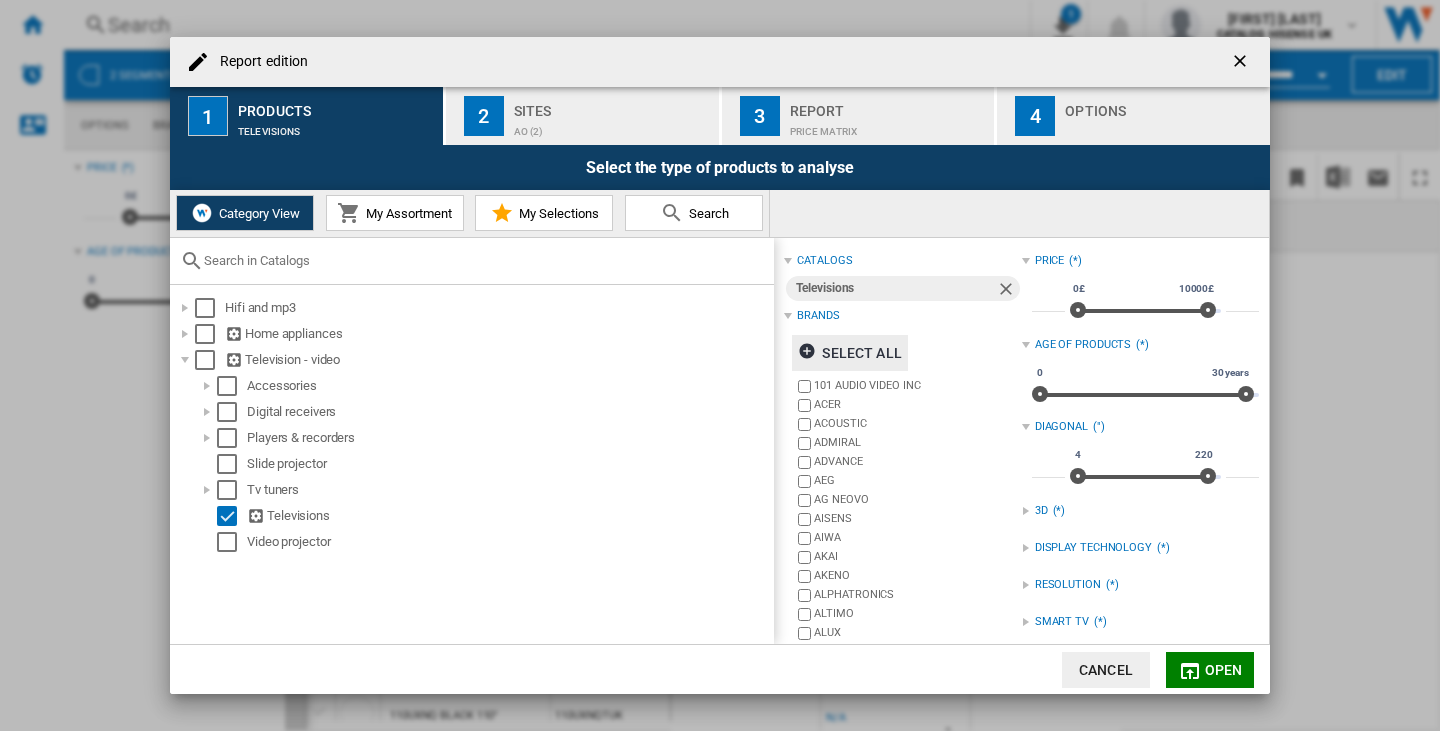 scroll, scrollTop: 85, scrollLeft: 0, axis: vertical 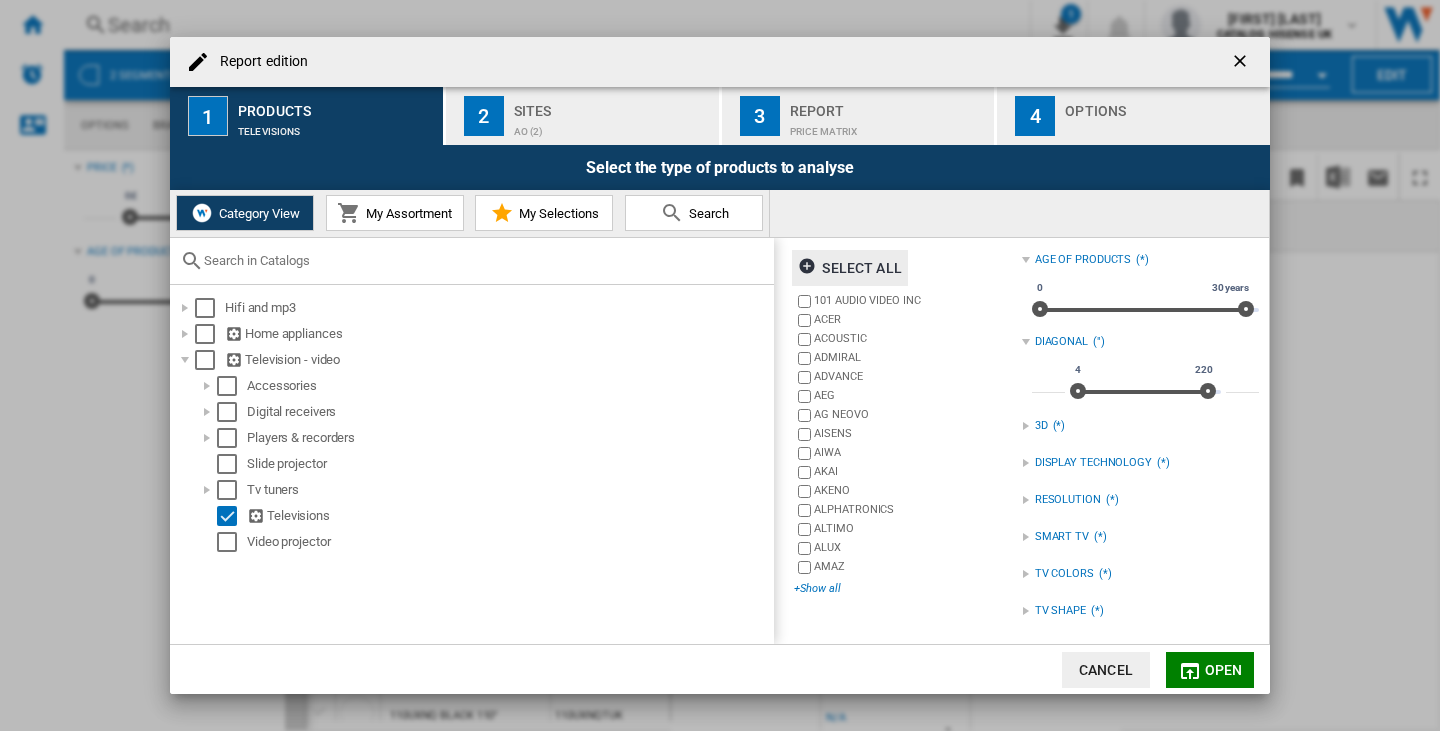 click on "+Show all" at bounding box center (907, 588) 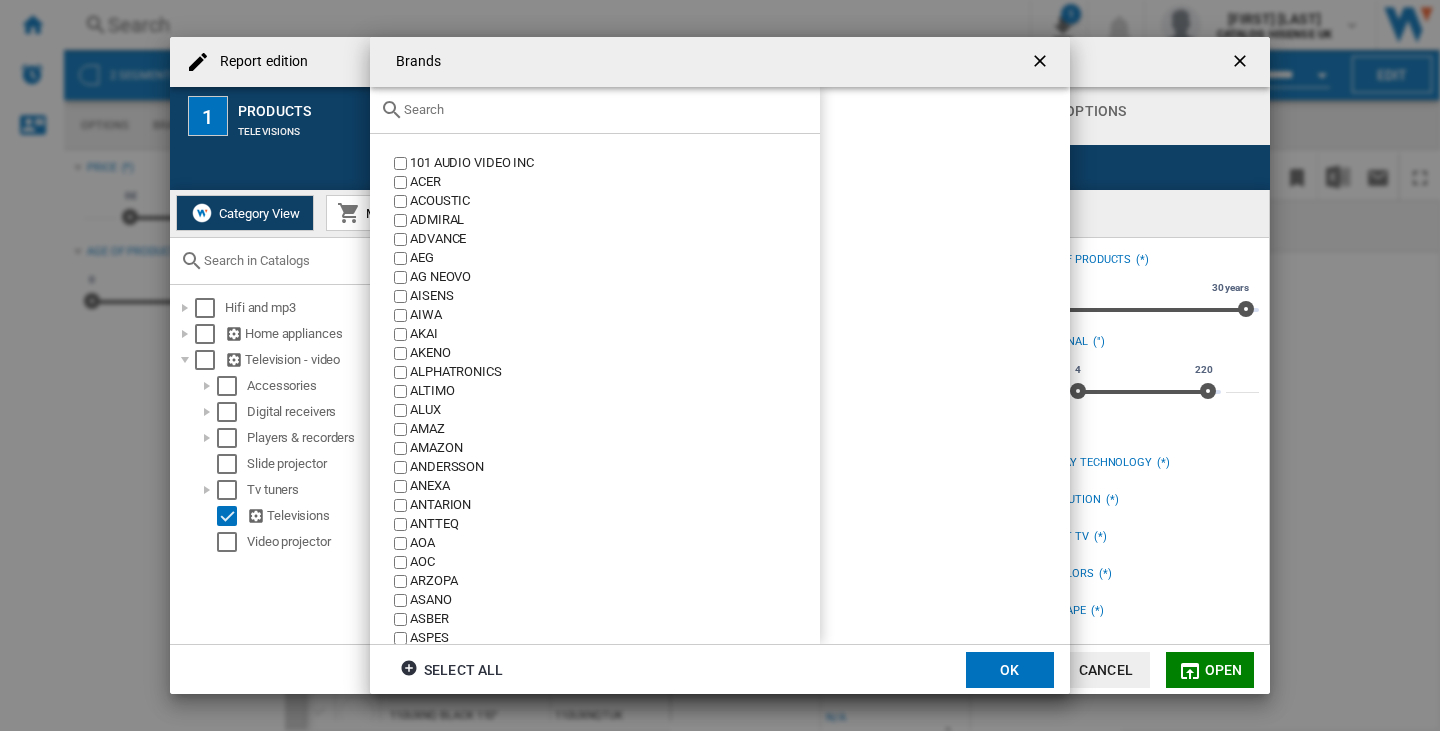 click 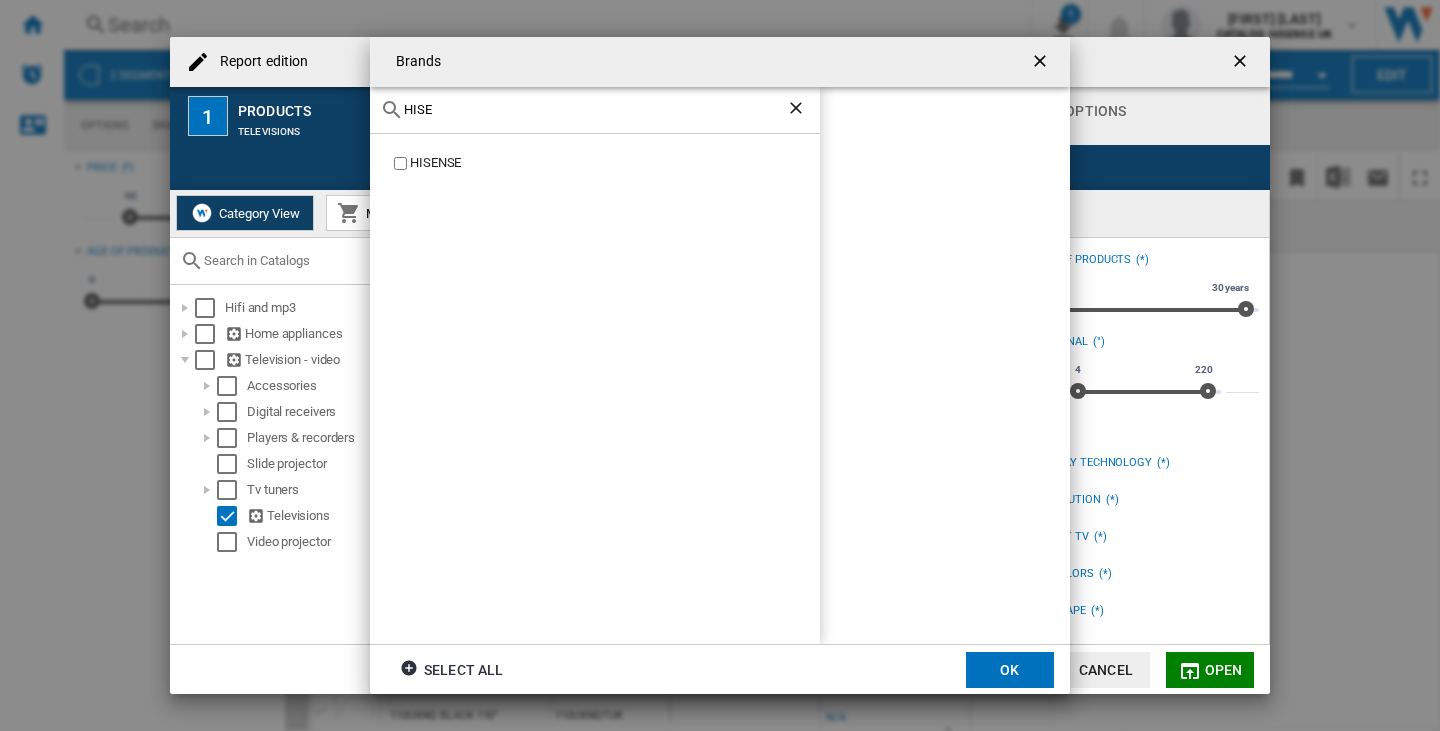type on "HISE" 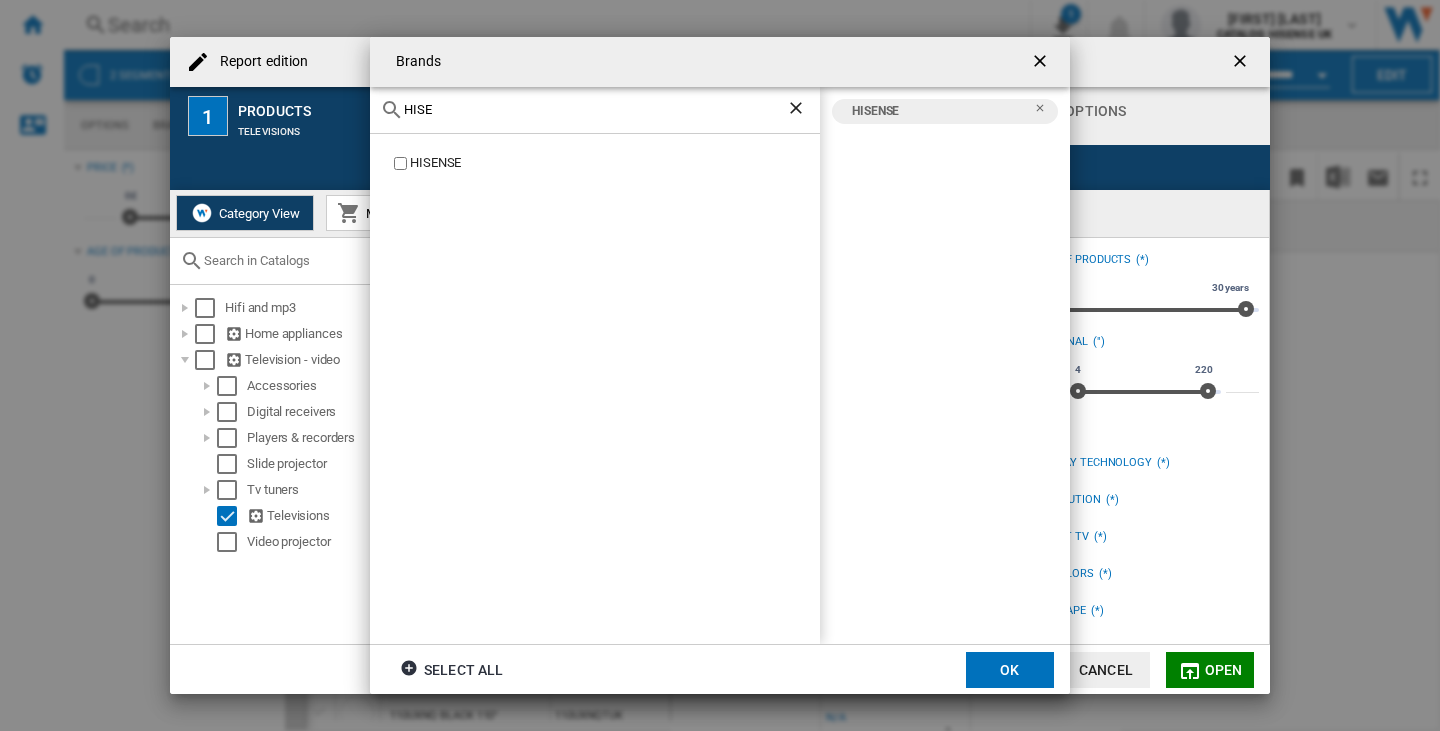 click on "OK" 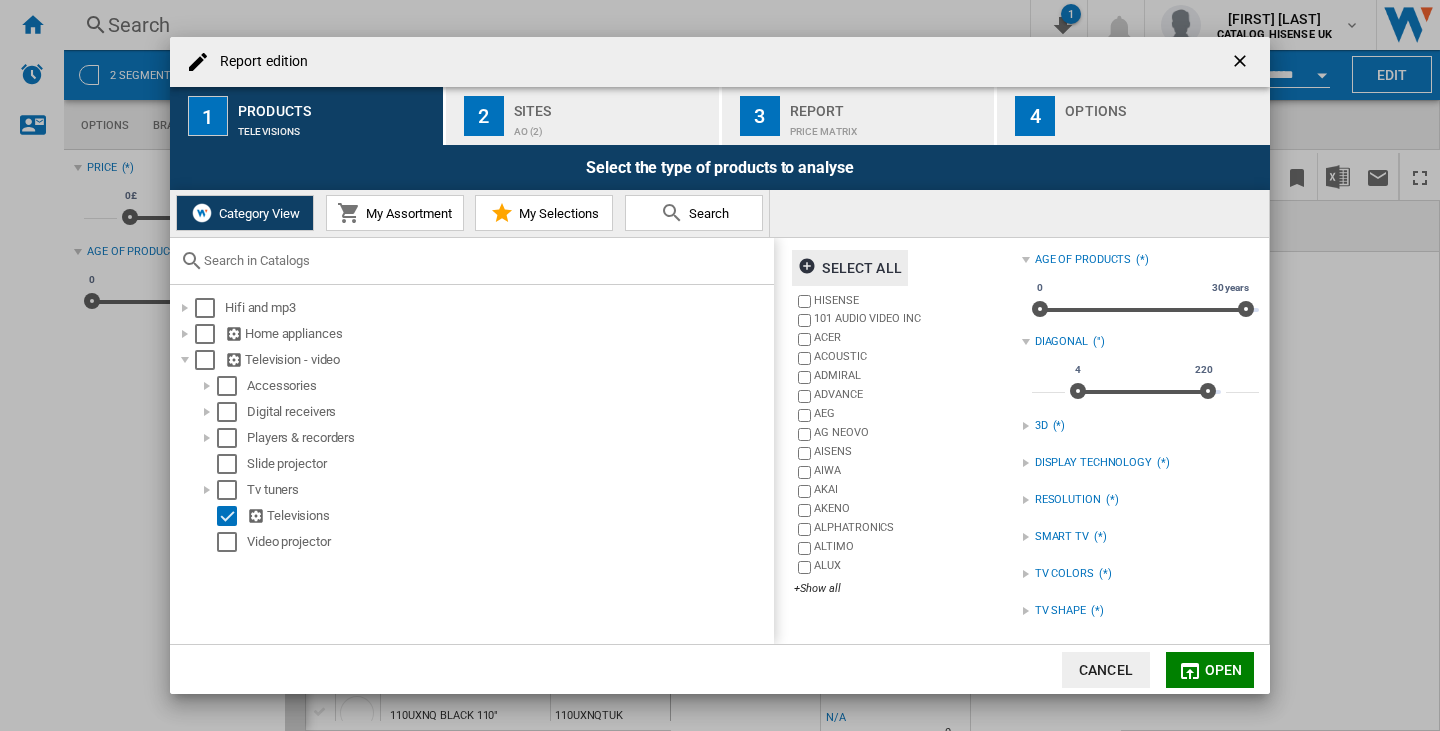 click on "2
Sites
ao (2)" at bounding box center [583, 116] 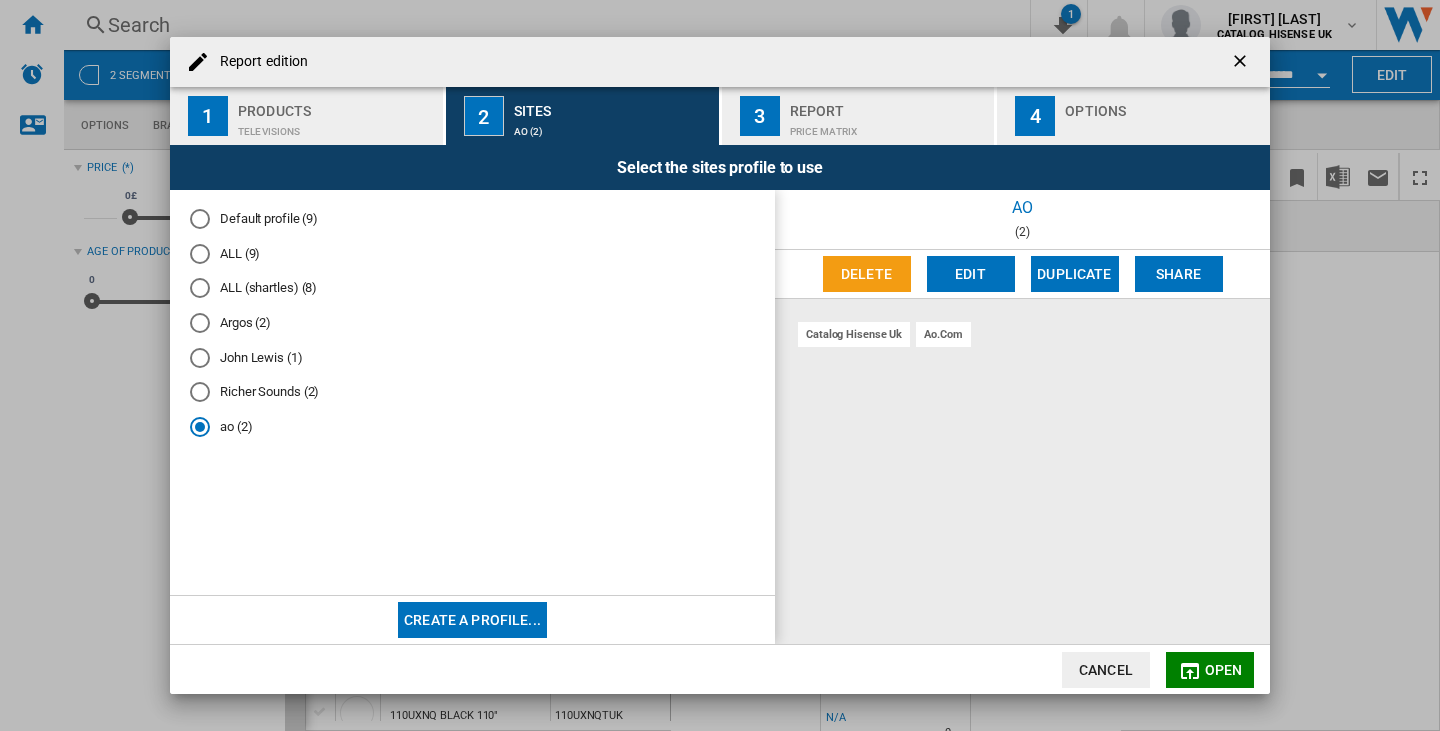 click on "Price Matrix" at bounding box center [888, 126] 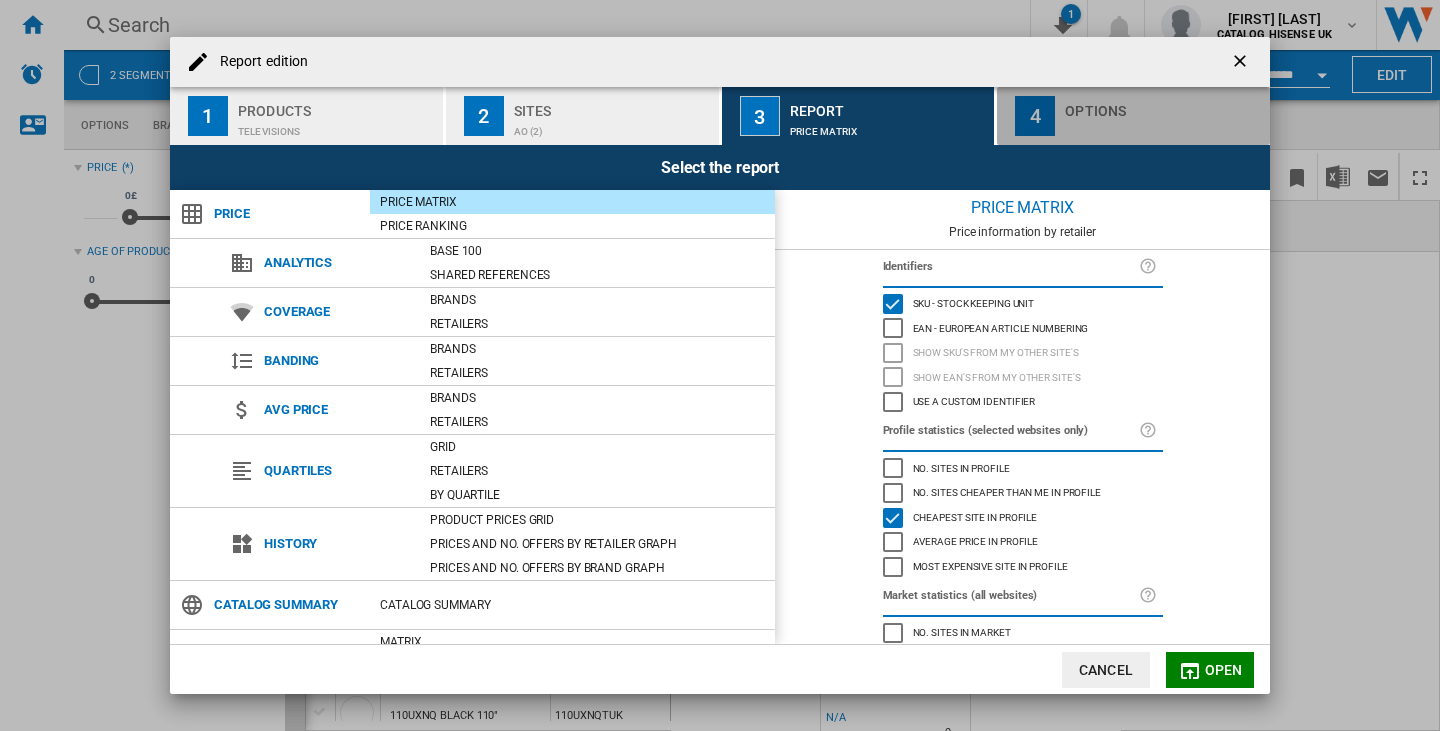 click on "4
Options" at bounding box center [1133, 116] 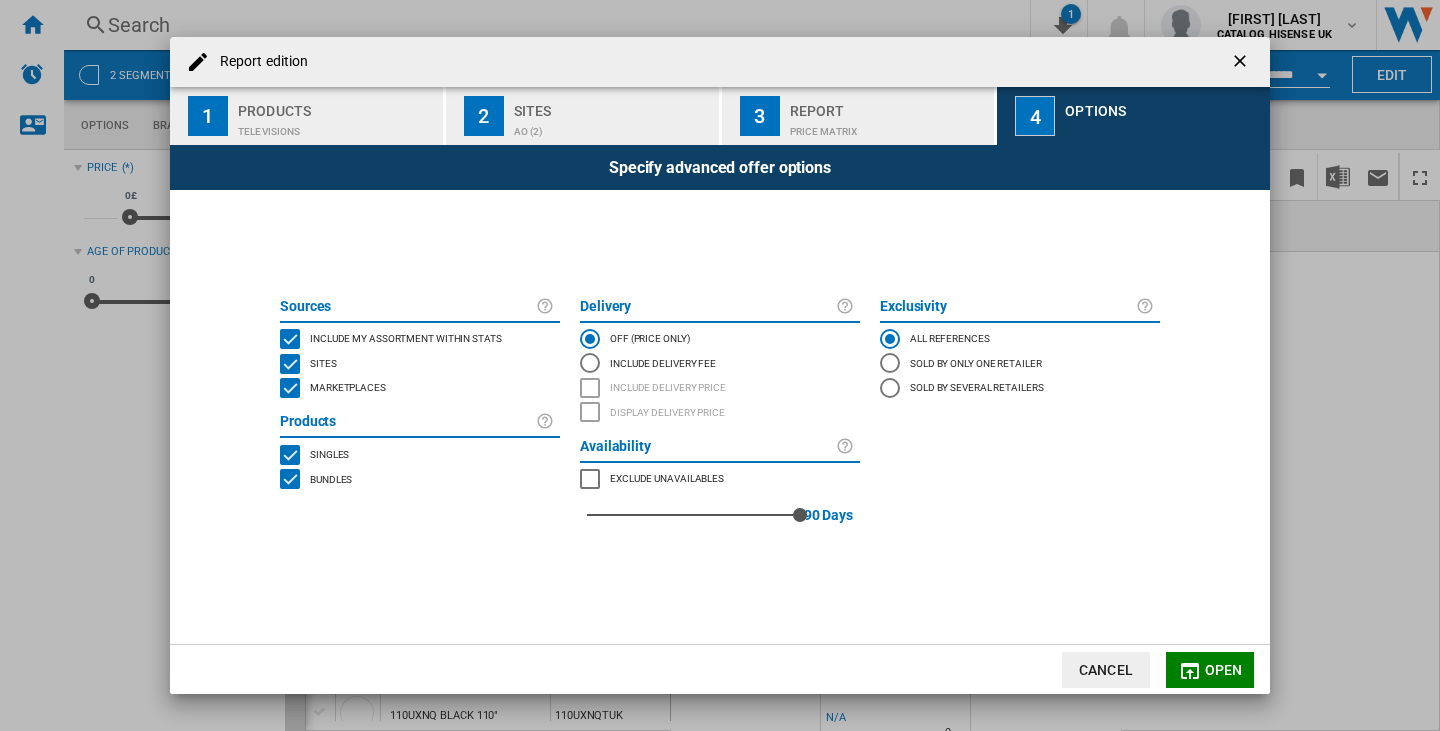 click on "Open" 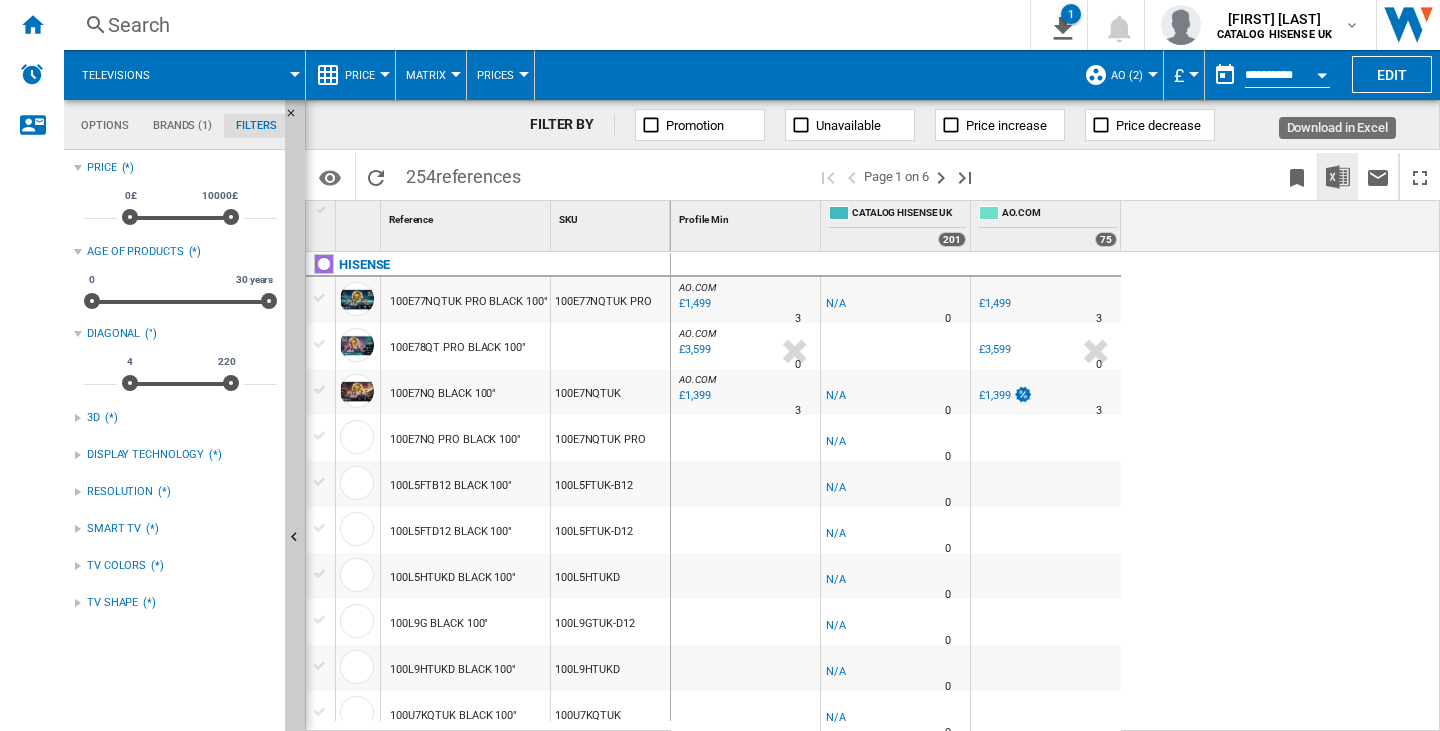 click at bounding box center (1338, 177) 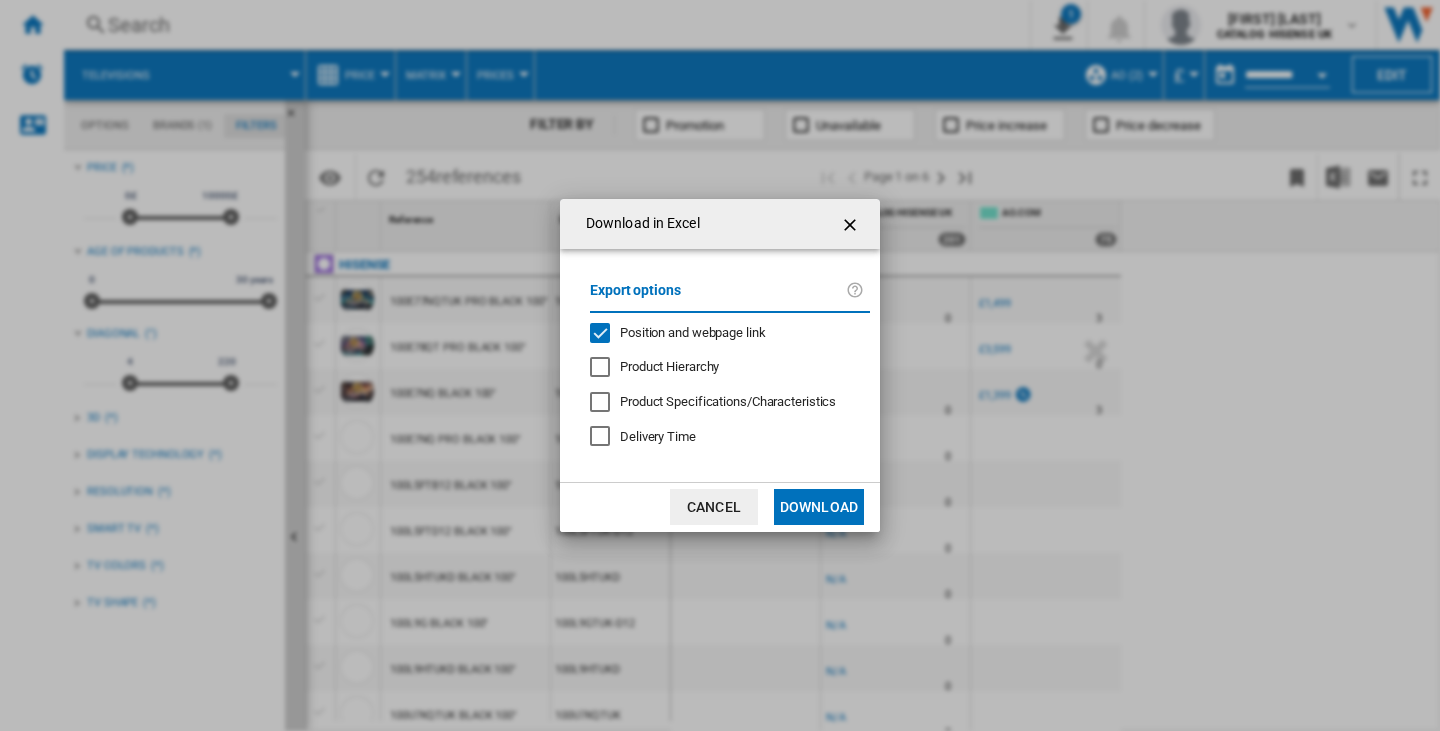 click on "Export options
Position and webpage link
Product Hierarchy
Product Specifications/Characteristics
Delivery Time" 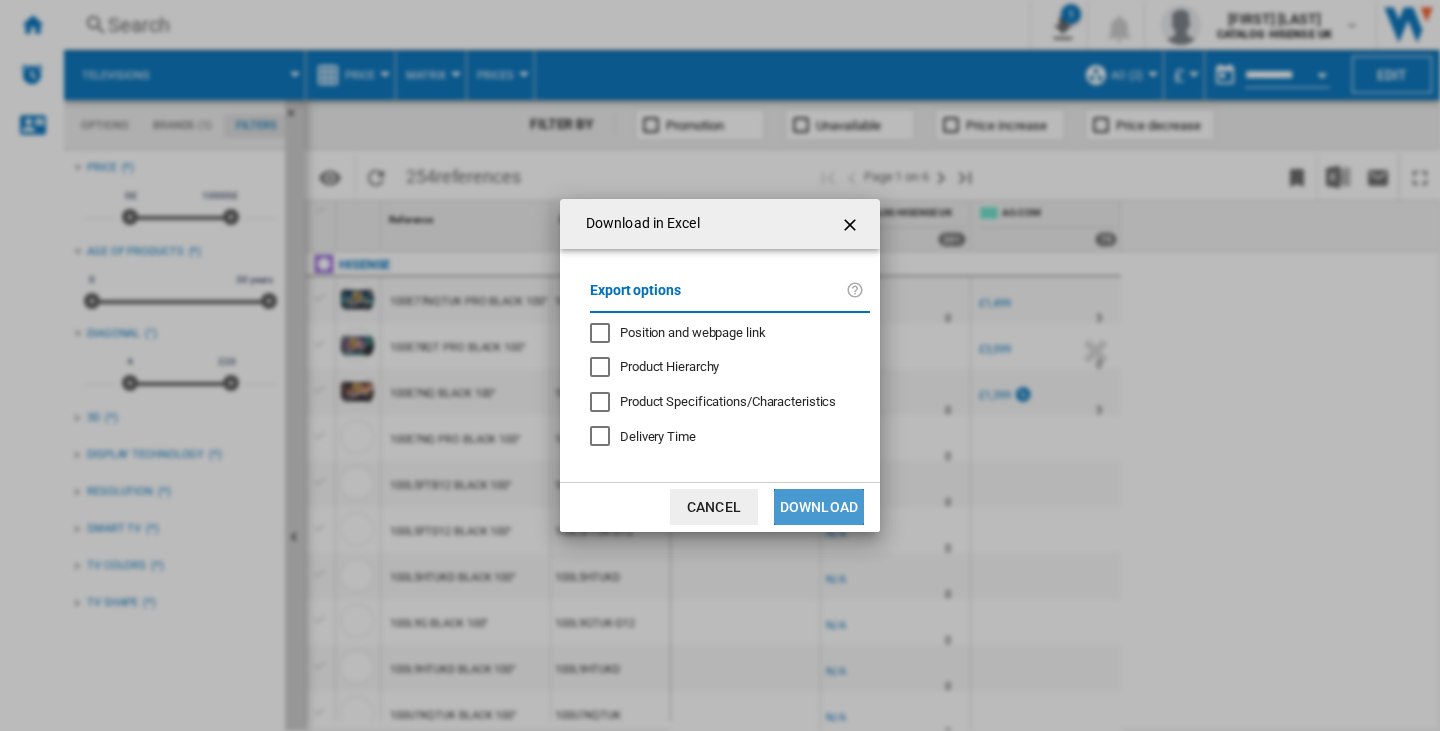 click on "Download" 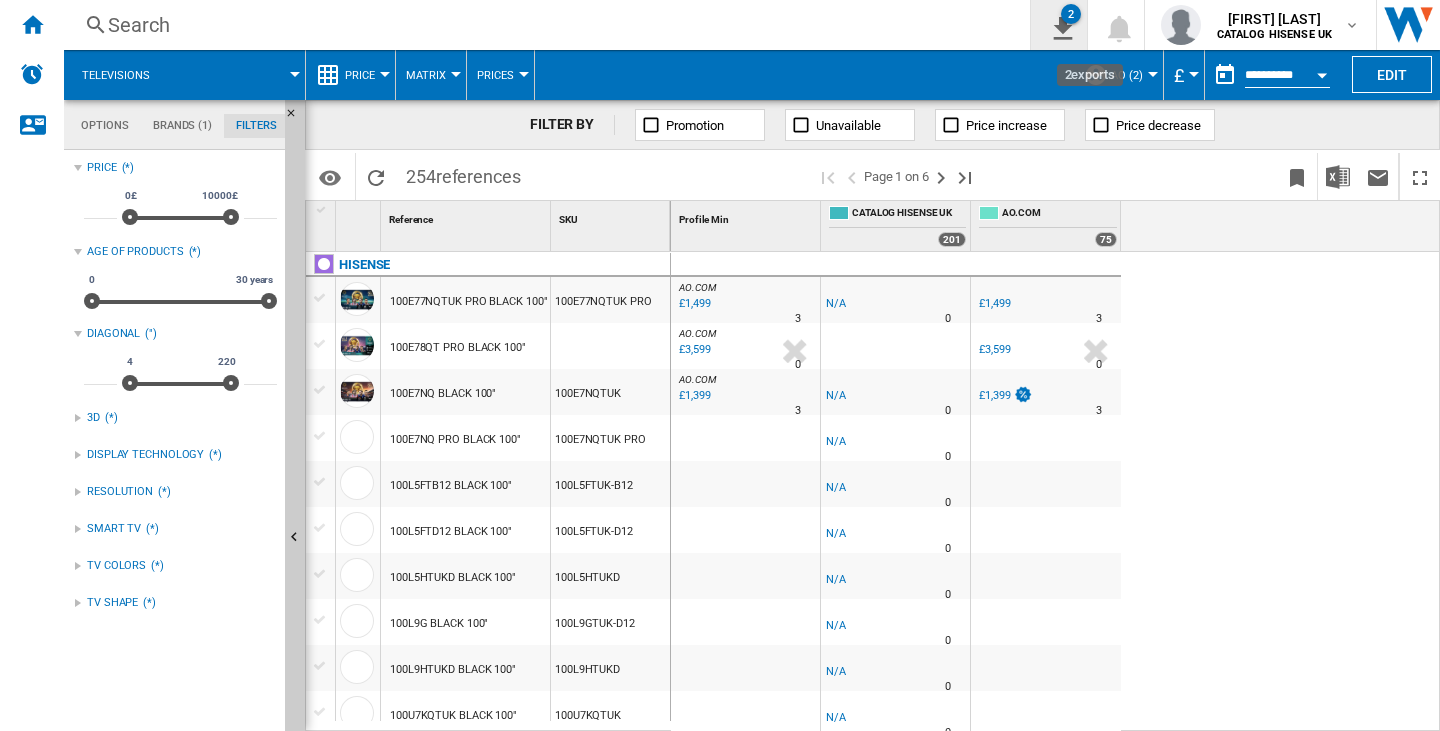 click on "2" at bounding box center [1059, 25] 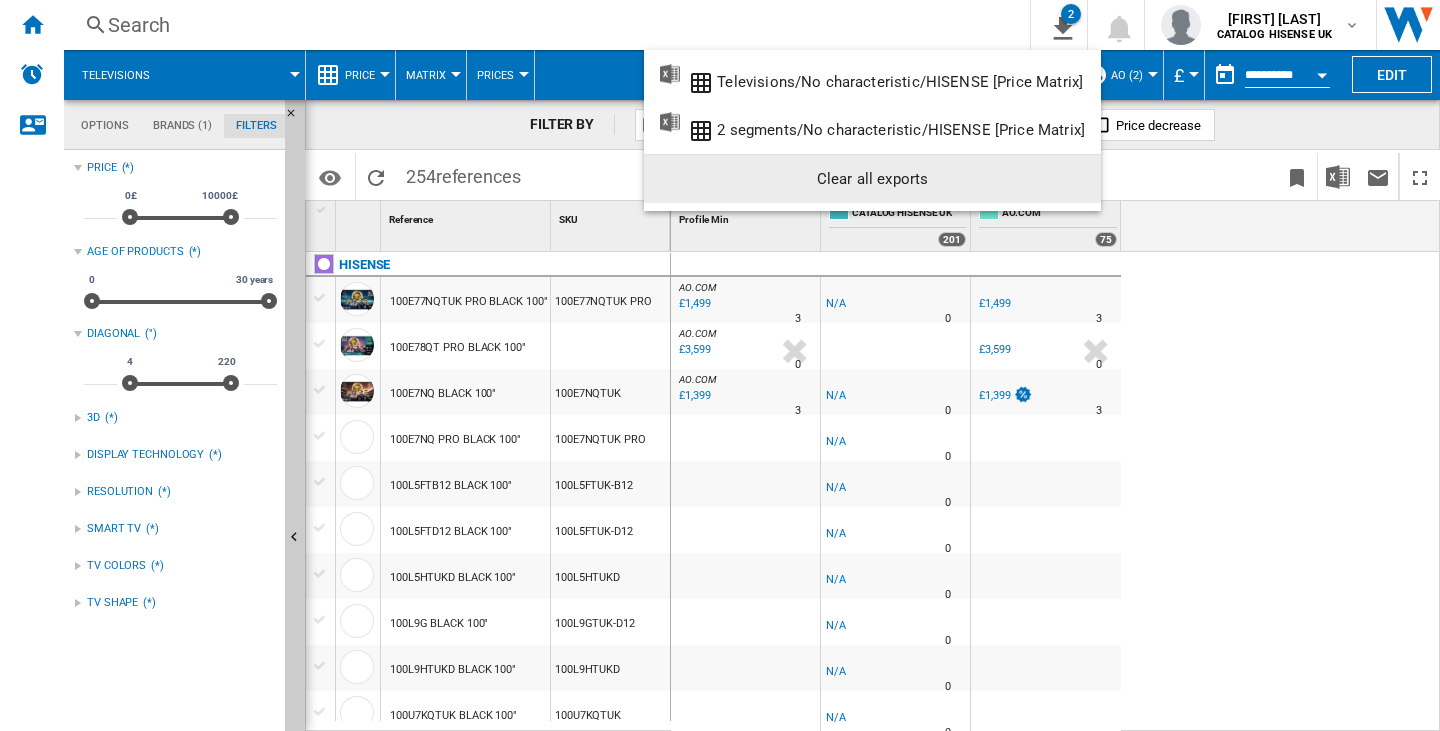 click on "Clear all exports" 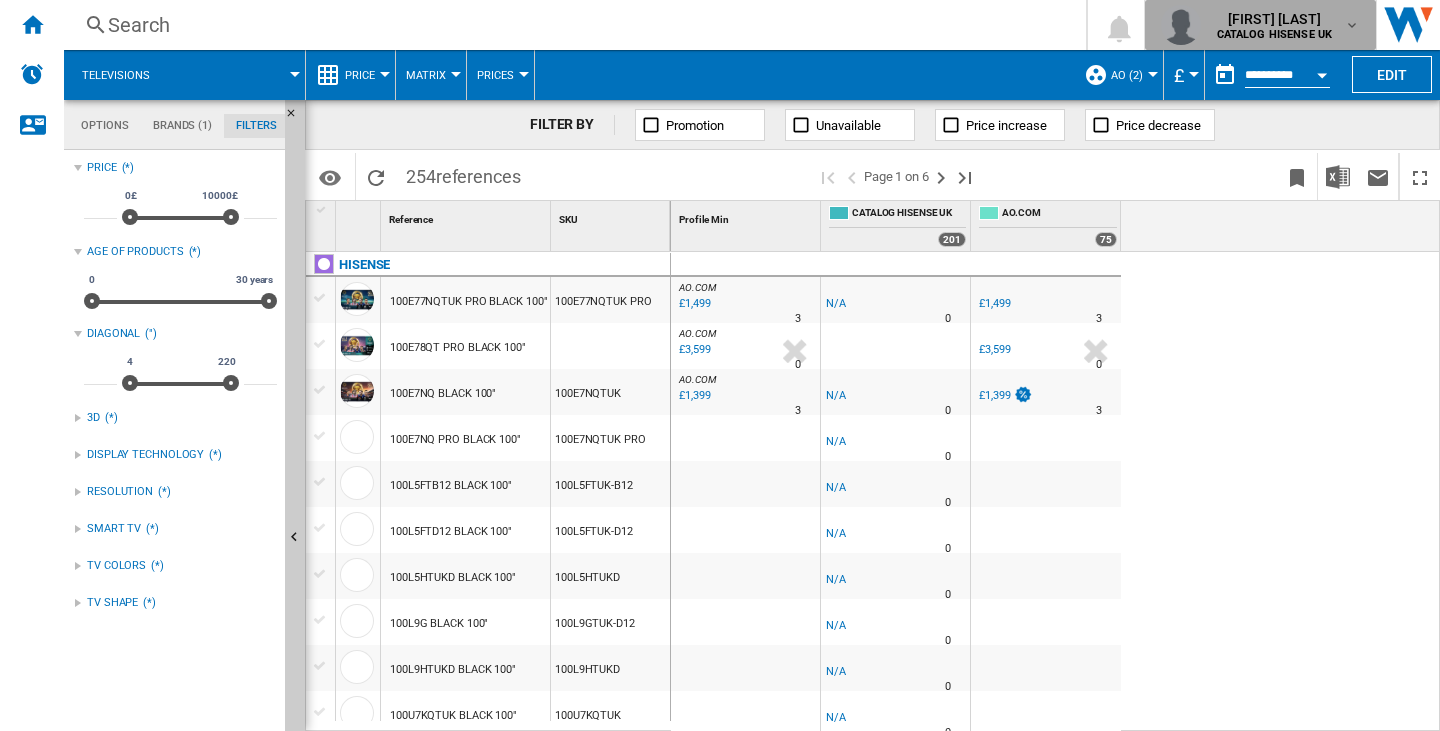 click on "[FIRST]
[LAST]" at bounding box center [1275, 19] 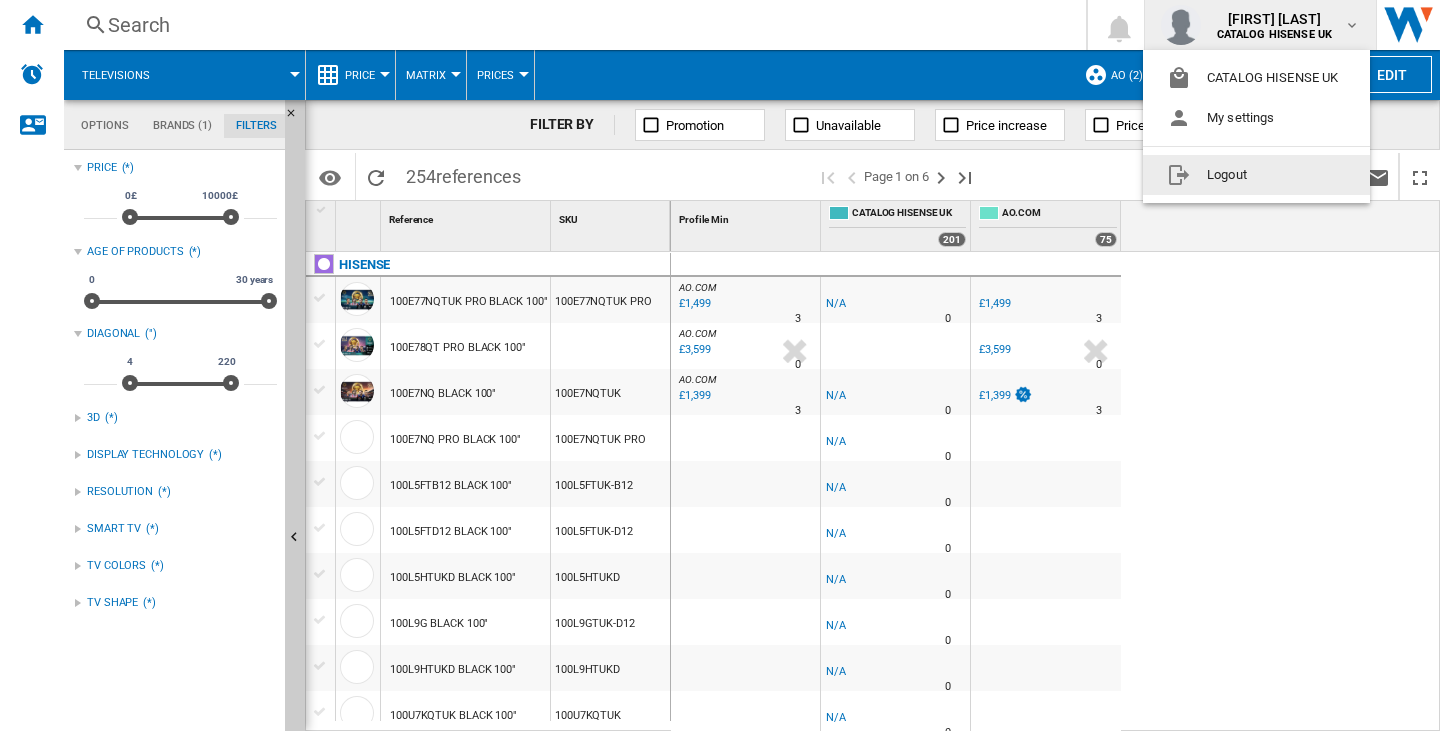 click on "Logout" 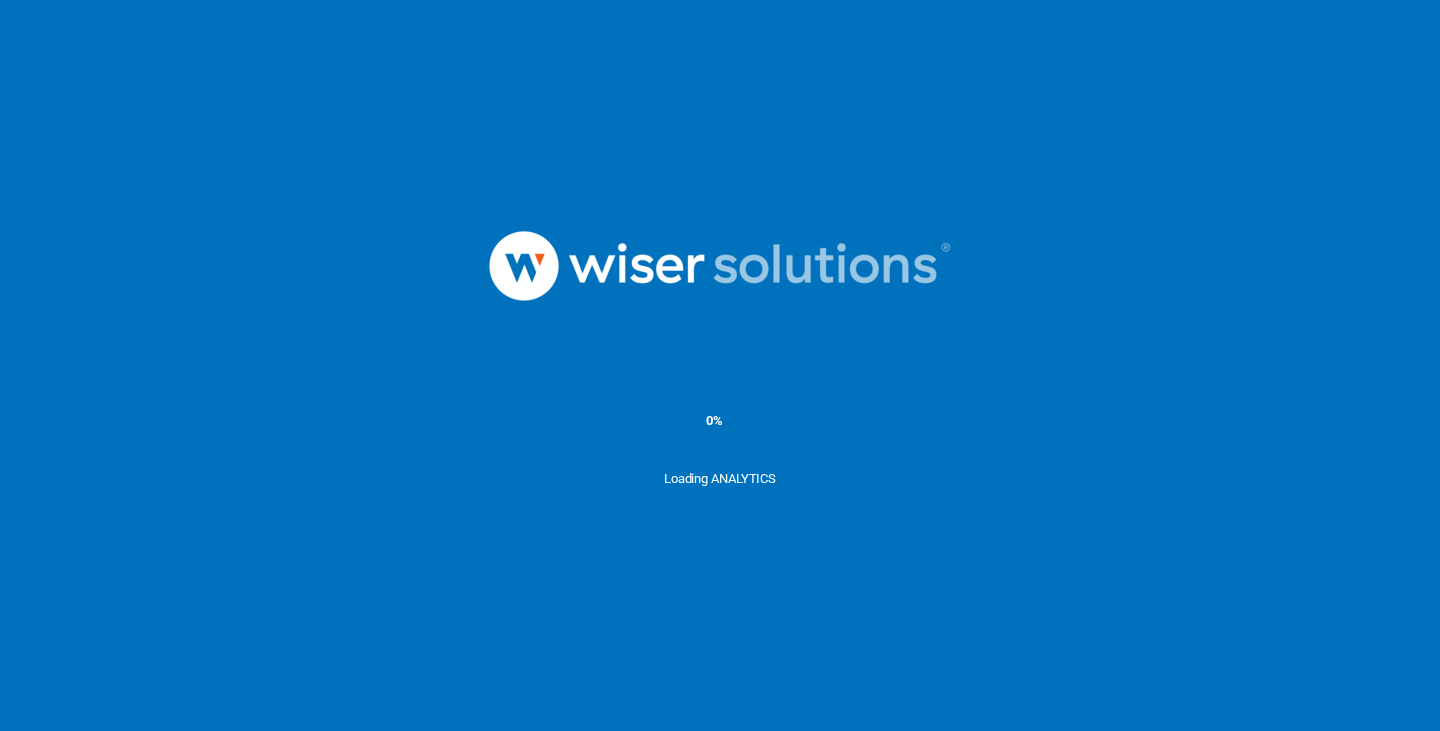 scroll, scrollTop: 0, scrollLeft: 0, axis: both 